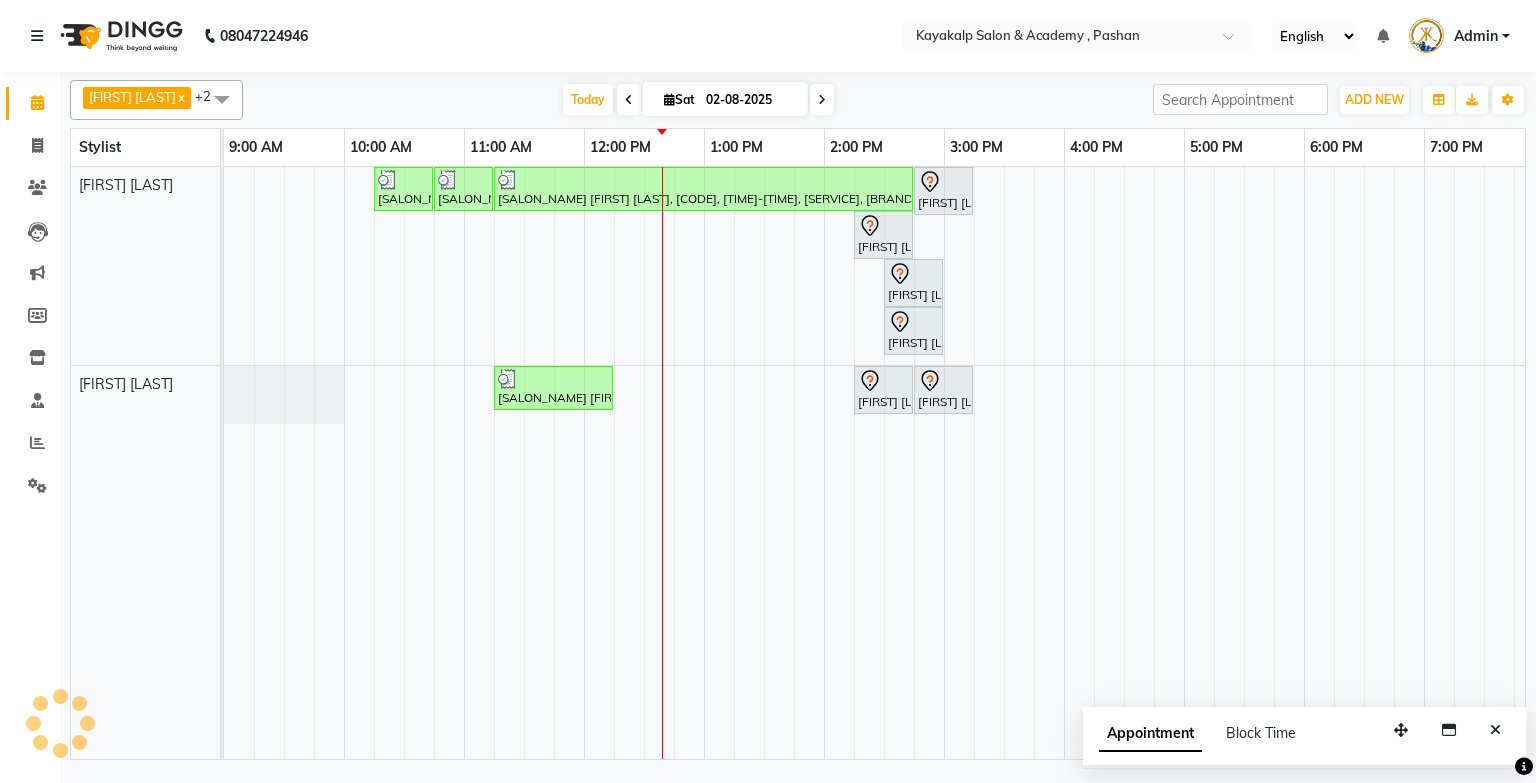 scroll, scrollTop: 0, scrollLeft: 0, axis: both 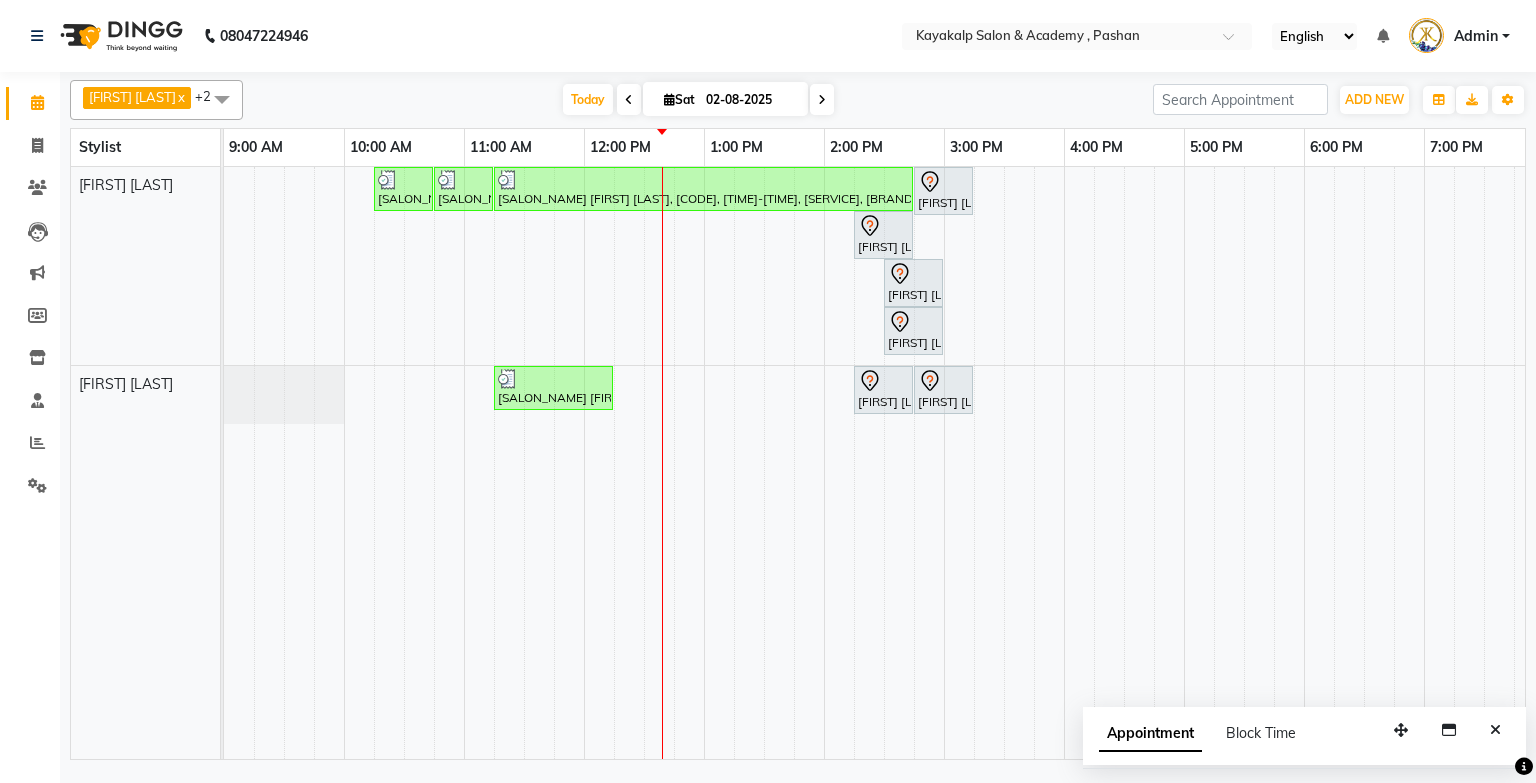 click at bounding box center (629, 99) 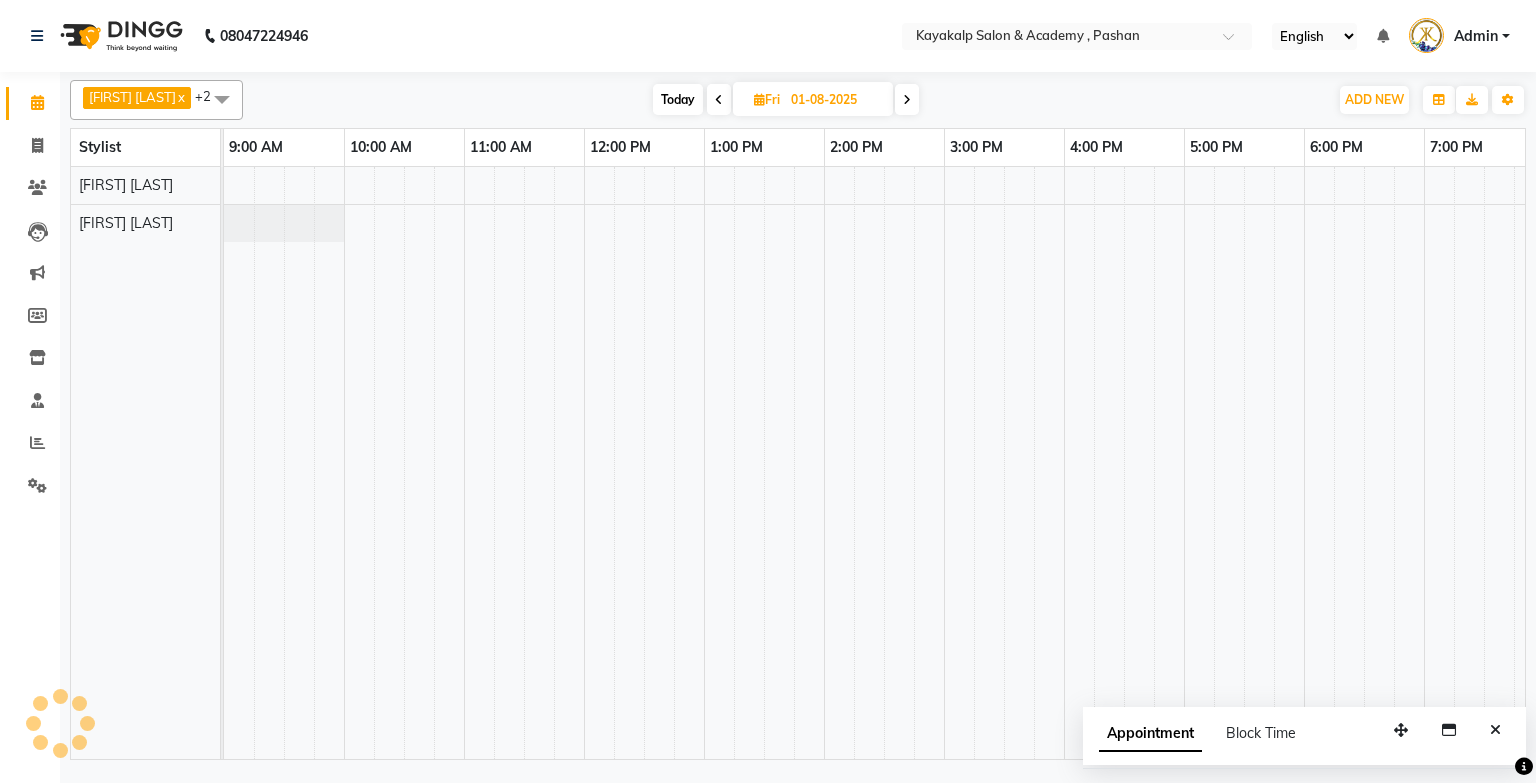 scroll, scrollTop: 0, scrollLeft: 138, axis: horizontal 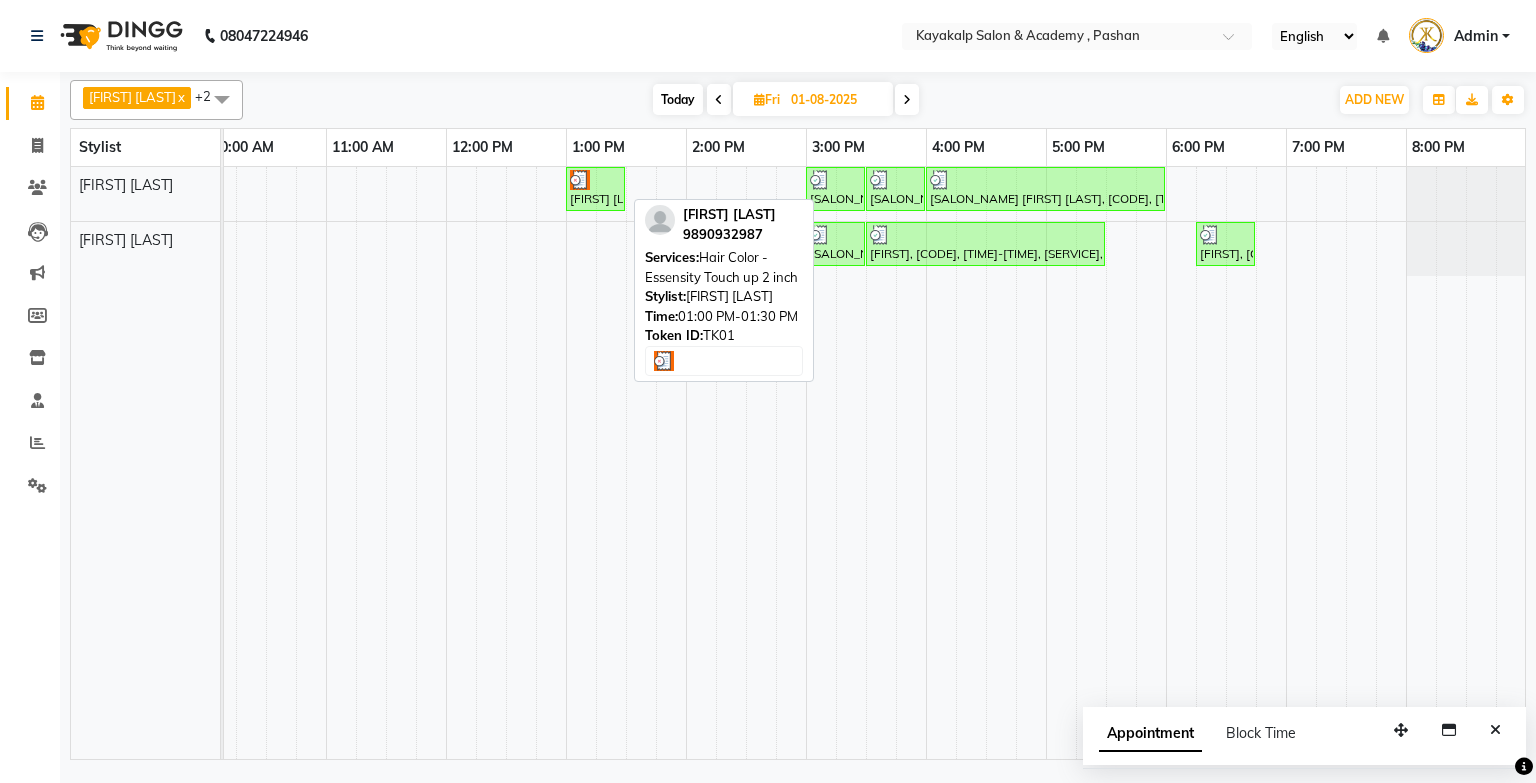click on "[FIRST] [LAST], [CODE], [TIME]-[TIME], [SERVICE]" at bounding box center [595, 189] 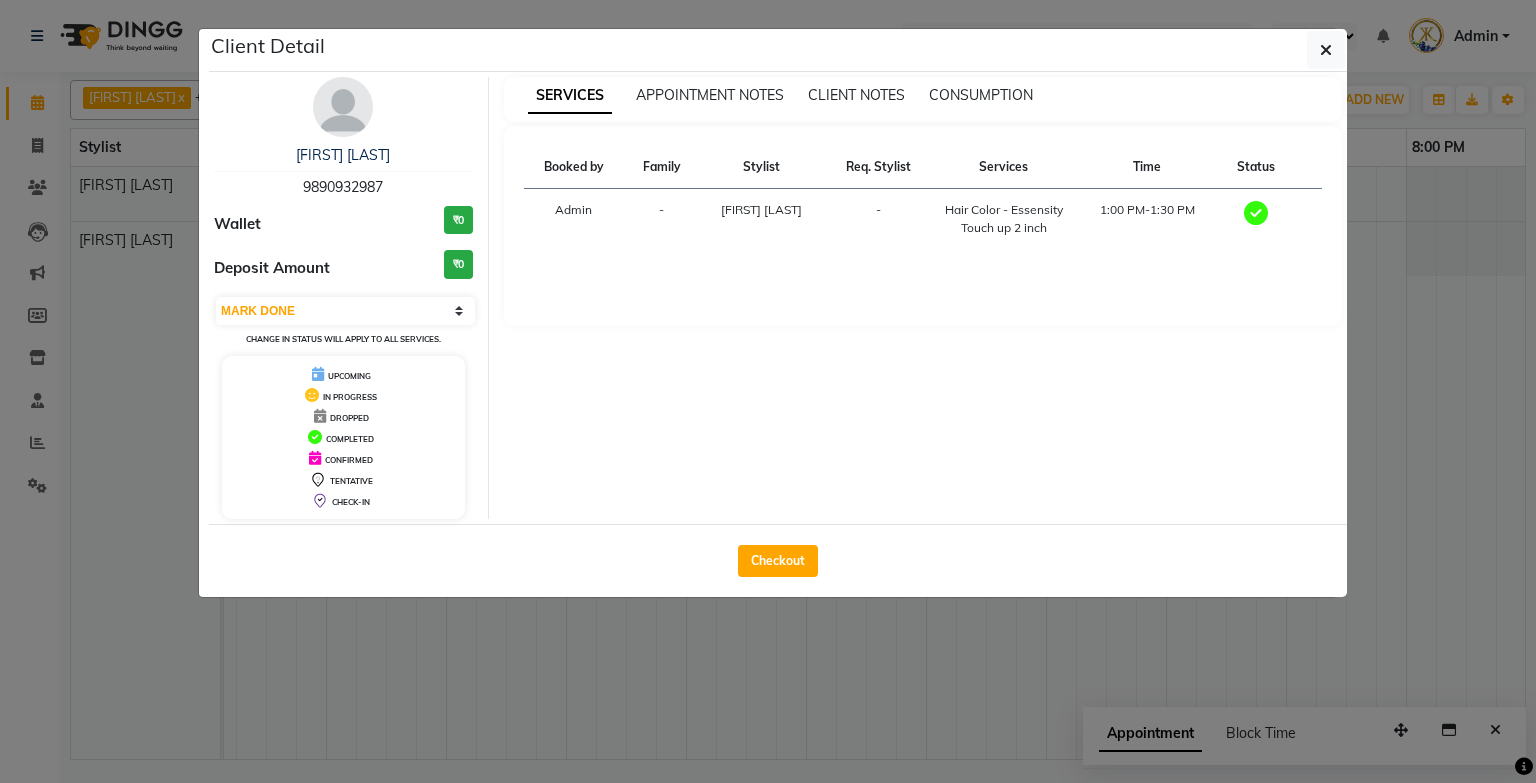 click on "Checkout" 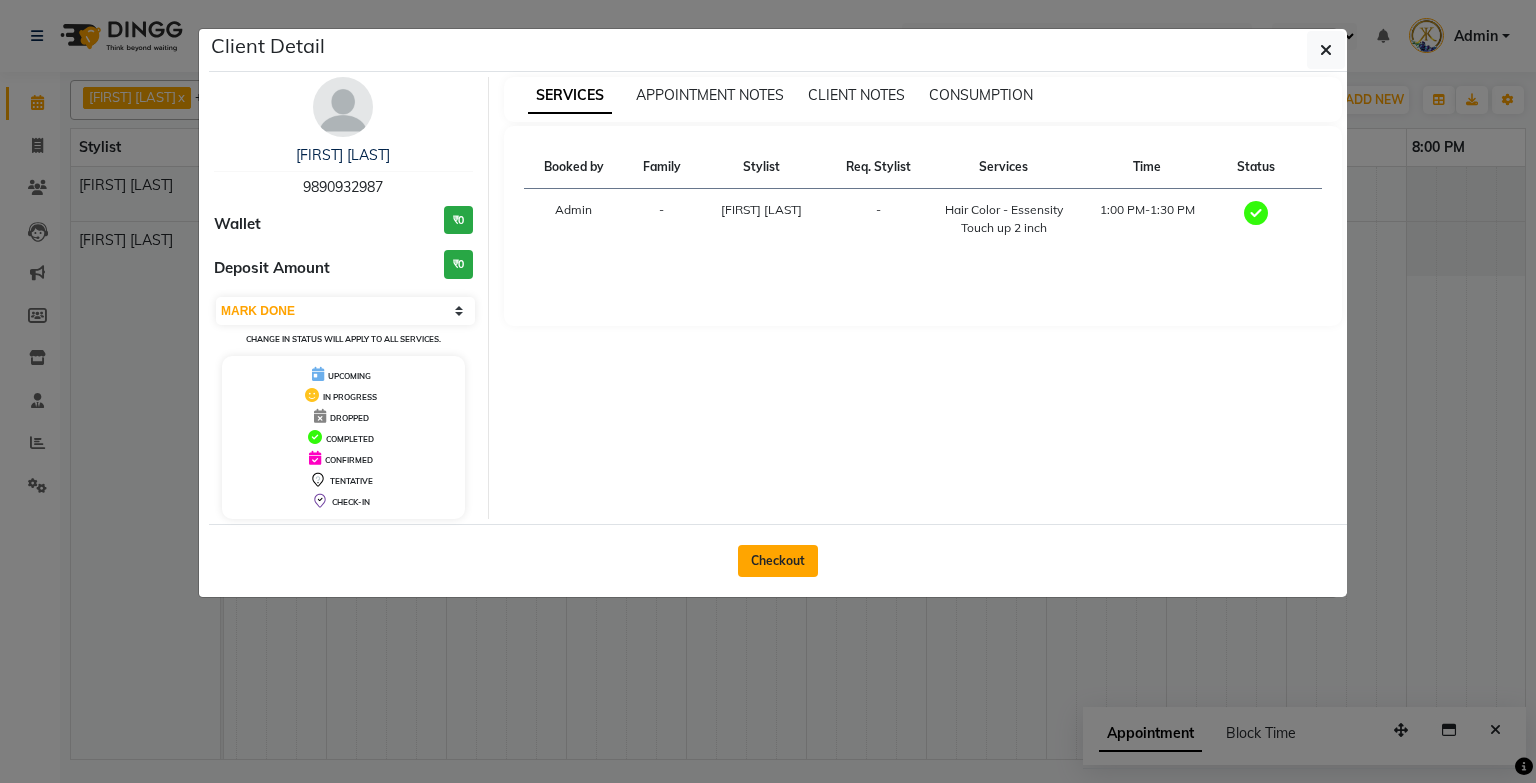 click on "Checkout" 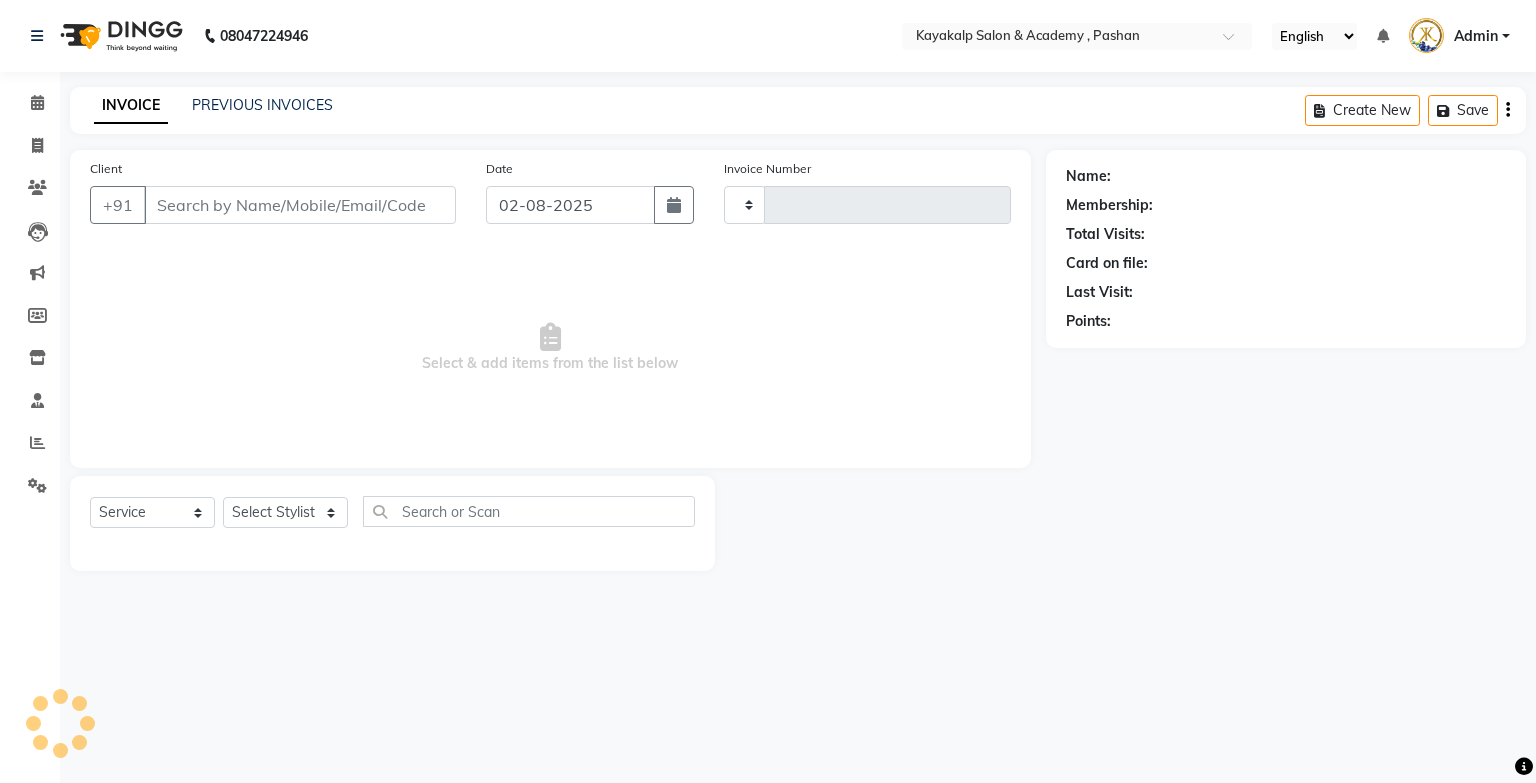 type on "0515" 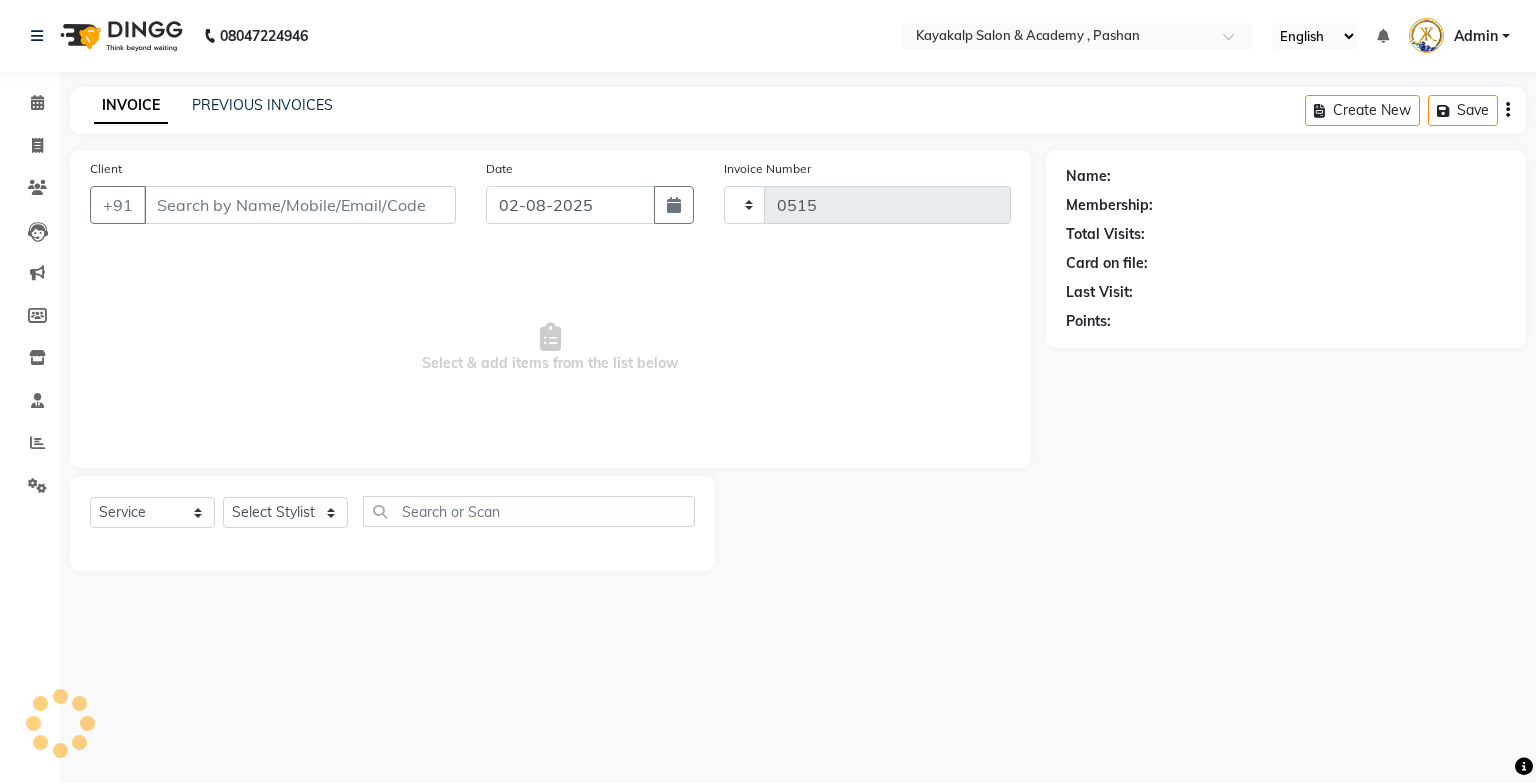 select on "4804" 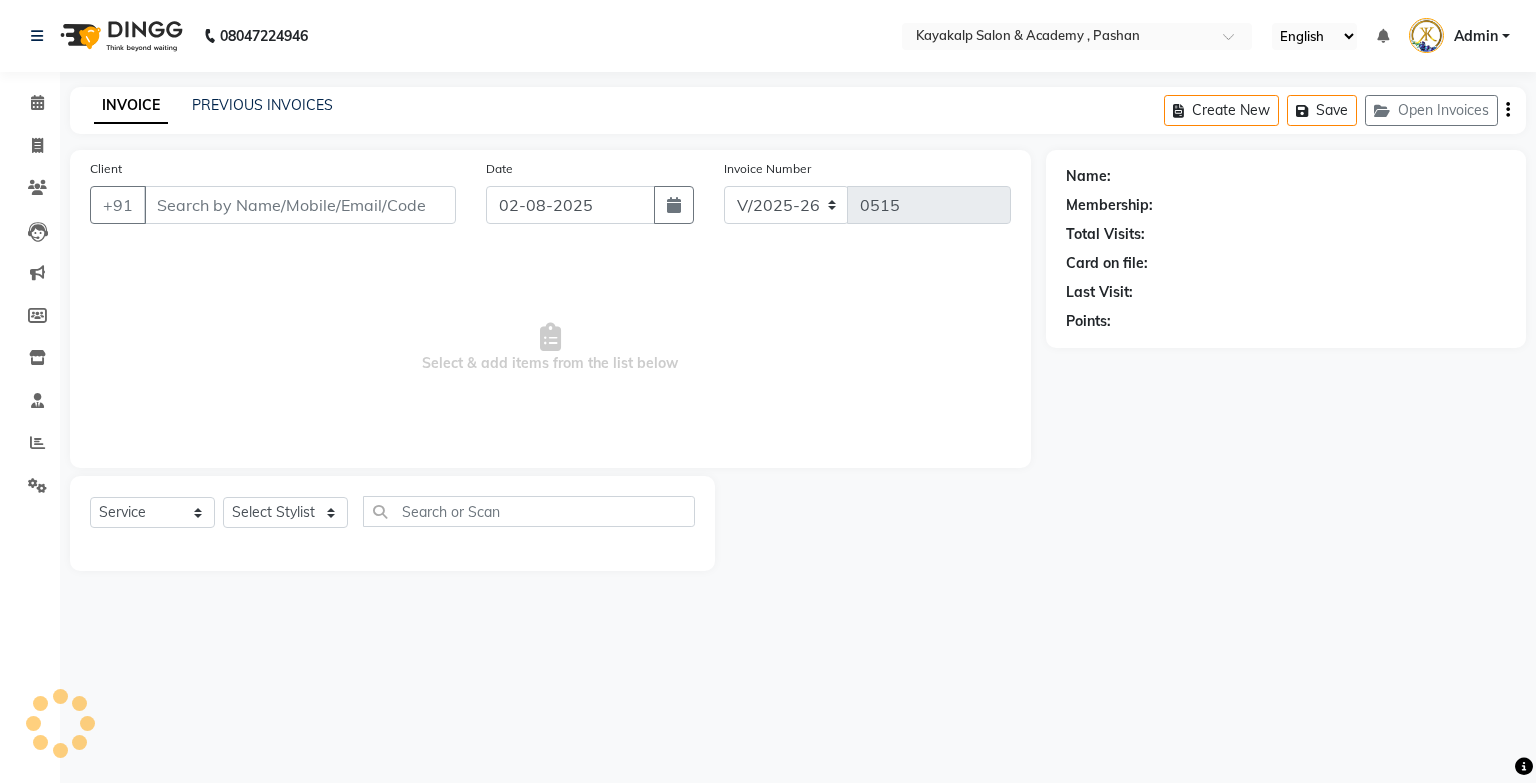 type on "01-08-2025" 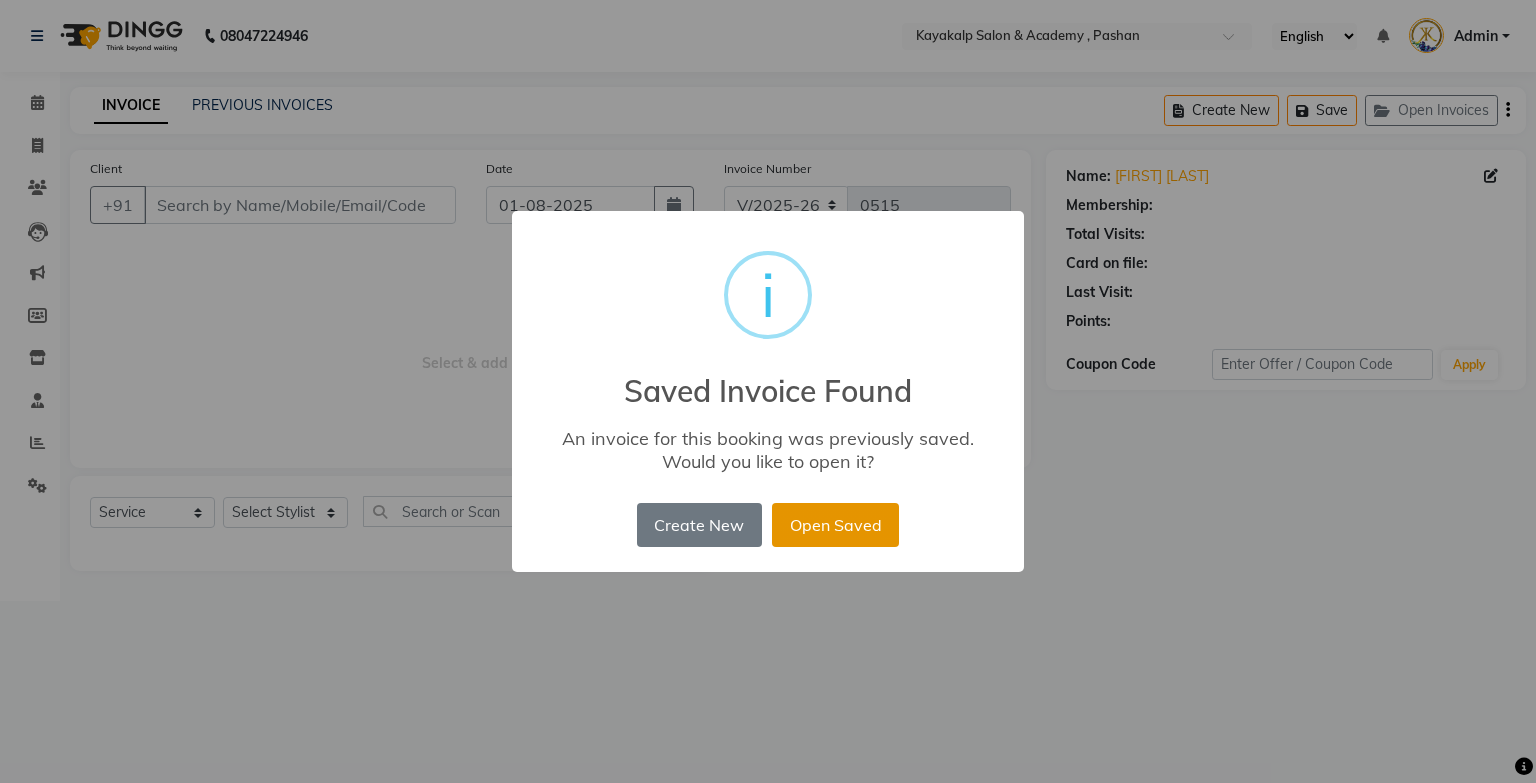 click on "Open Saved" at bounding box center [835, 525] 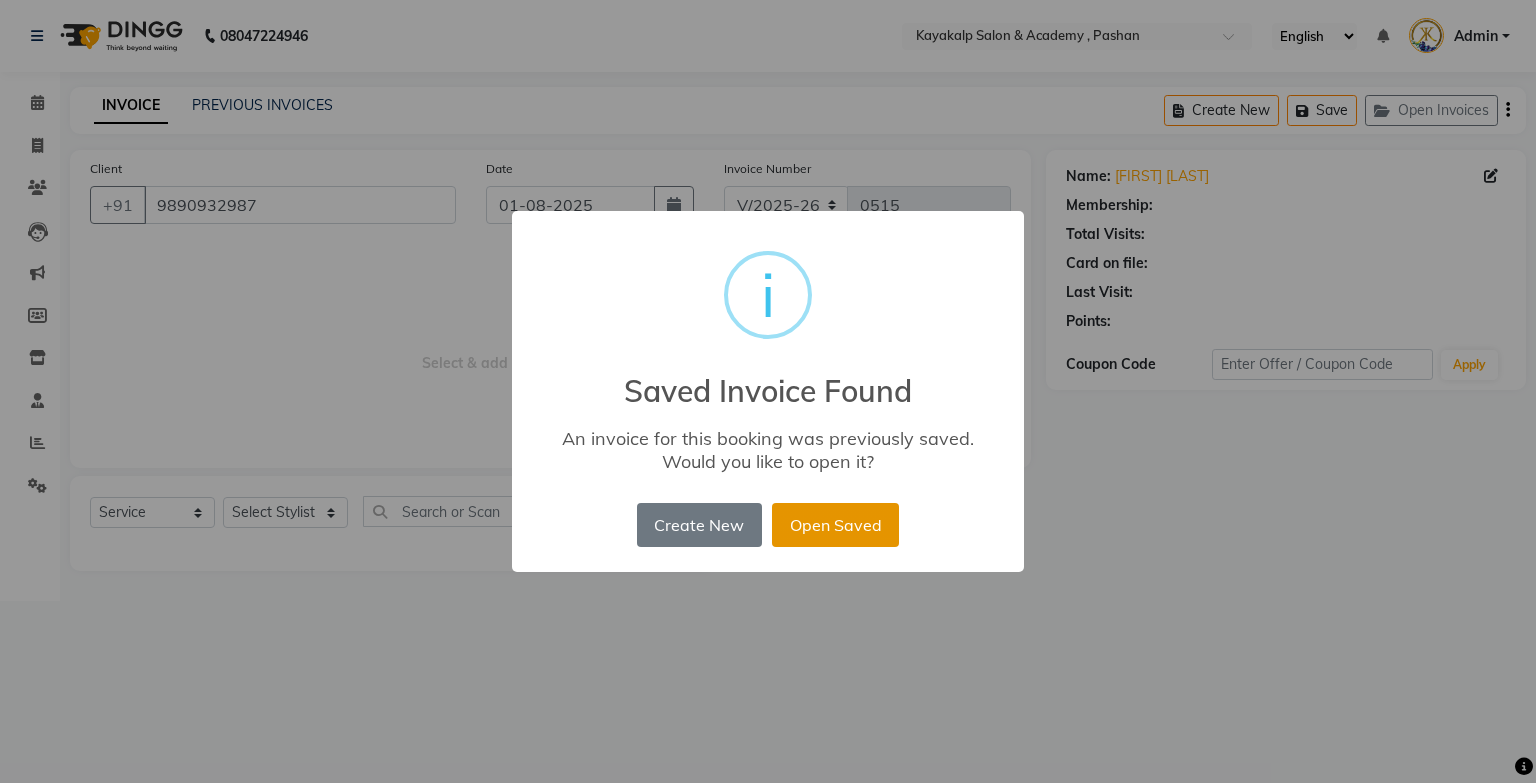 select on "1: Object" 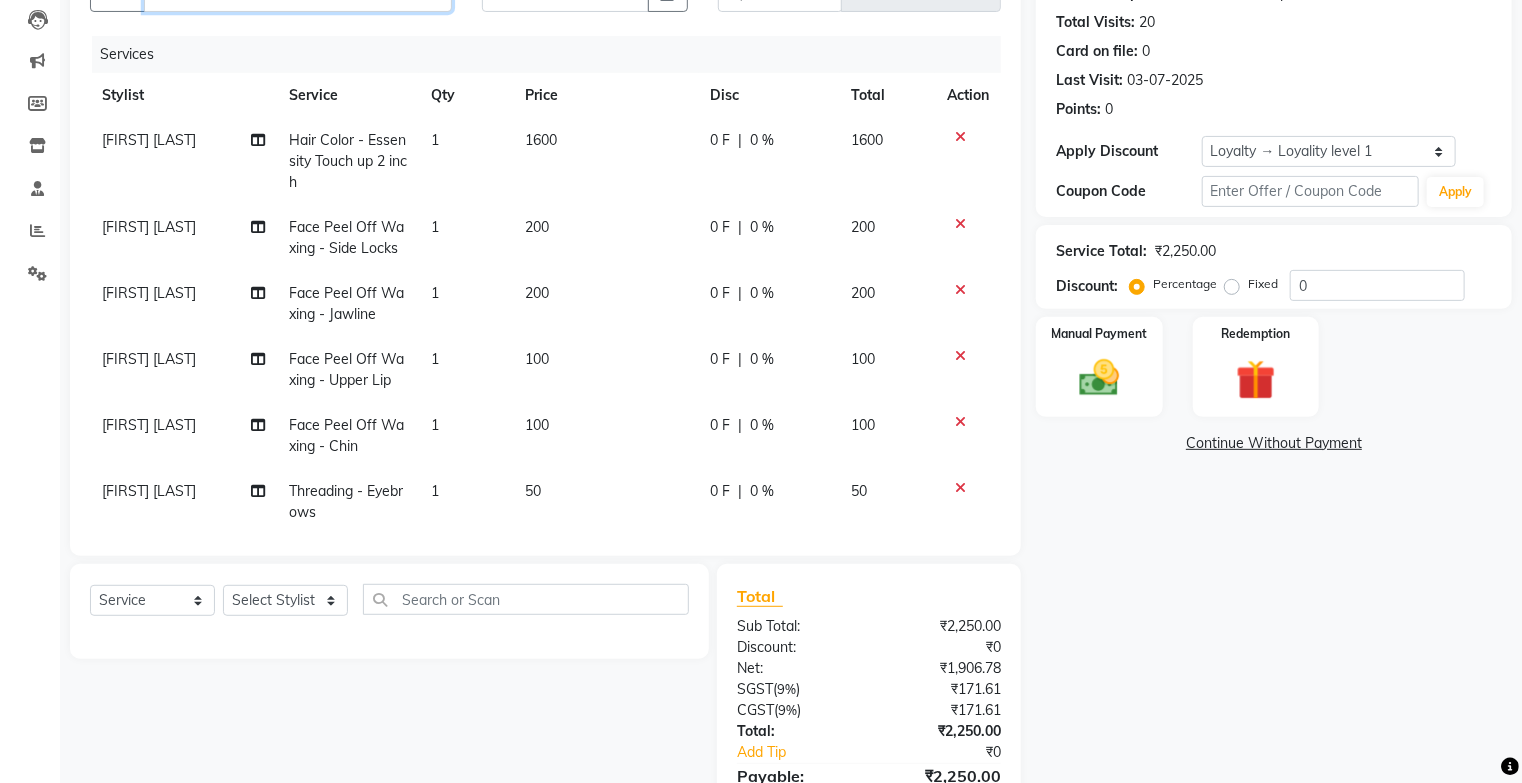 scroll, scrollTop: 317, scrollLeft: 0, axis: vertical 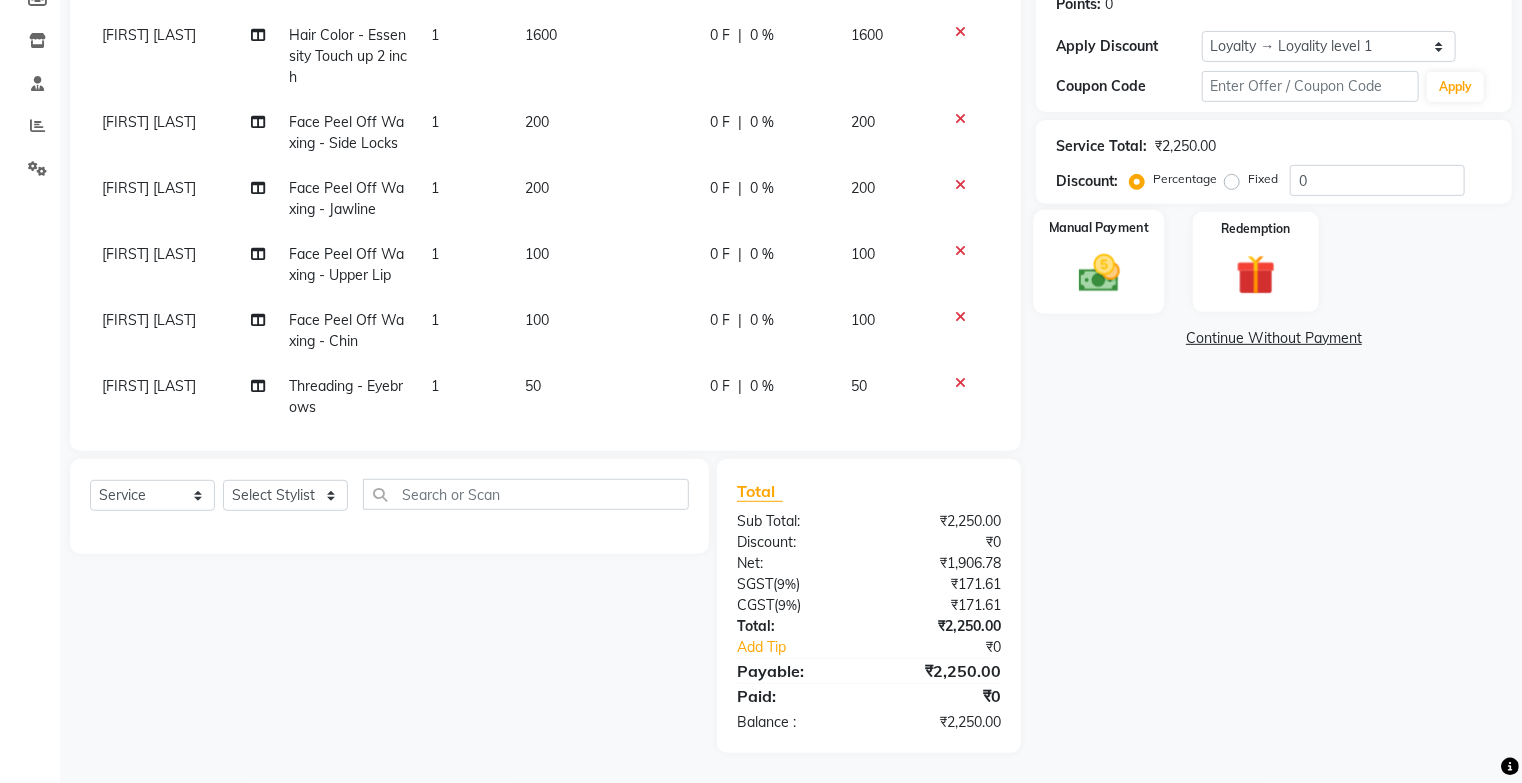 click 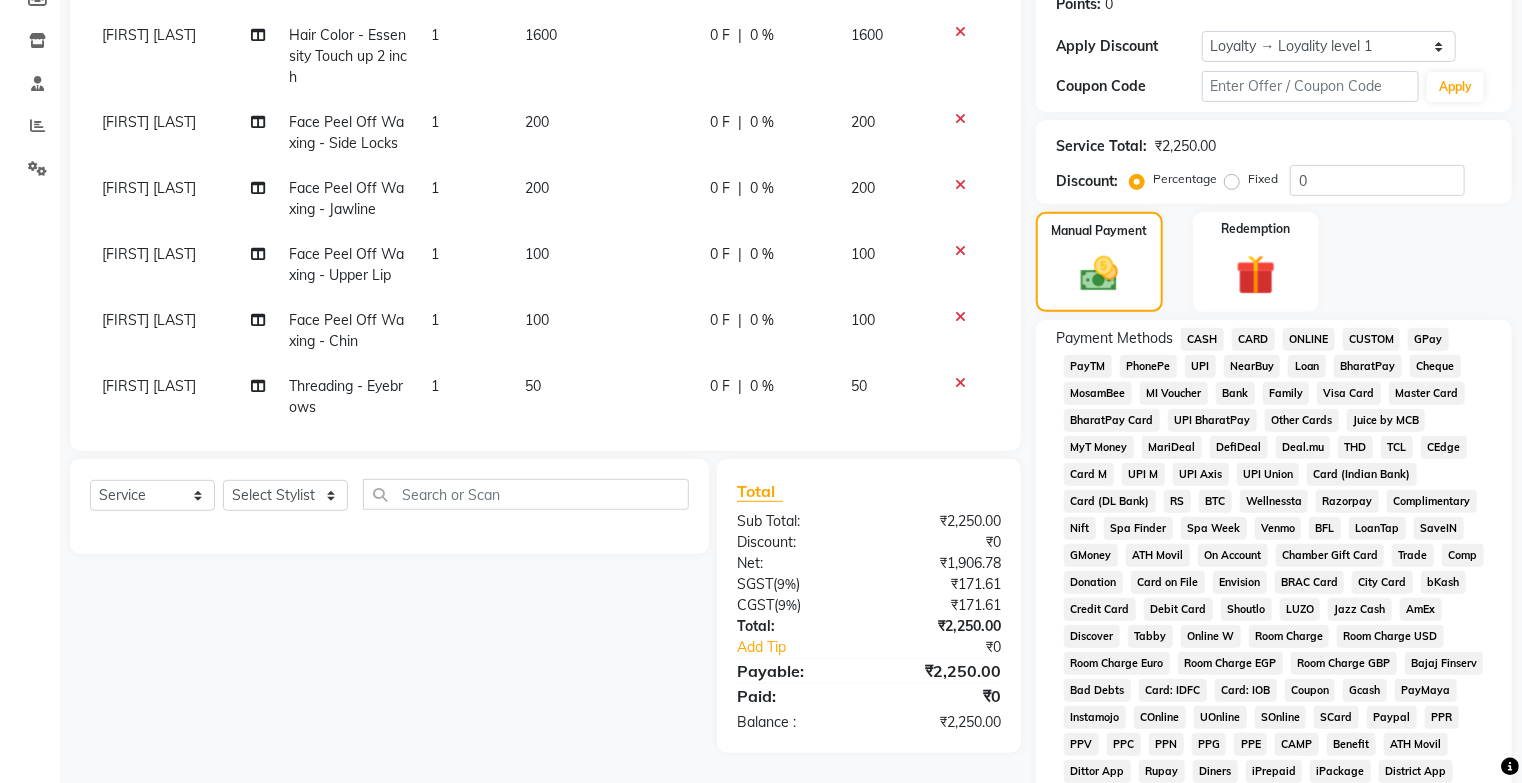 click on "GPay" 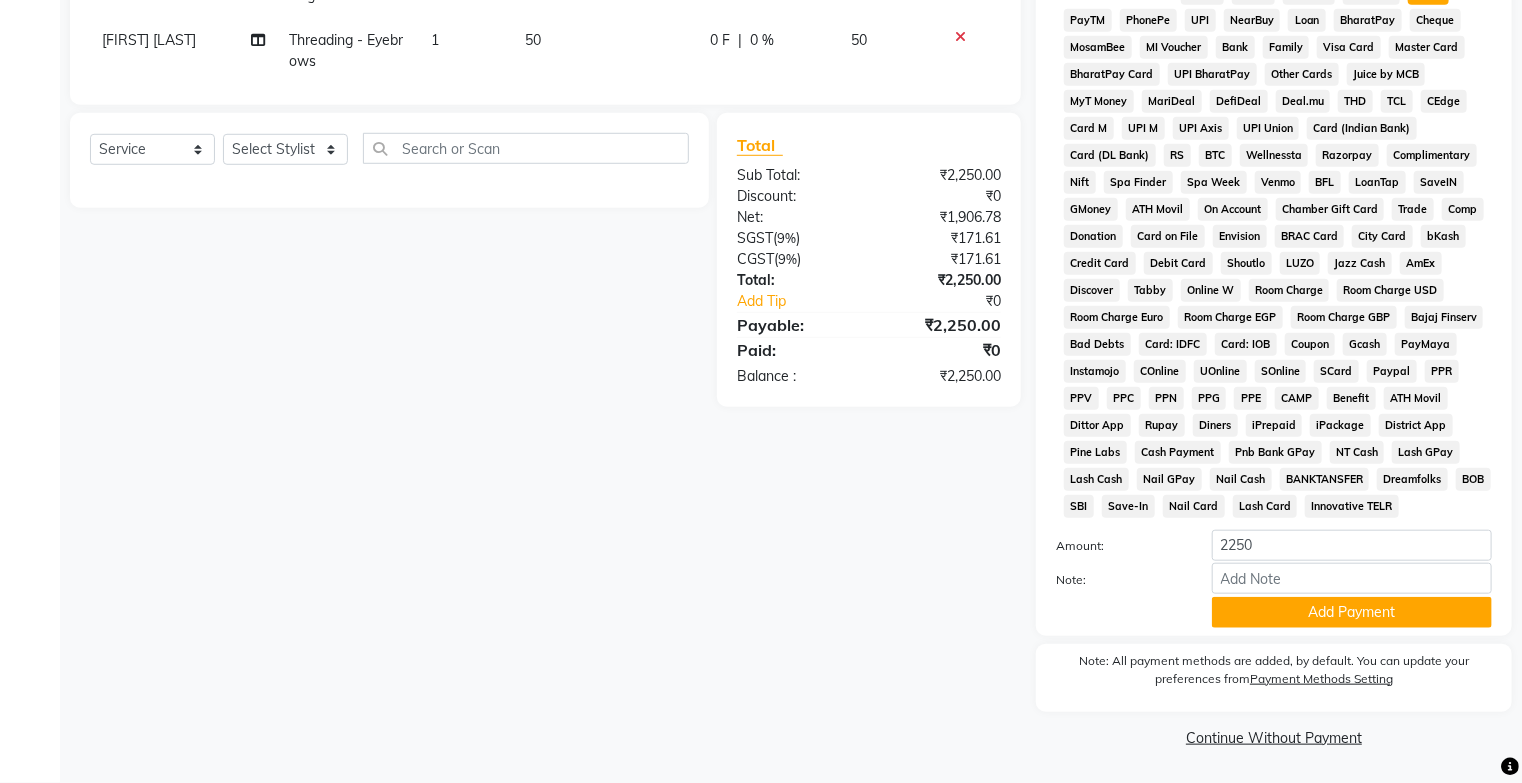 scroll, scrollTop: 679, scrollLeft: 0, axis: vertical 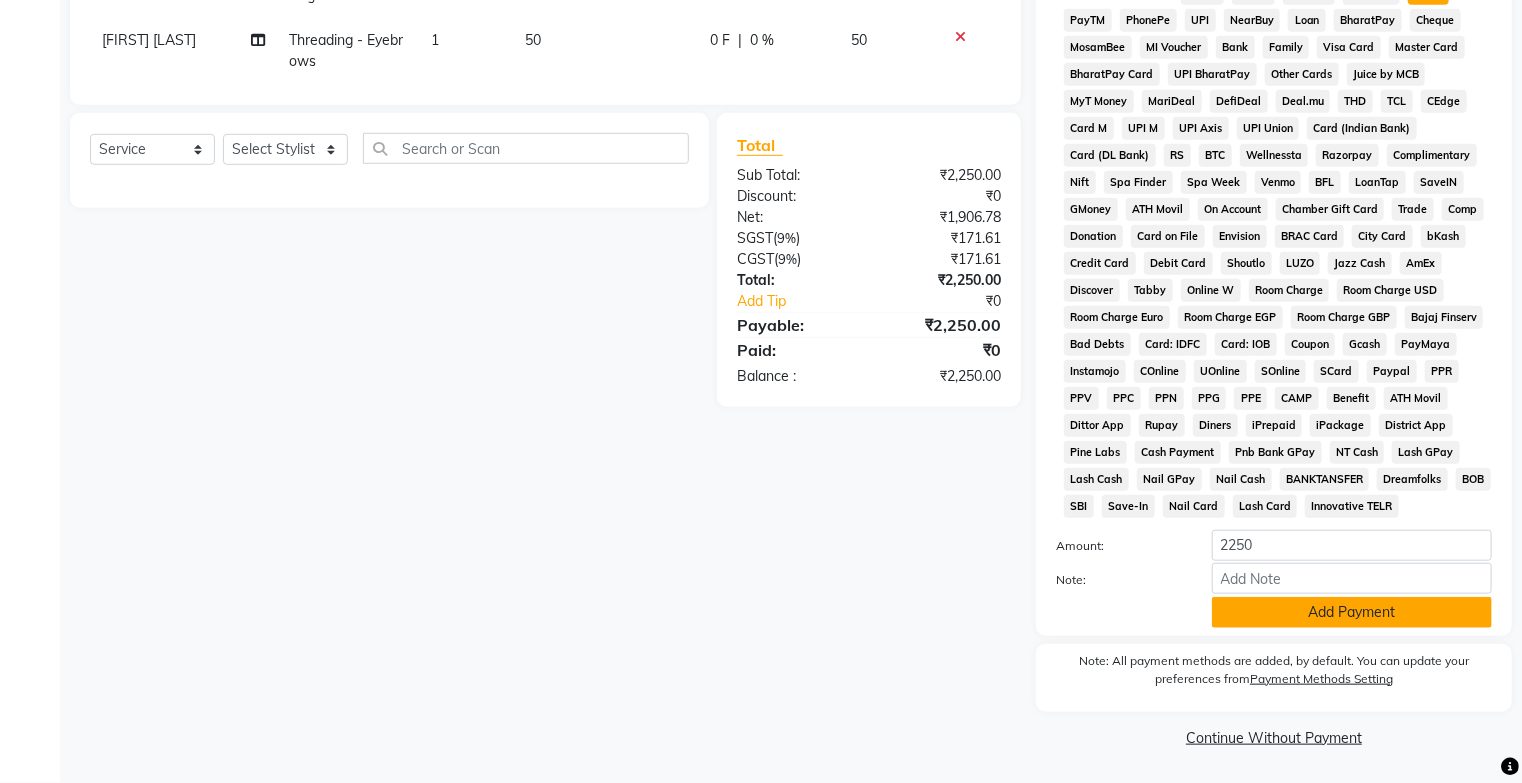 click on "Add Payment" 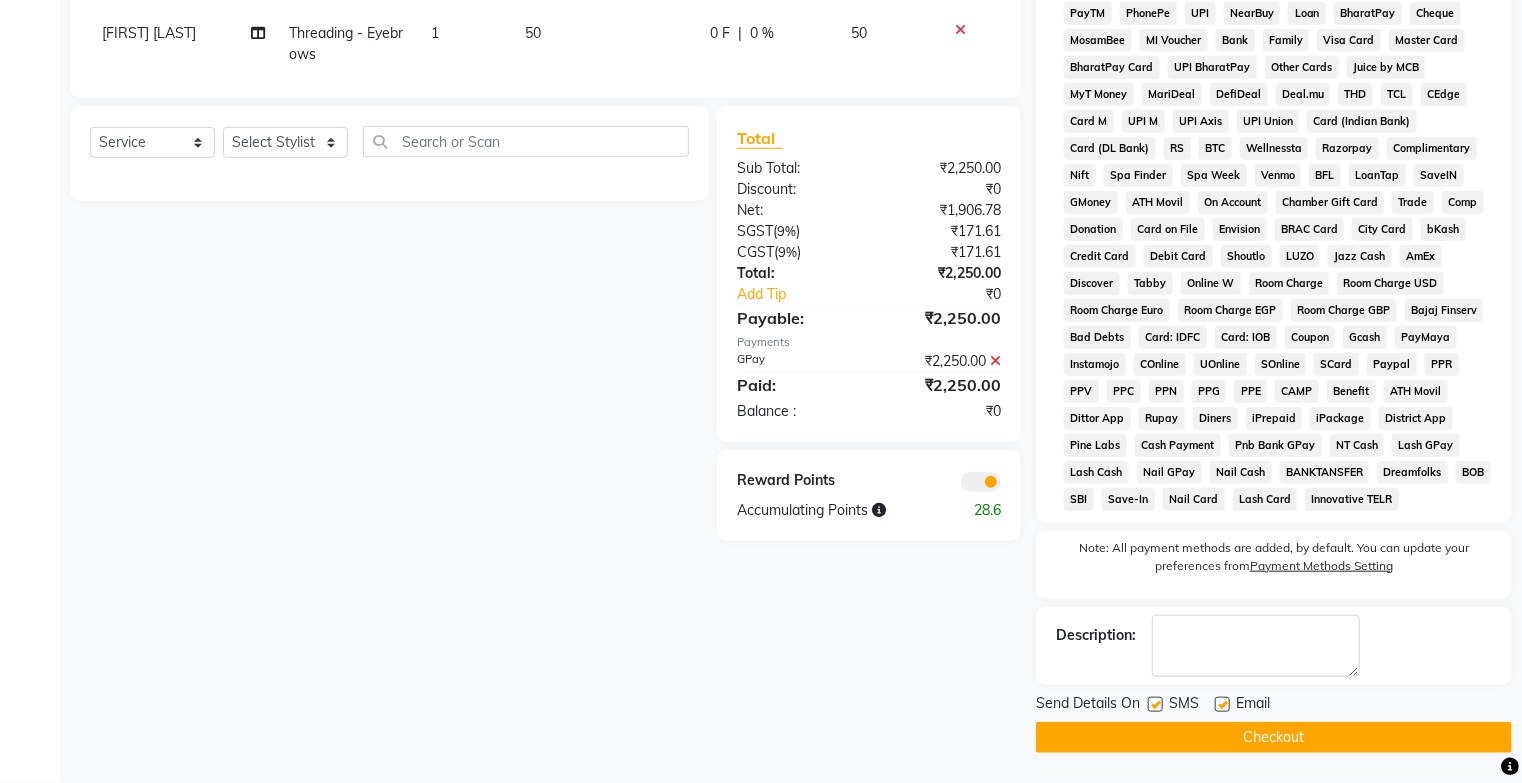click on "Checkout" 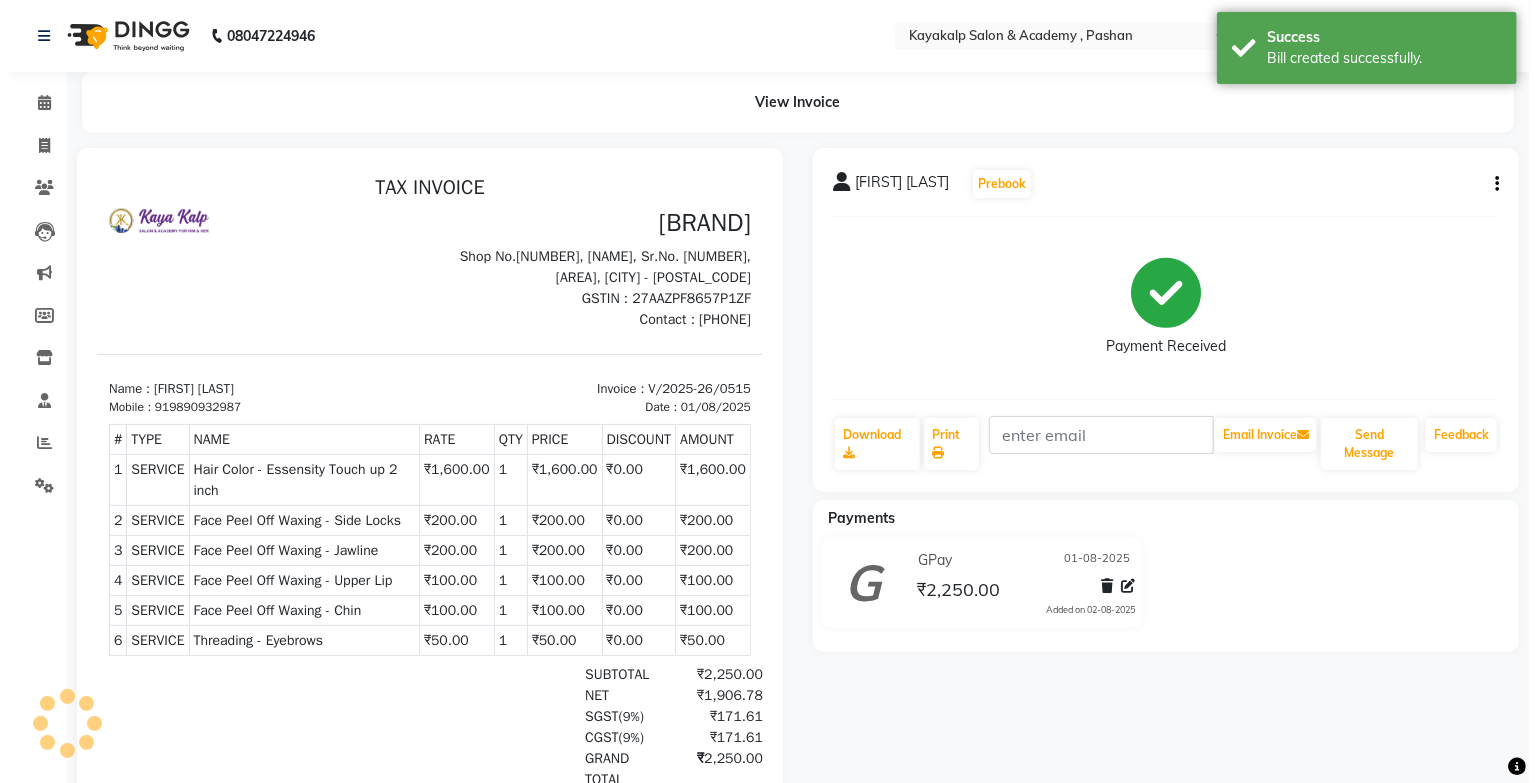 scroll, scrollTop: 36, scrollLeft: 0, axis: vertical 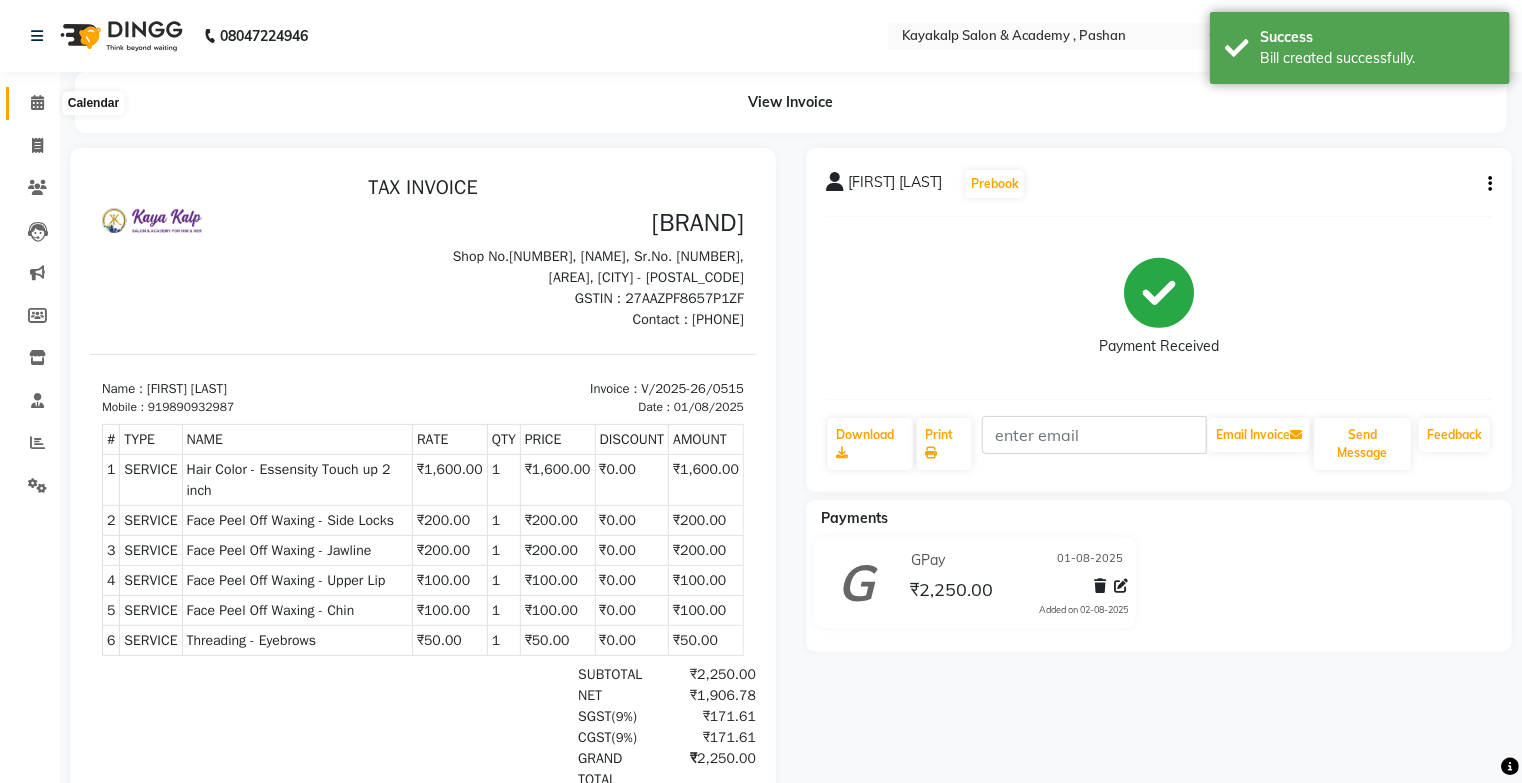 click 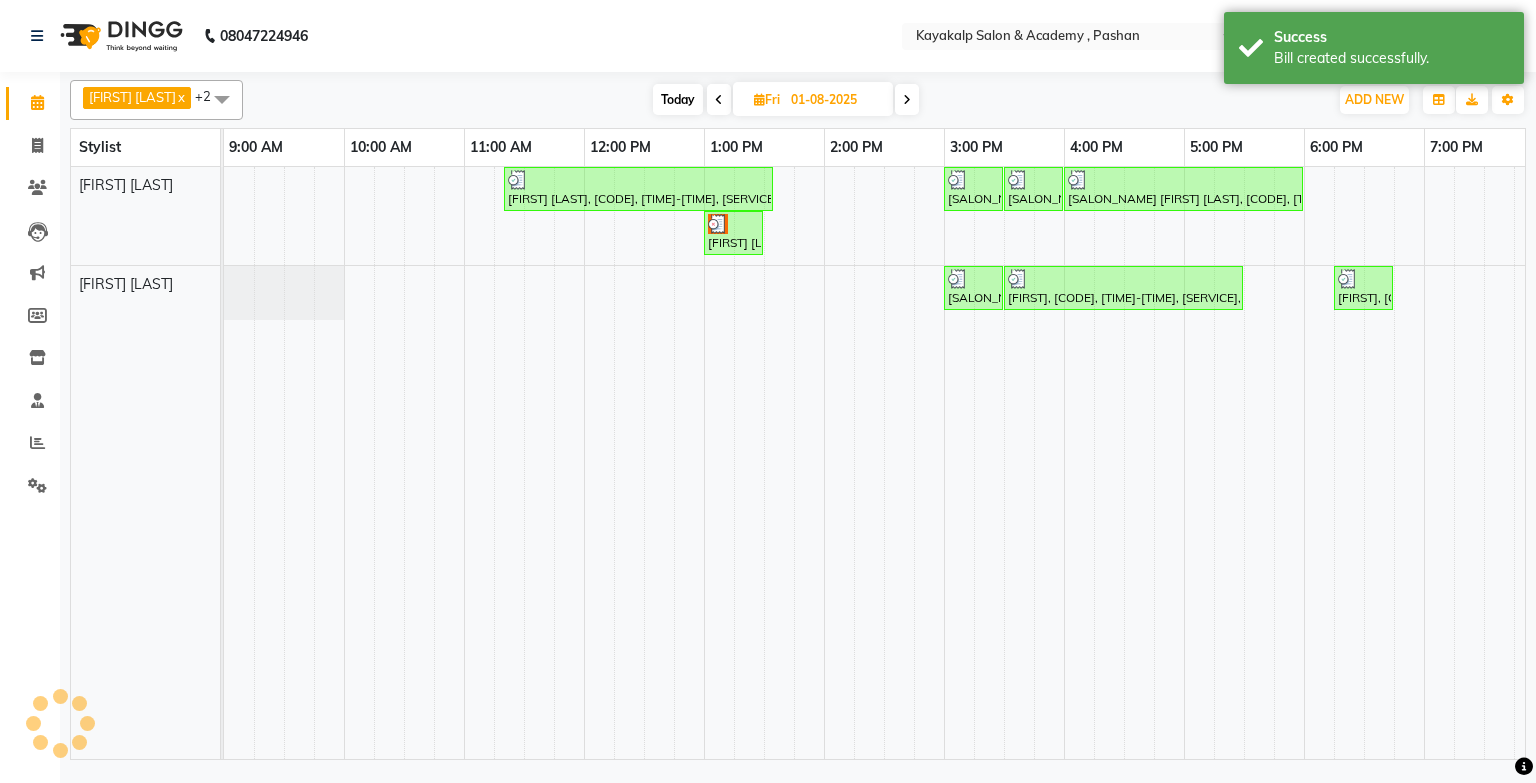 scroll, scrollTop: 0, scrollLeft: 0, axis: both 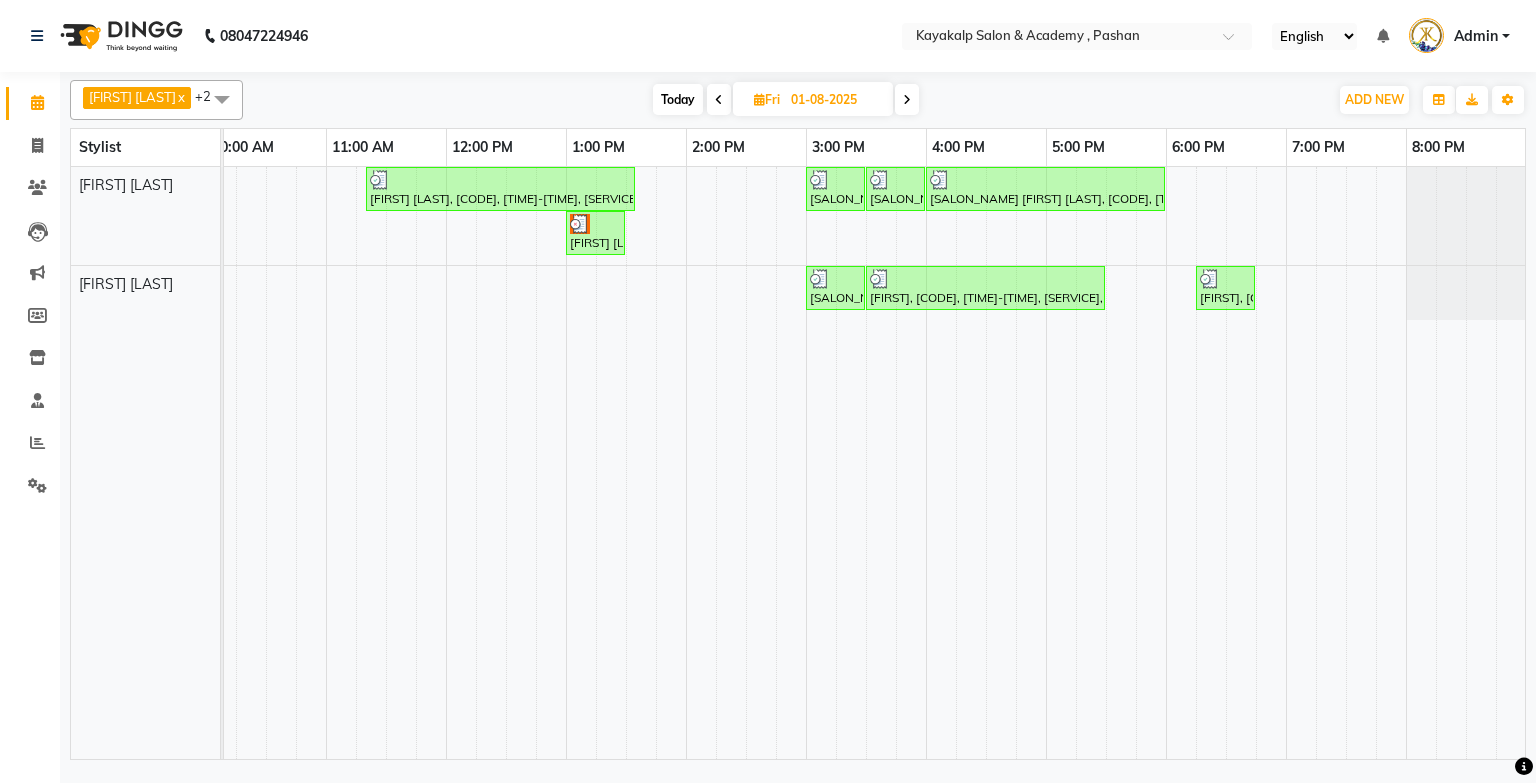 click on "Today" at bounding box center [678, 99] 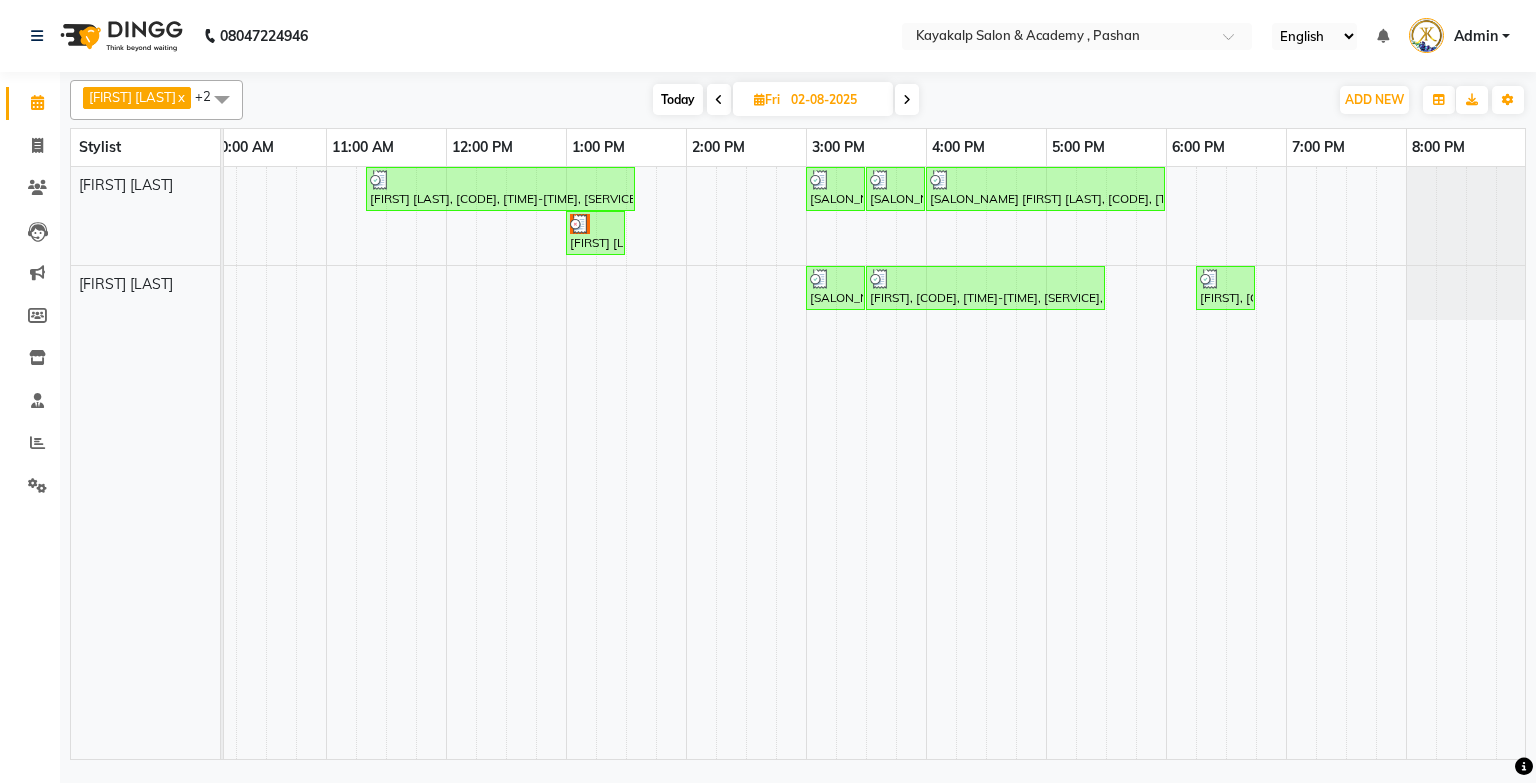 scroll, scrollTop: 0, scrollLeft: 138, axis: horizontal 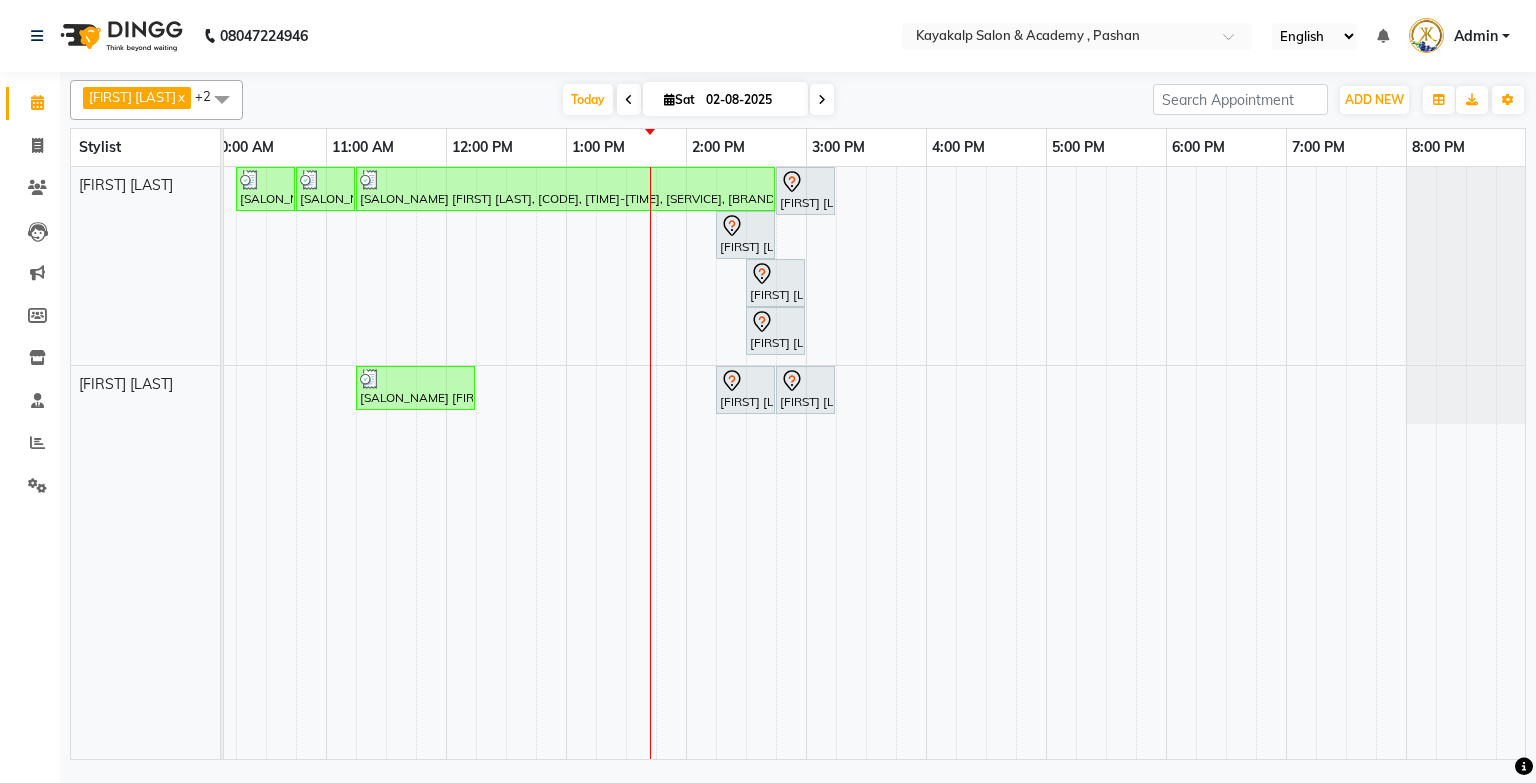 click at bounding box center [822, 99] 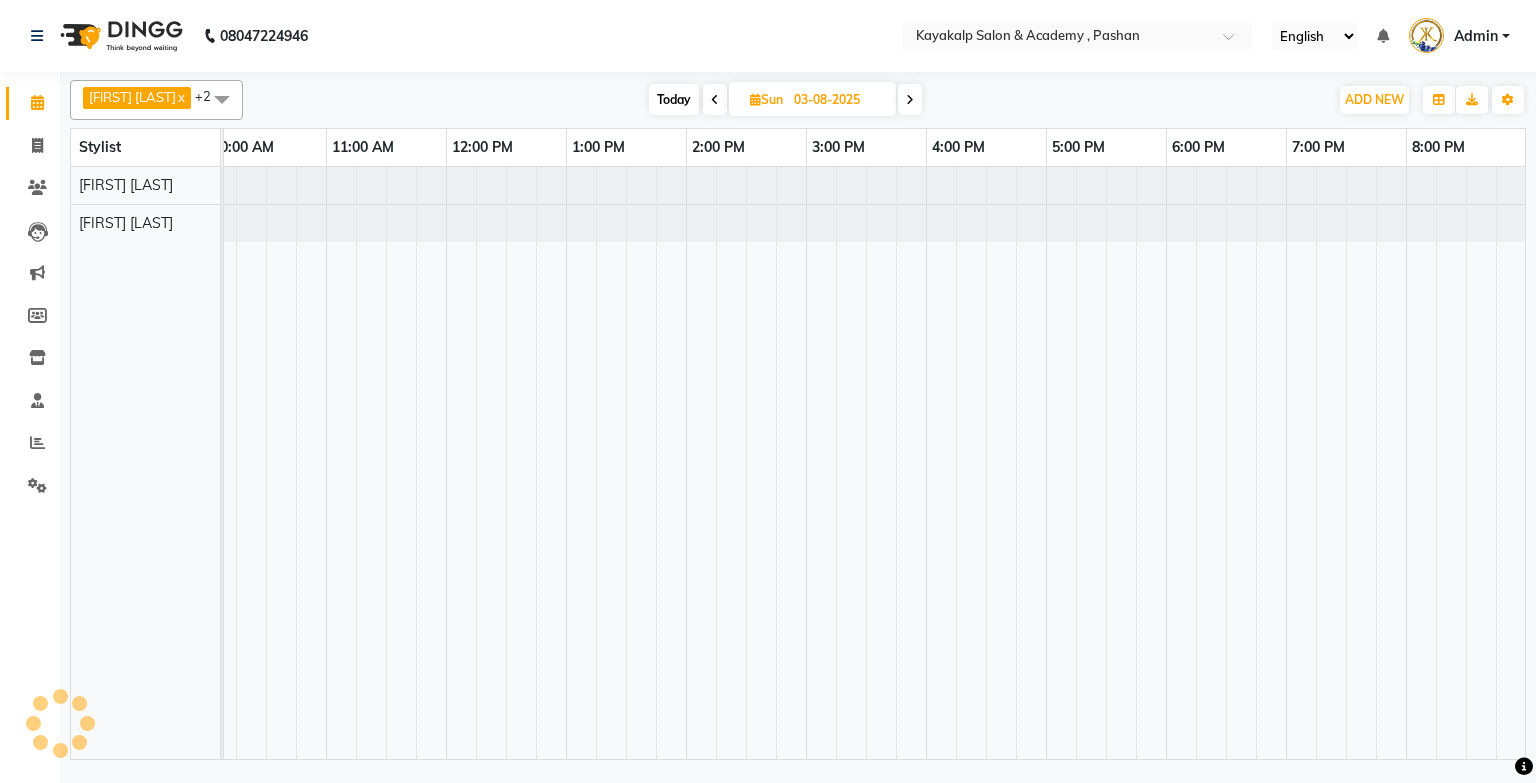 scroll, scrollTop: 0, scrollLeft: 138, axis: horizontal 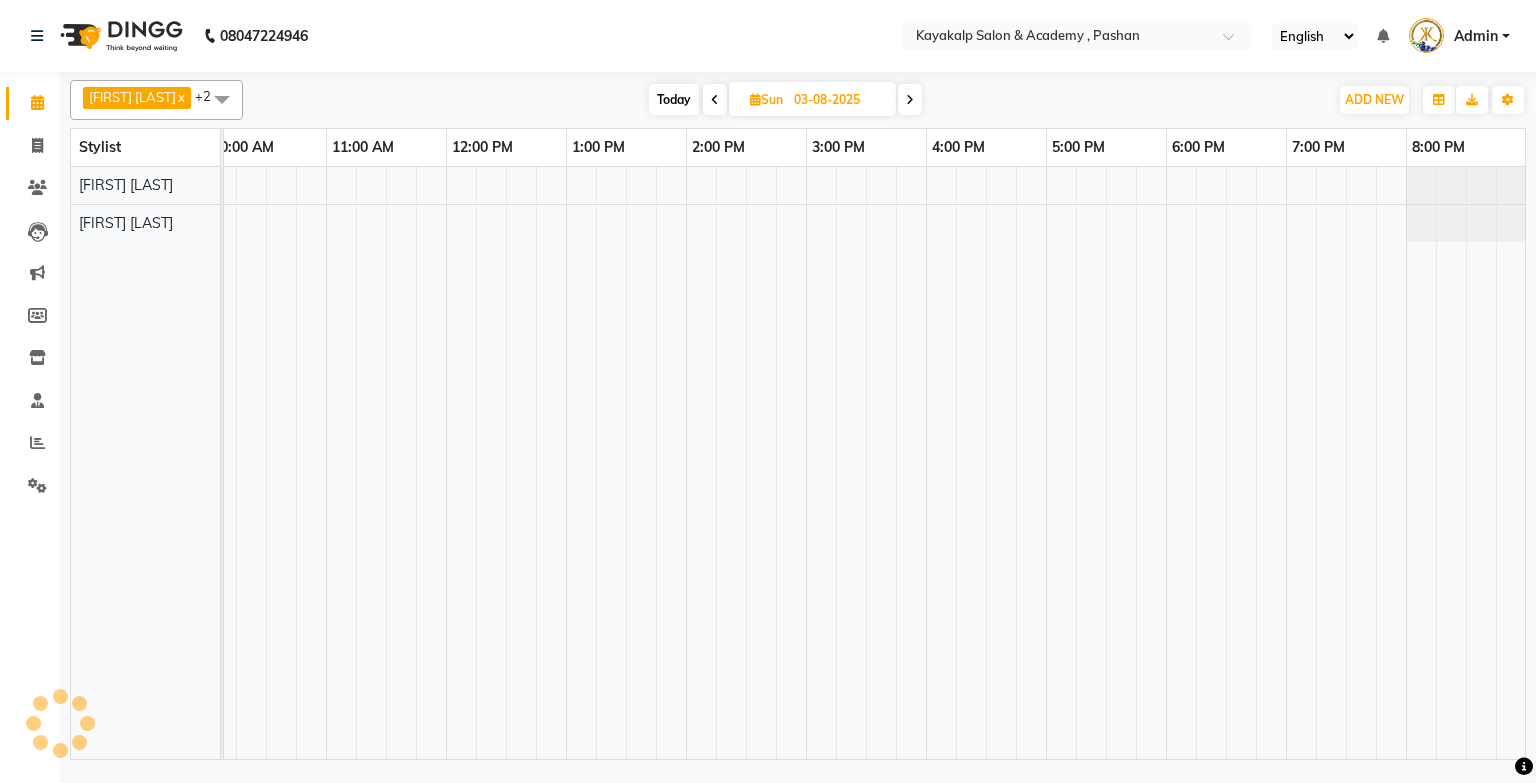click on "Today" at bounding box center [674, 99] 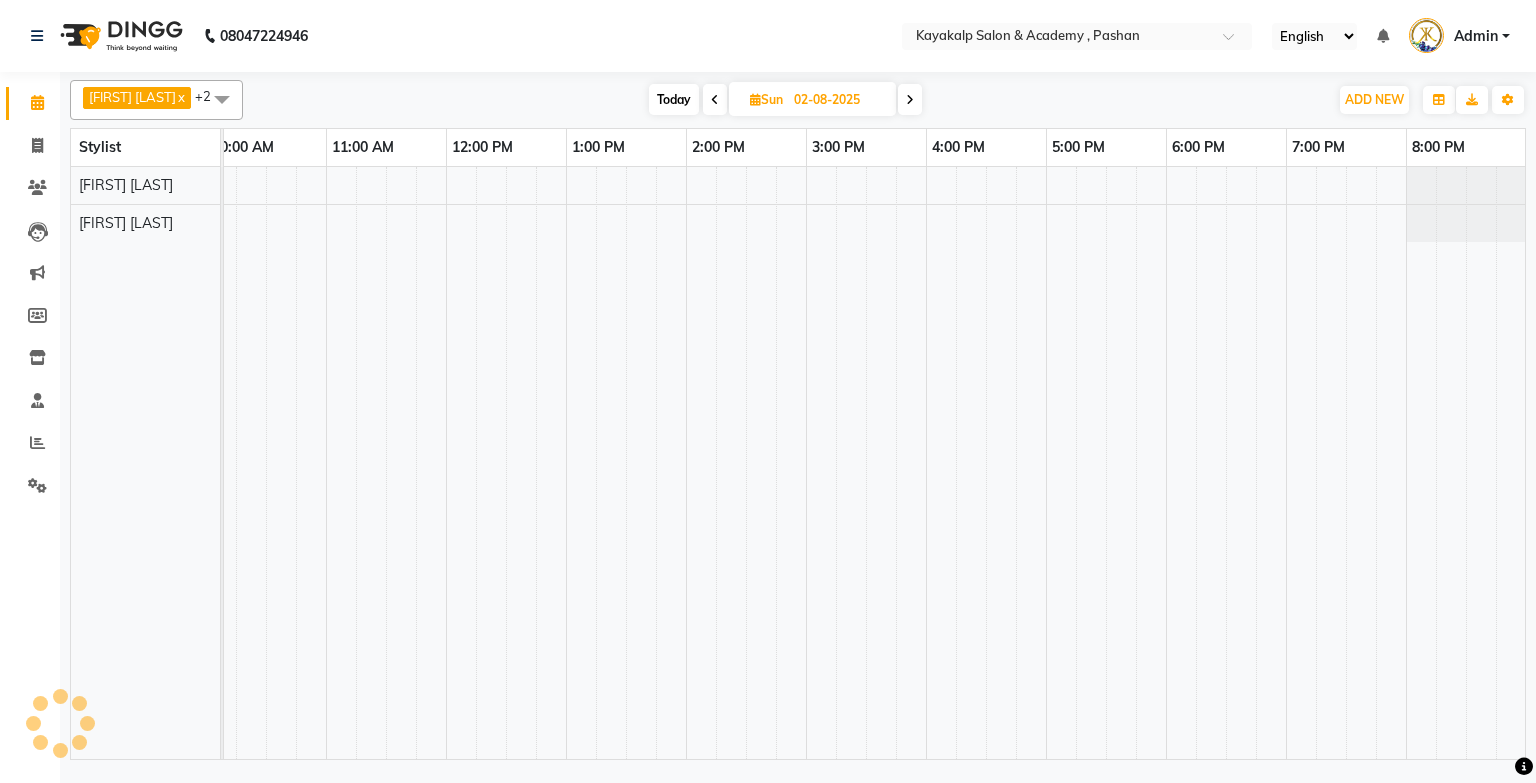 scroll, scrollTop: 0, scrollLeft: 138, axis: horizontal 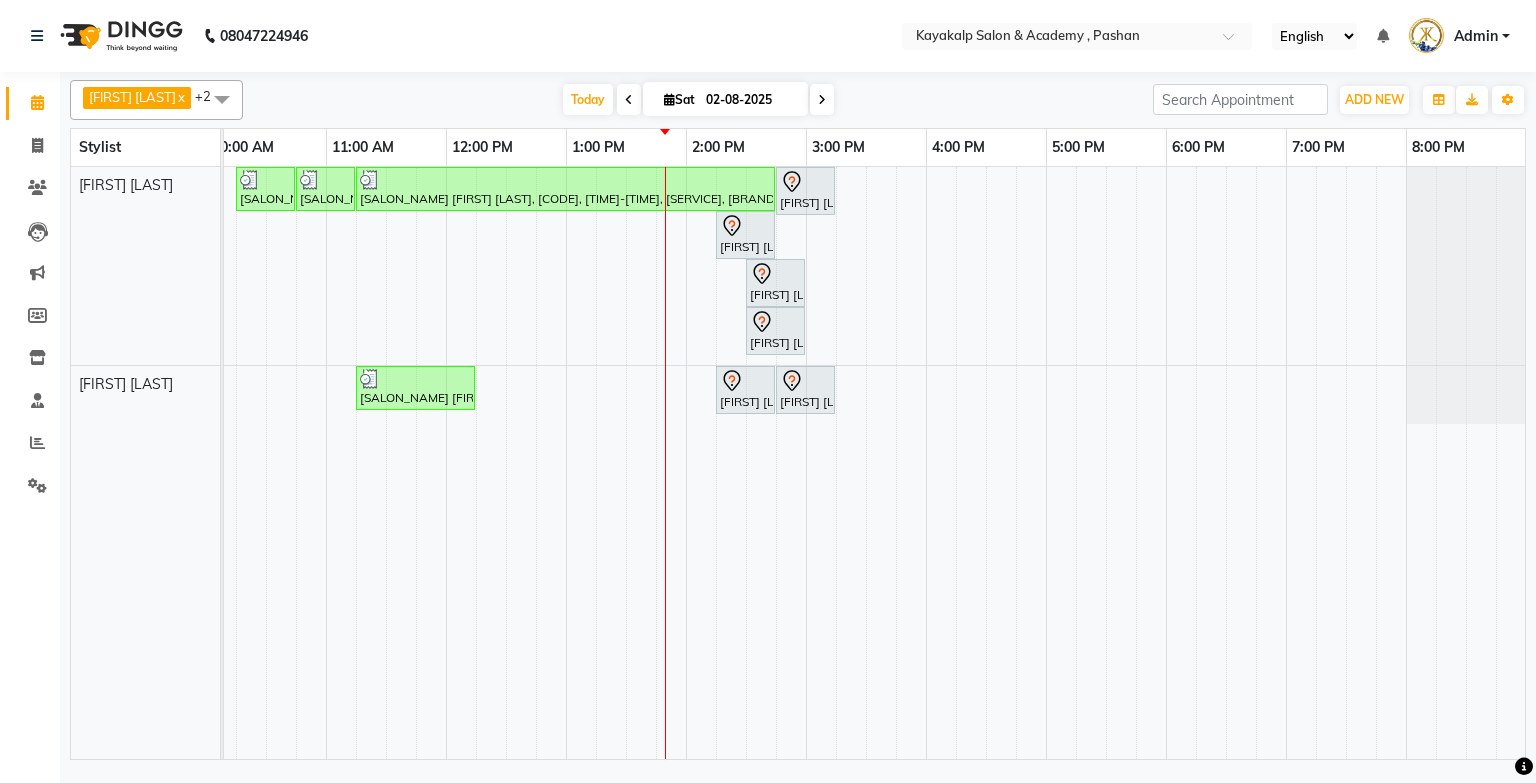 click at bounding box center [822, 100] 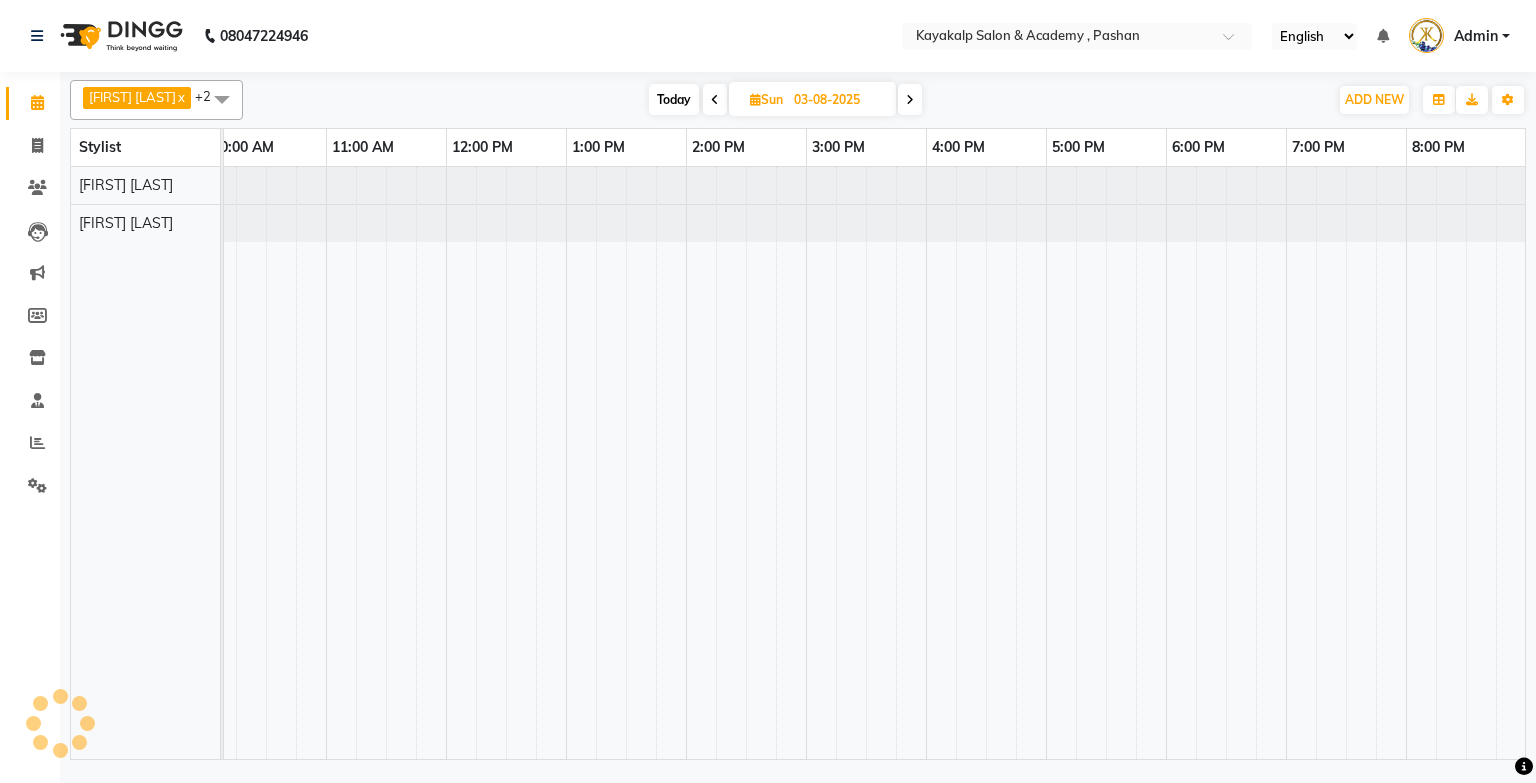 scroll, scrollTop: 0, scrollLeft: 138, axis: horizontal 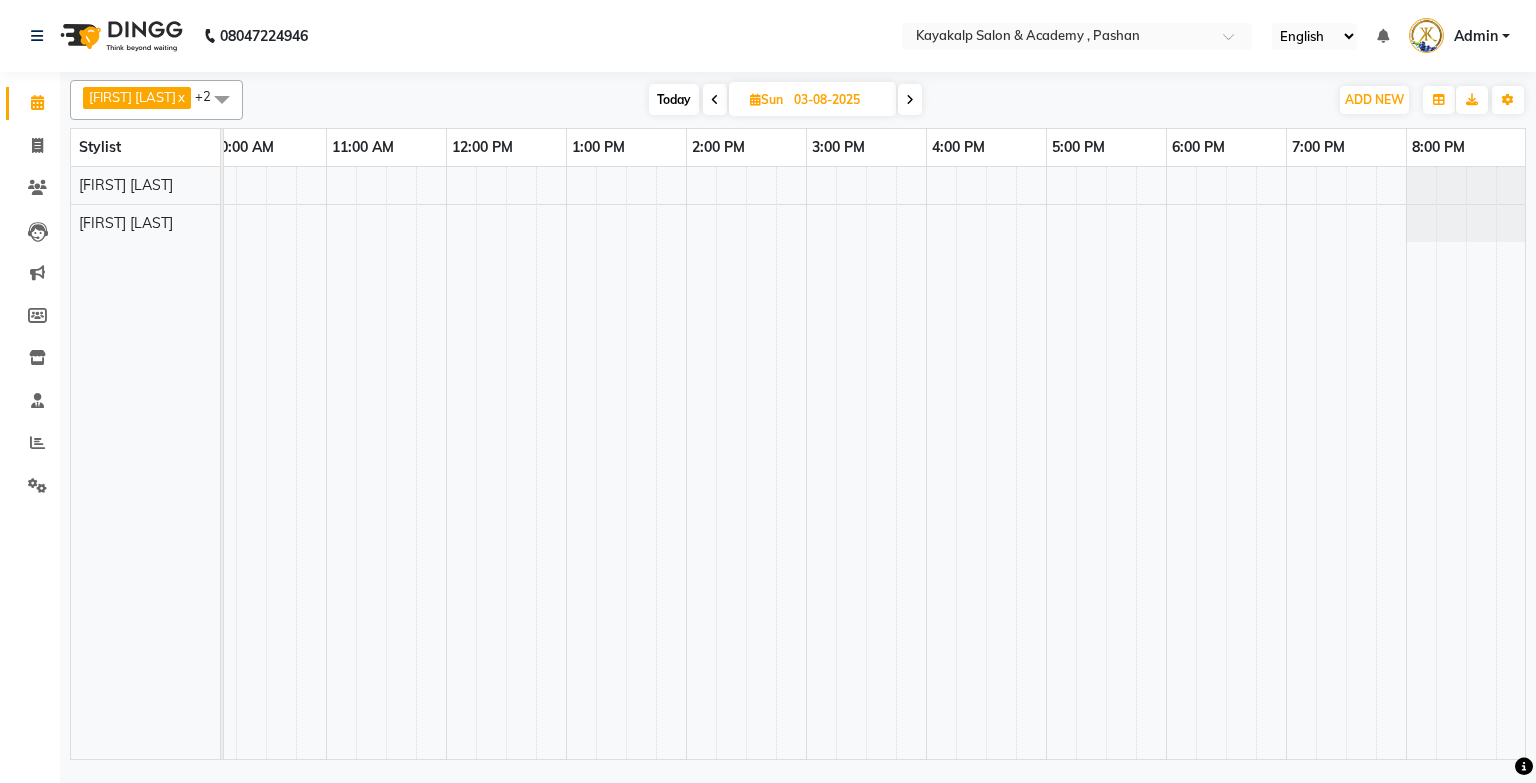 click at bounding box center [910, 99] 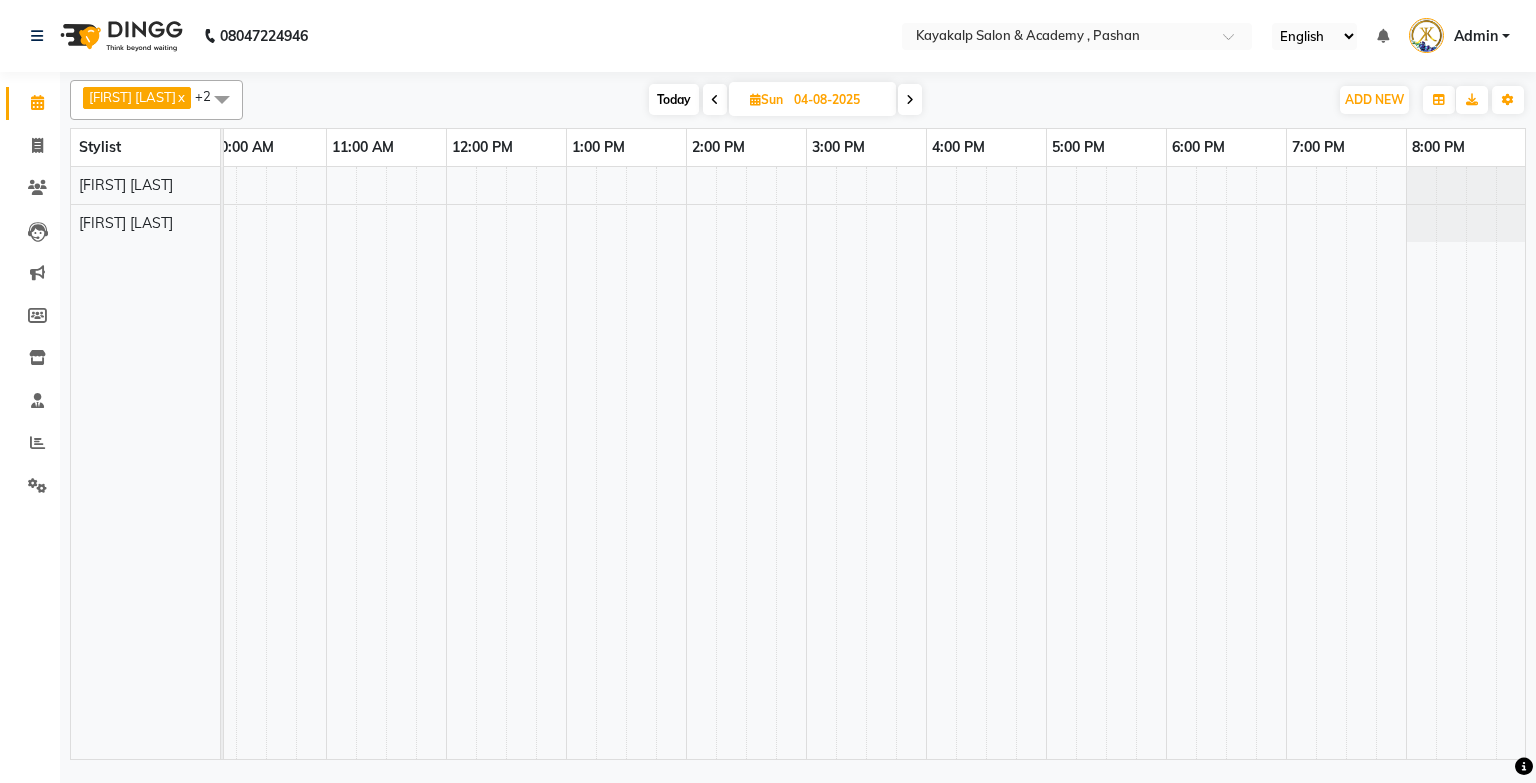 scroll, scrollTop: 0, scrollLeft: 138, axis: horizontal 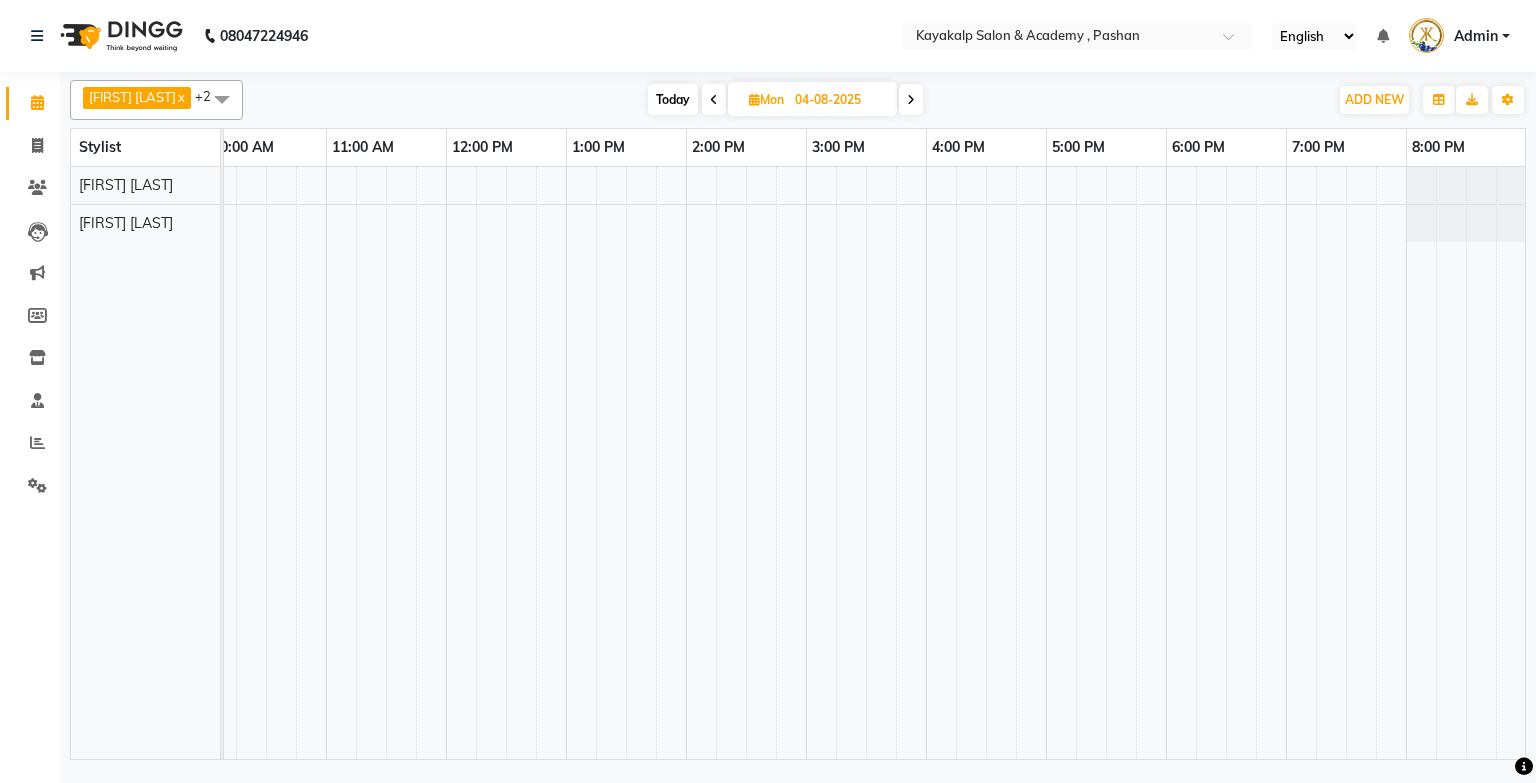 click at bounding box center (911, 99) 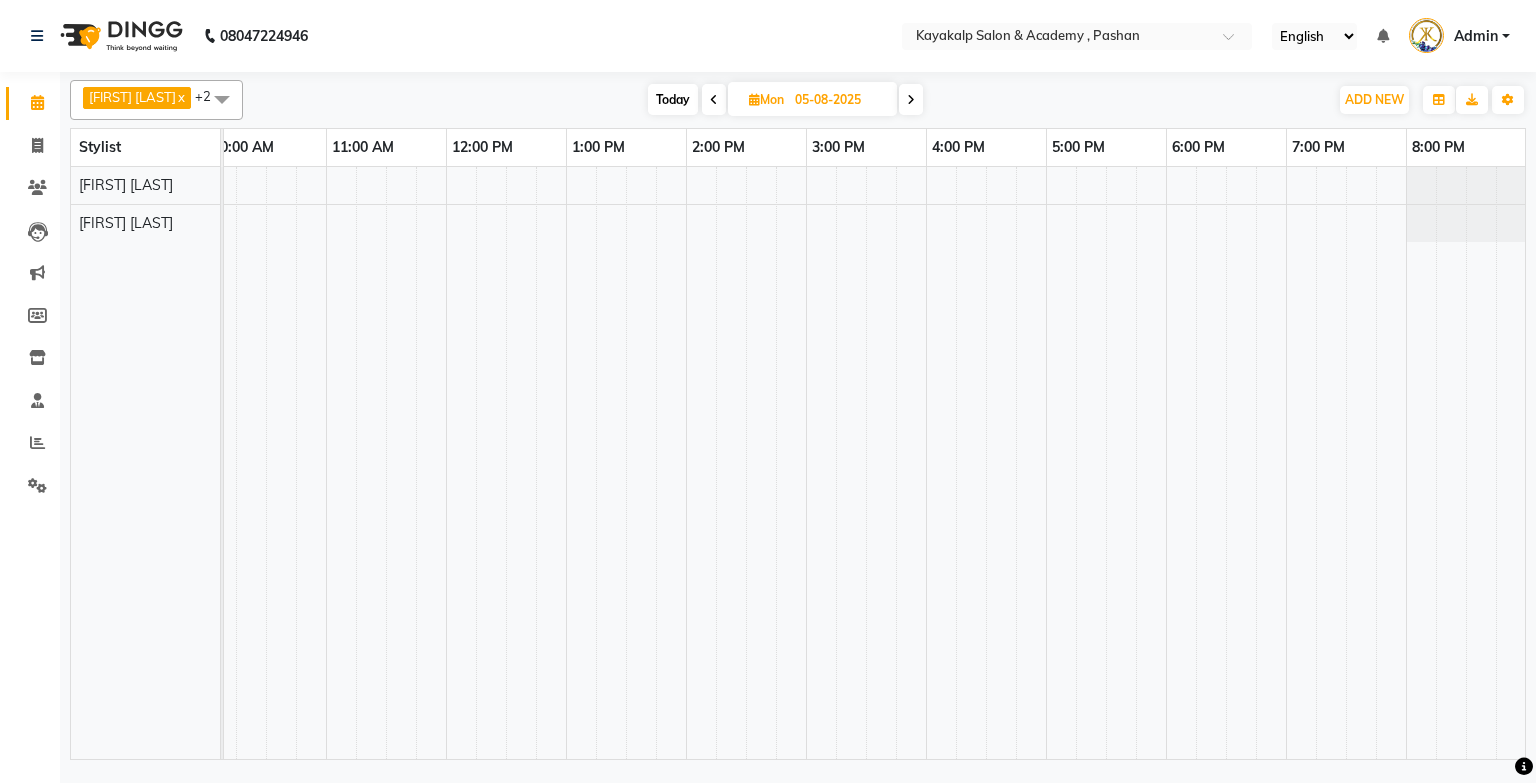 scroll, scrollTop: 0, scrollLeft: 138, axis: horizontal 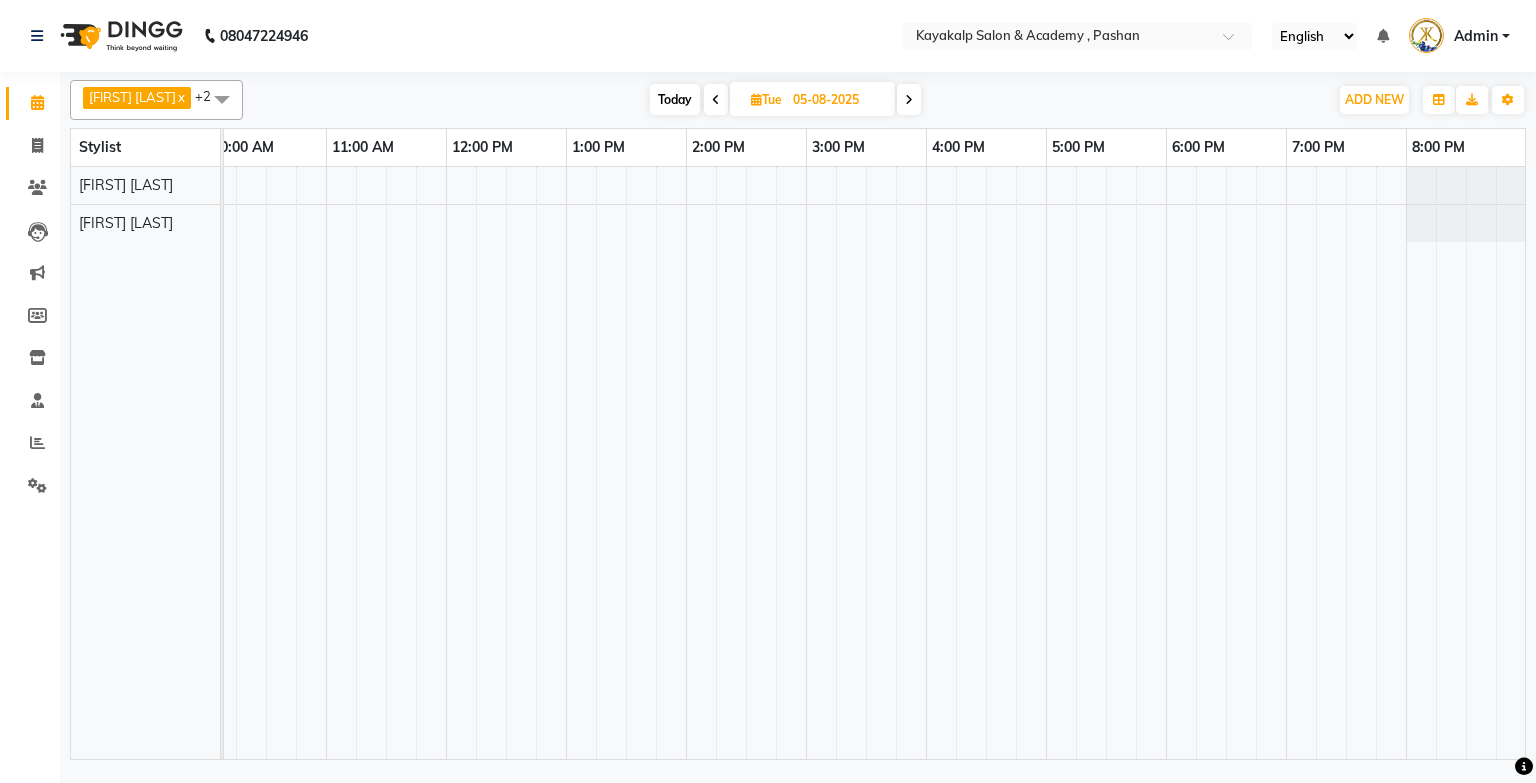 click at bounding box center [909, 100] 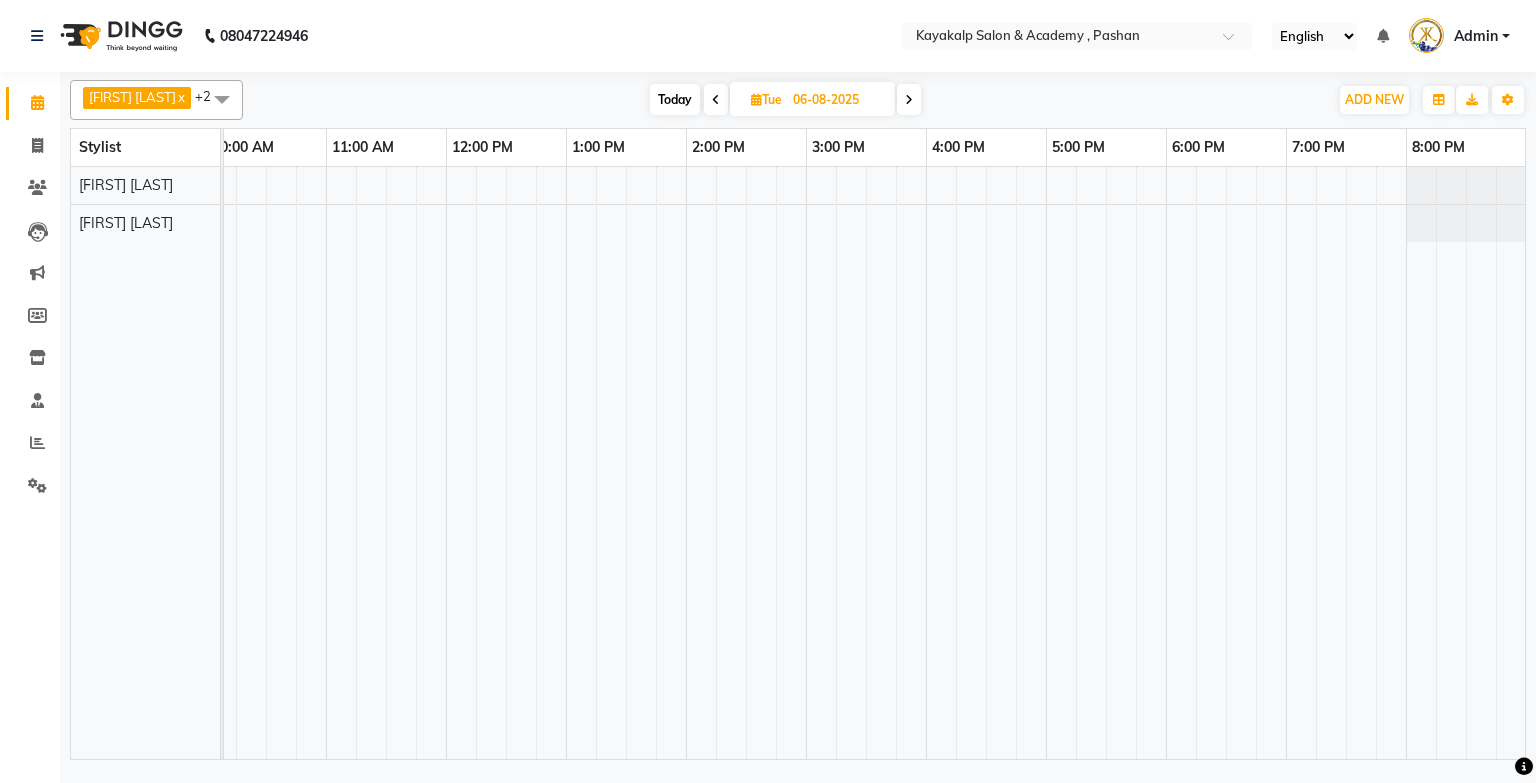 scroll, scrollTop: 0, scrollLeft: 138, axis: horizontal 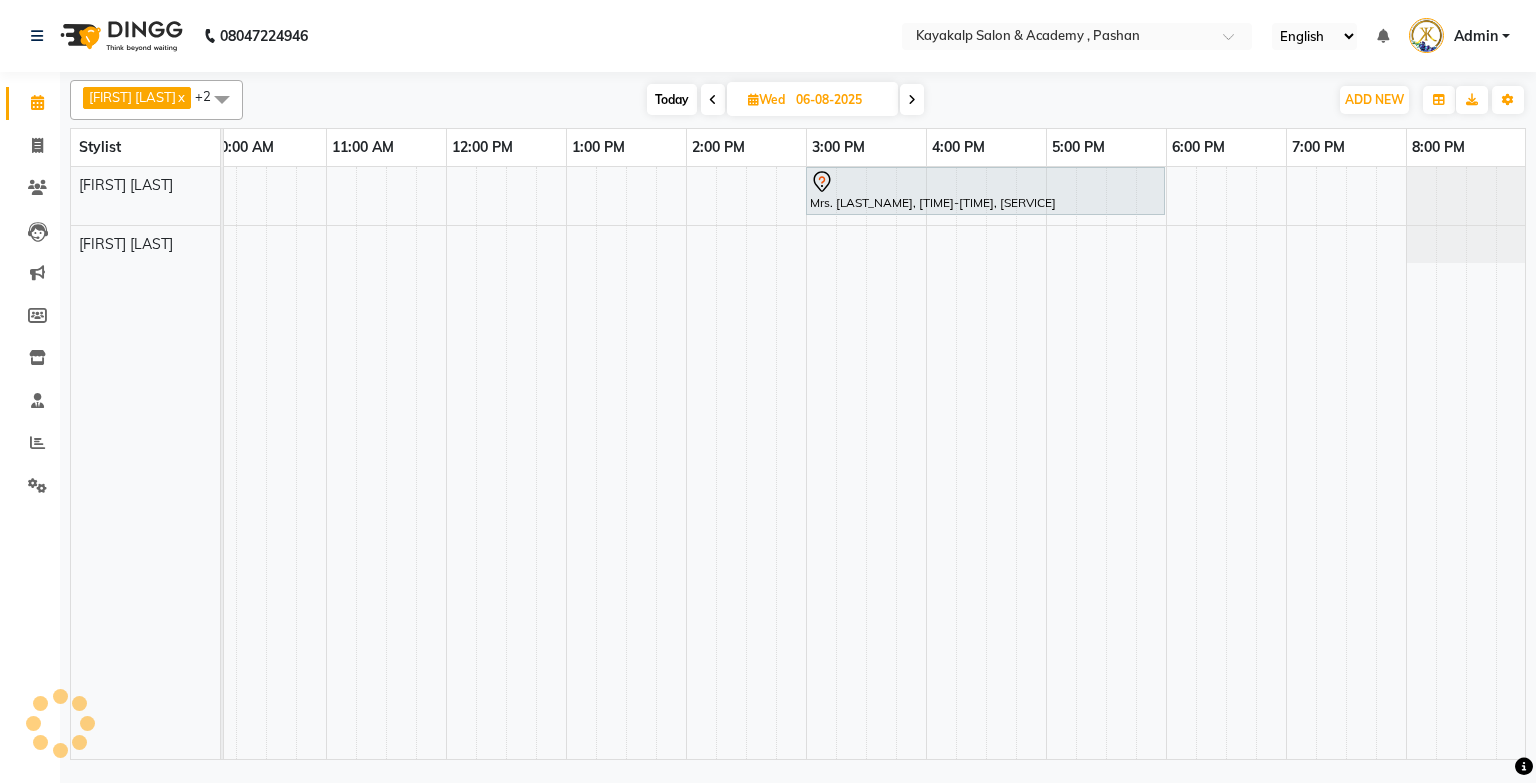 click at bounding box center (912, 99) 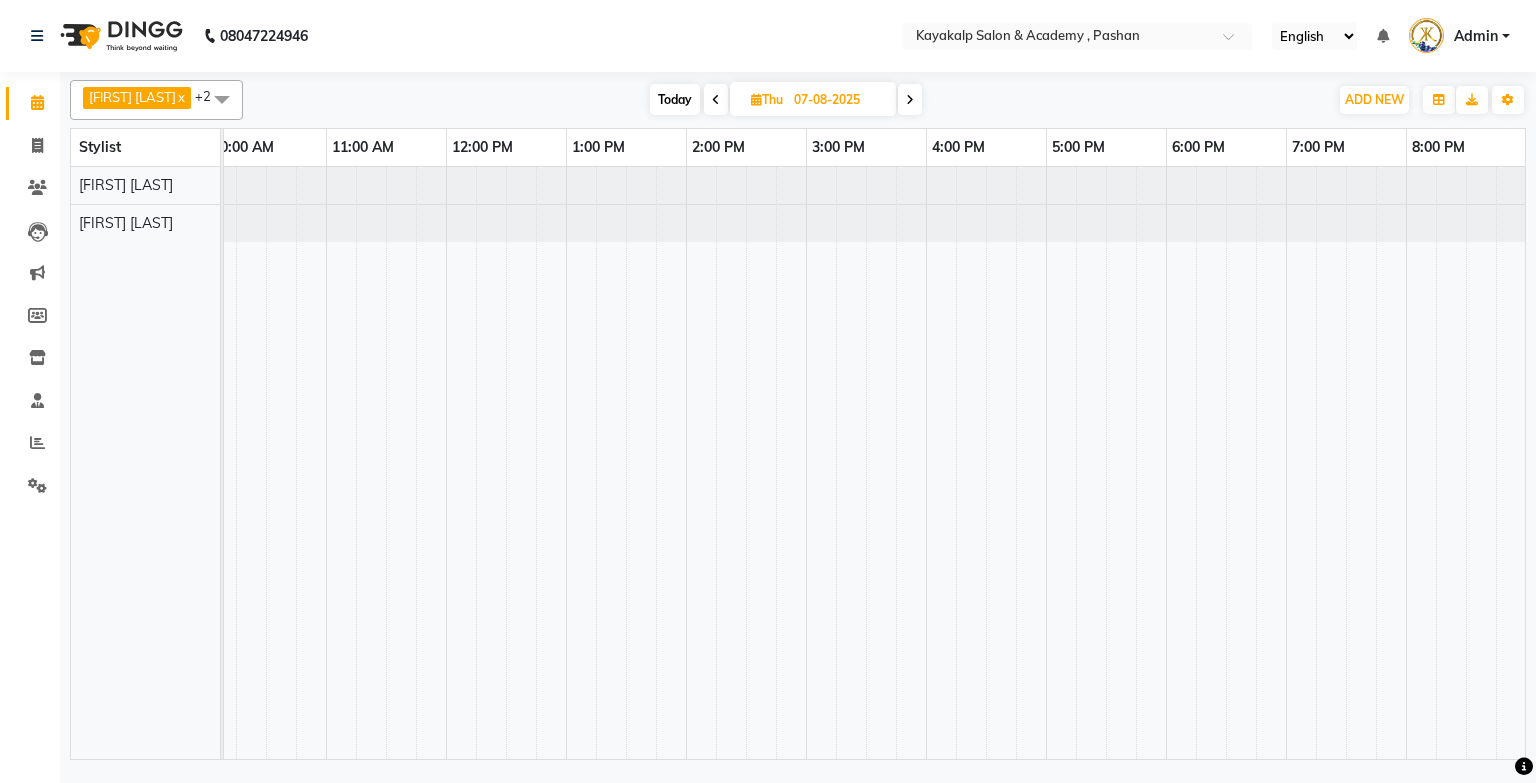 scroll, scrollTop: 0, scrollLeft: 0, axis: both 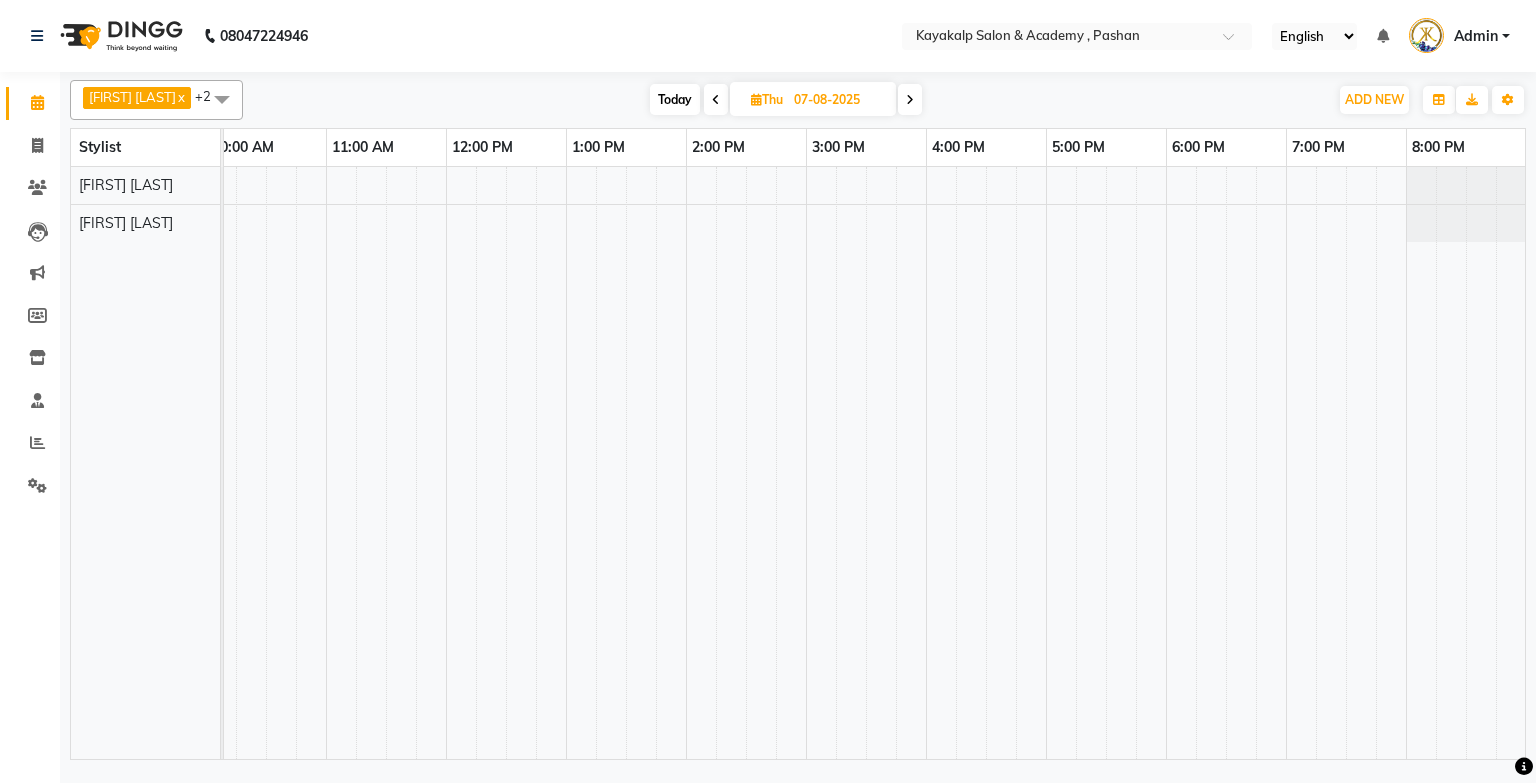 click at bounding box center (716, 99) 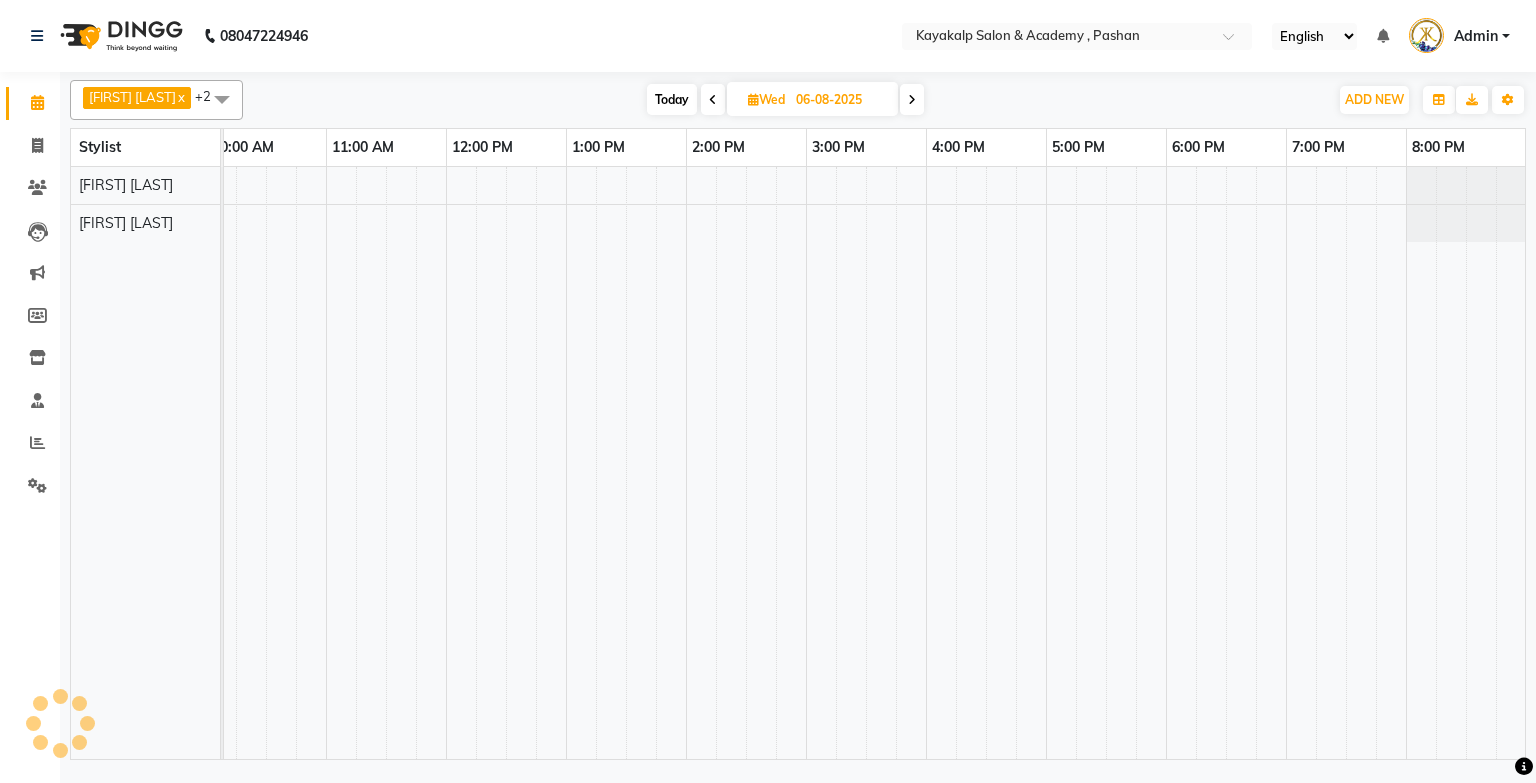 scroll, scrollTop: 0, scrollLeft: 138, axis: horizontal 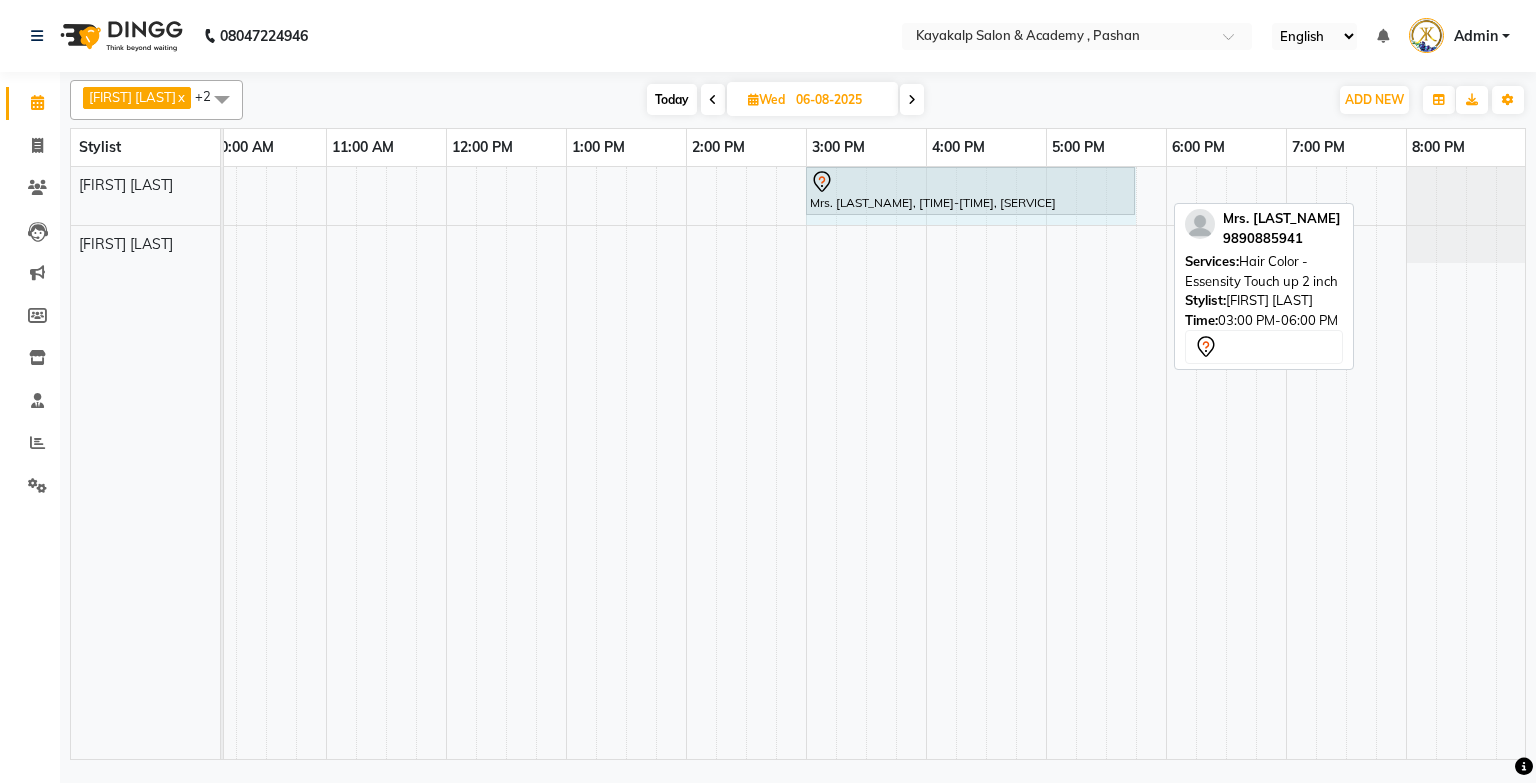 drag, startPoint x: 1161, startPoint y: 188, endPoint x: 1108, endPoint y: 188, distance: 53 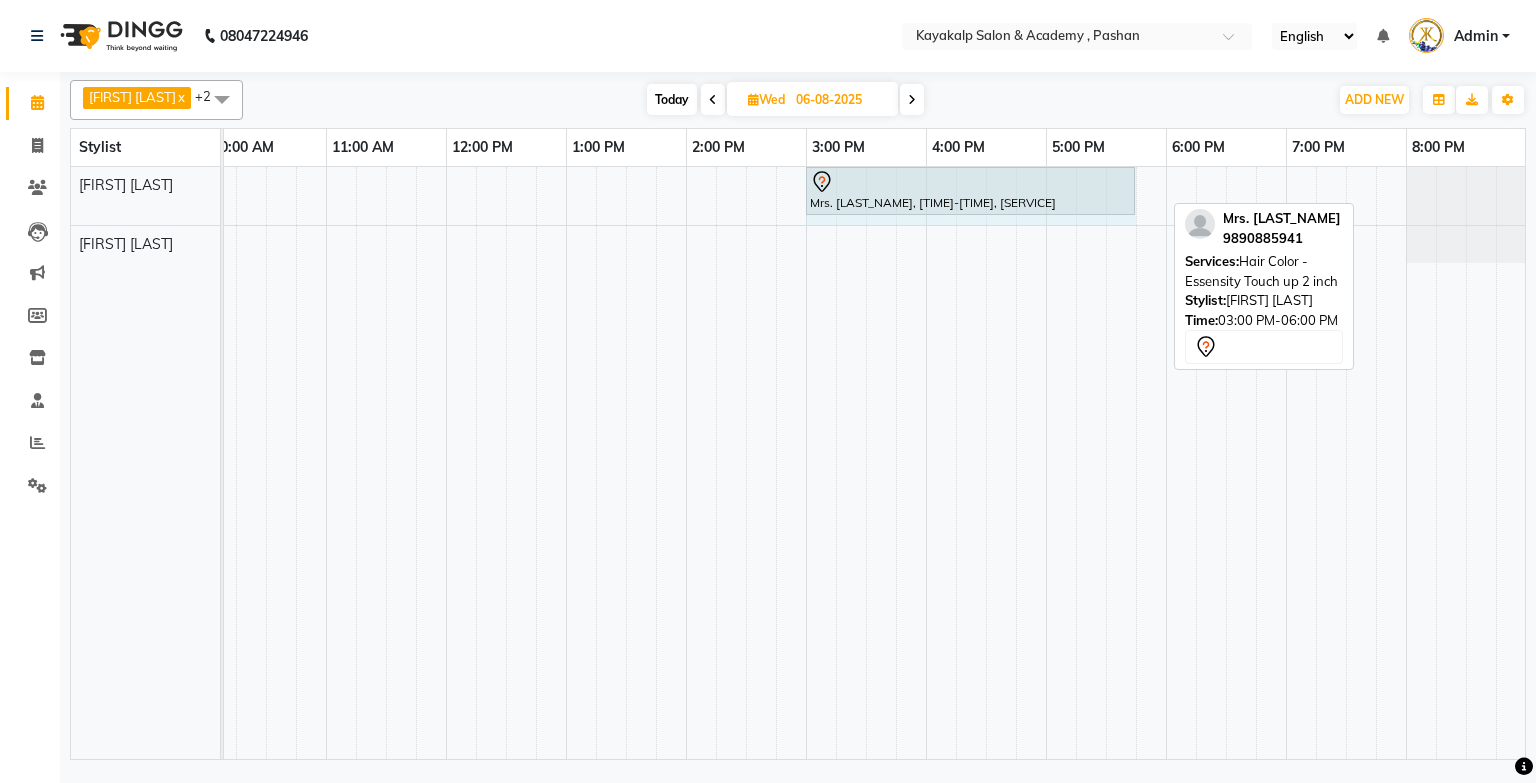 click on "Mrs. [LAST_NAME], [TIME]-[TIME], [SERVICE]             Mrs. [LAST_NAME], [TIME]-[TIME], [SERVICE]" at bounding box center [86, 196] 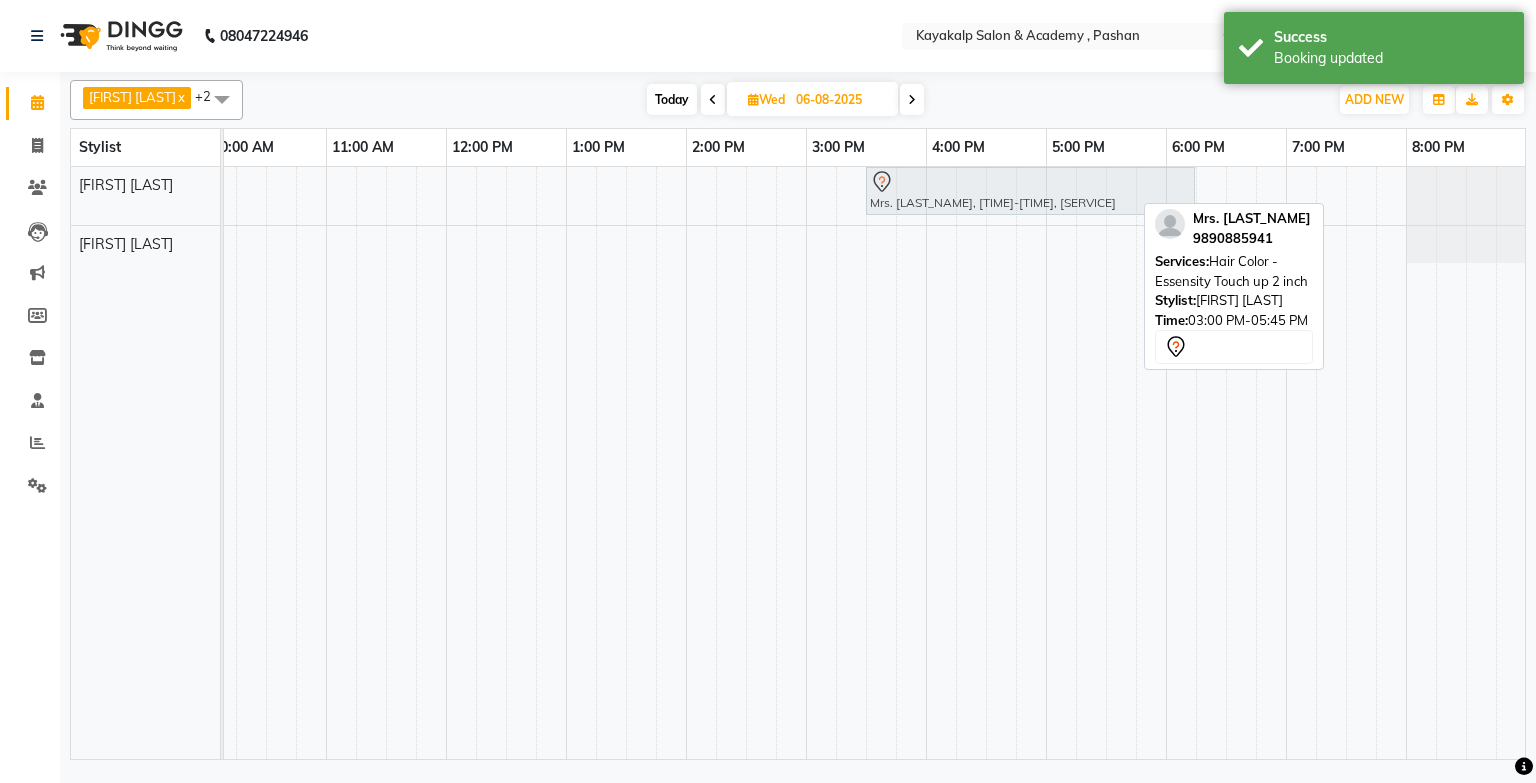 drag, startPoint x: 816, startPoint y: 188, endPoint x: 869, endPoint y: 212, distance: 58.18075 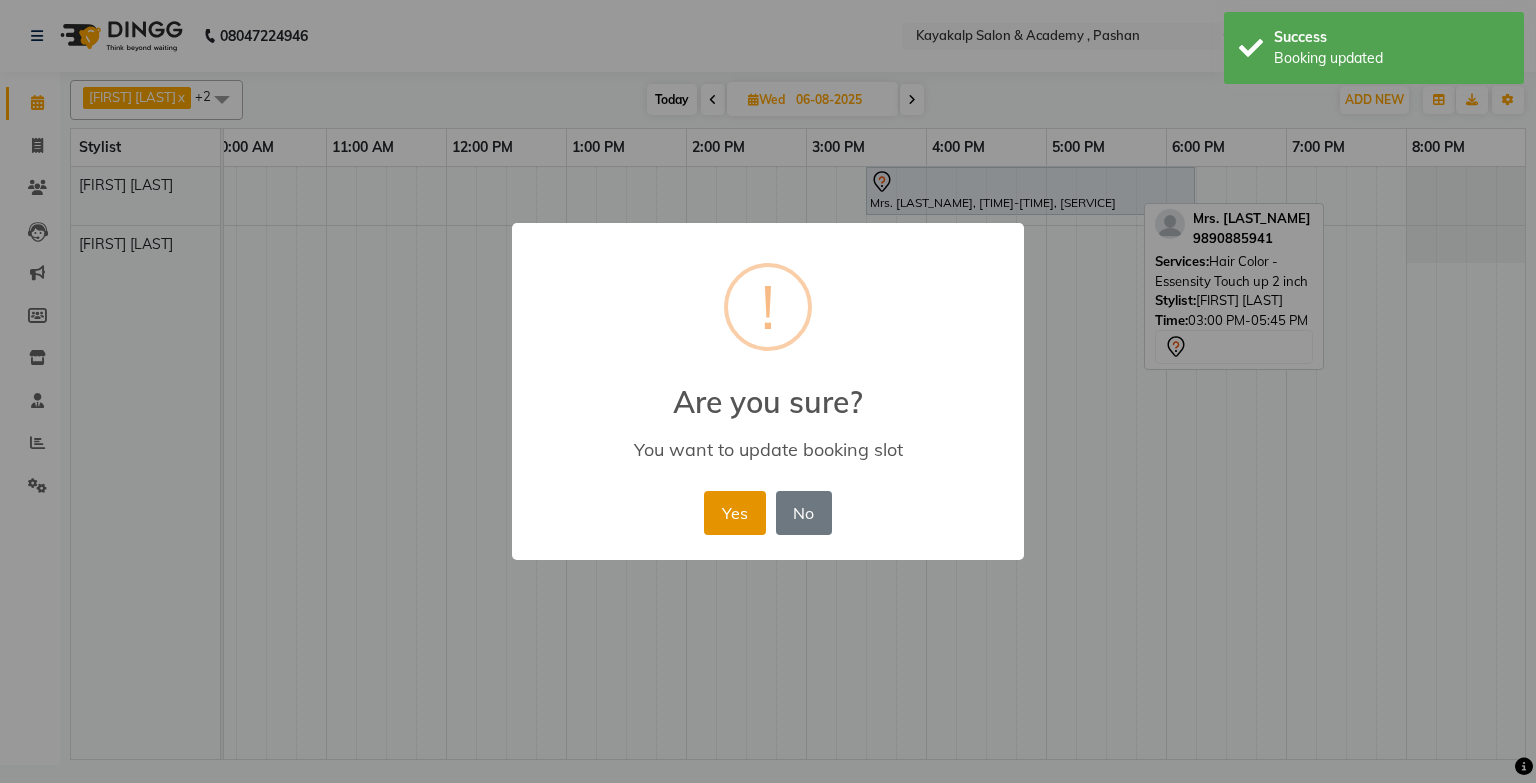 click on "Yes" at bounding box center (734, 513) 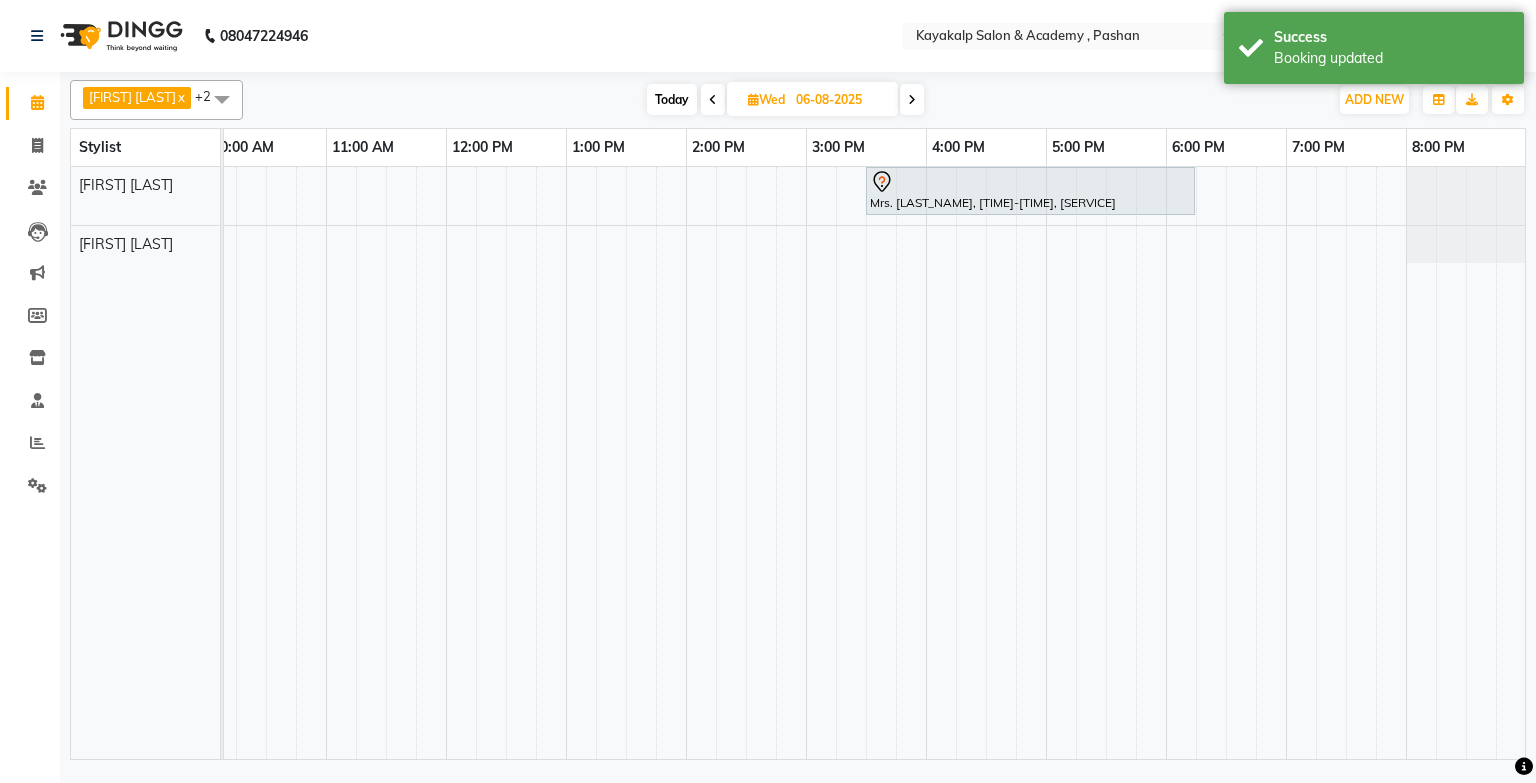 click at bounding box center [912, 99] 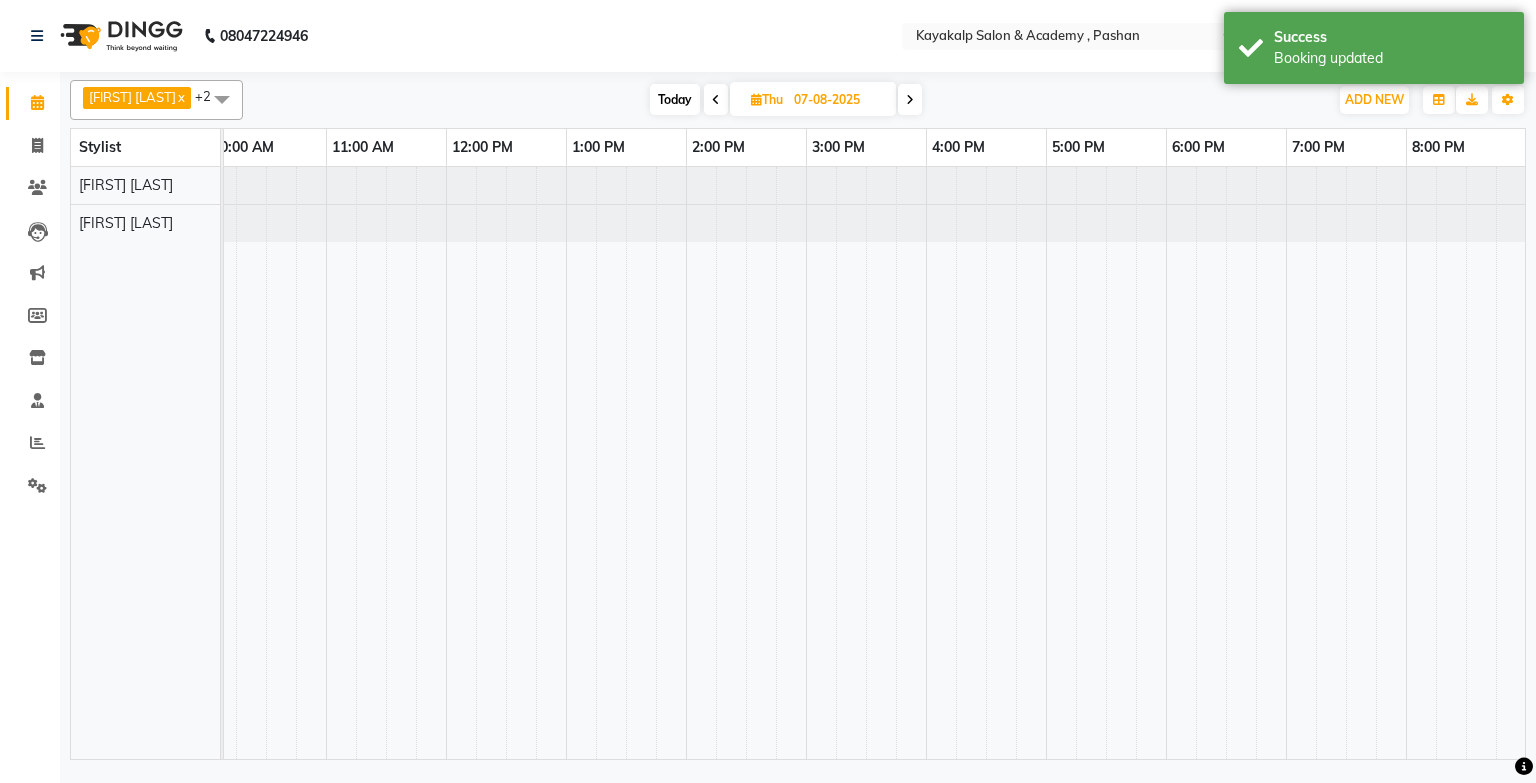 scroll, scrollTop: 0, scrollLeft: 138, axis: horizontal 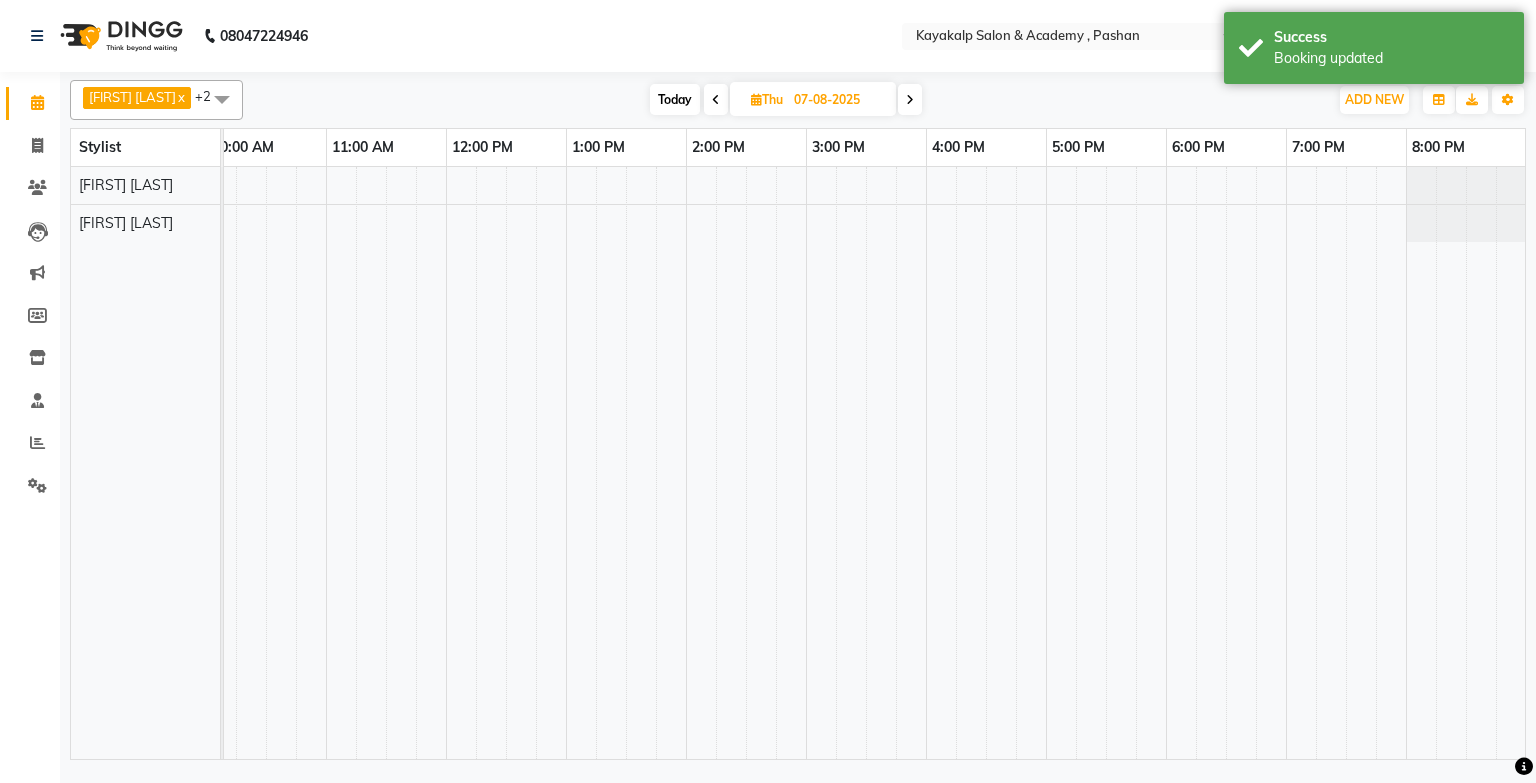 click at bounding box center [910, 99] 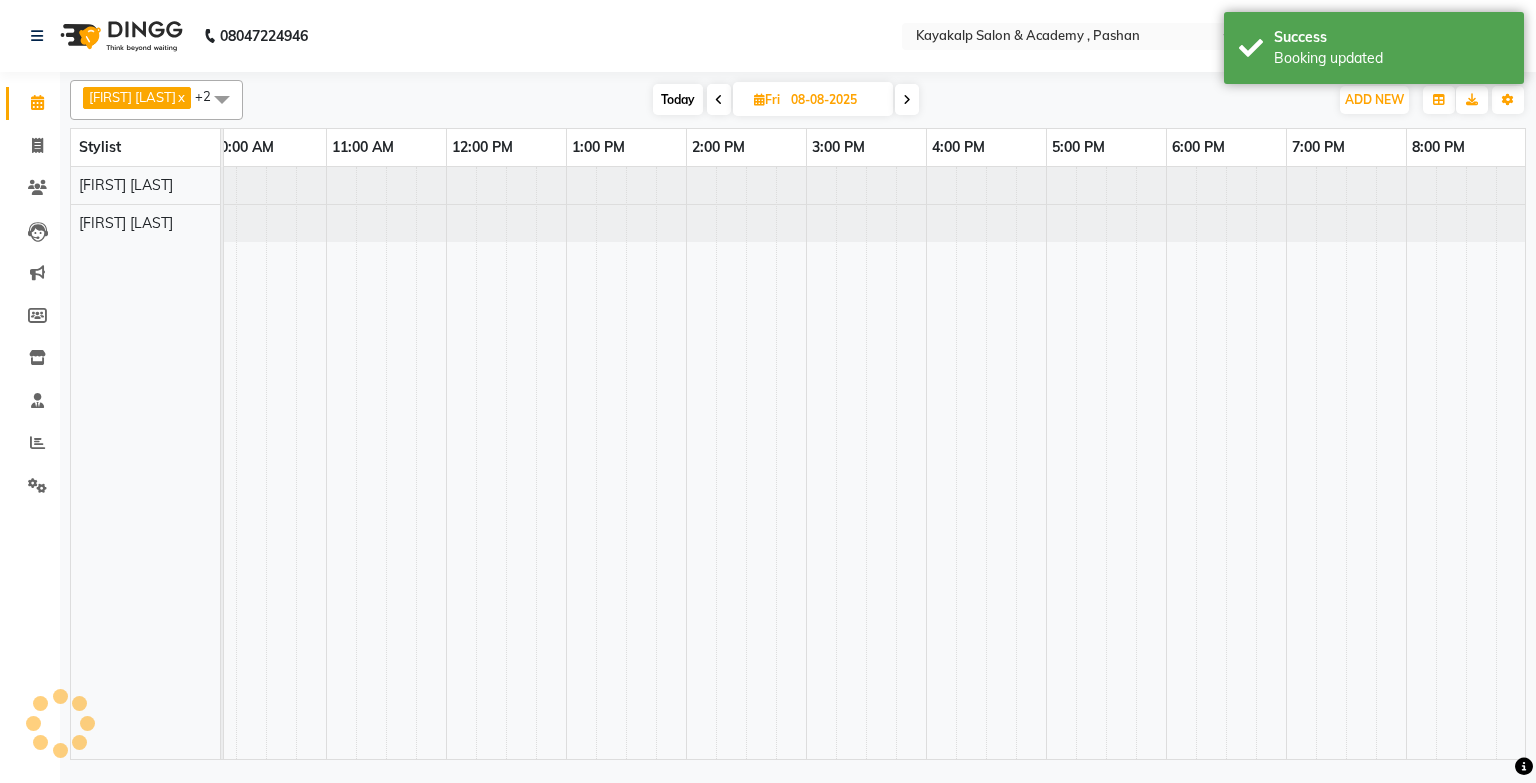 scroll, scrollTop: 0, scrollLeft: 138, axis: horizontal 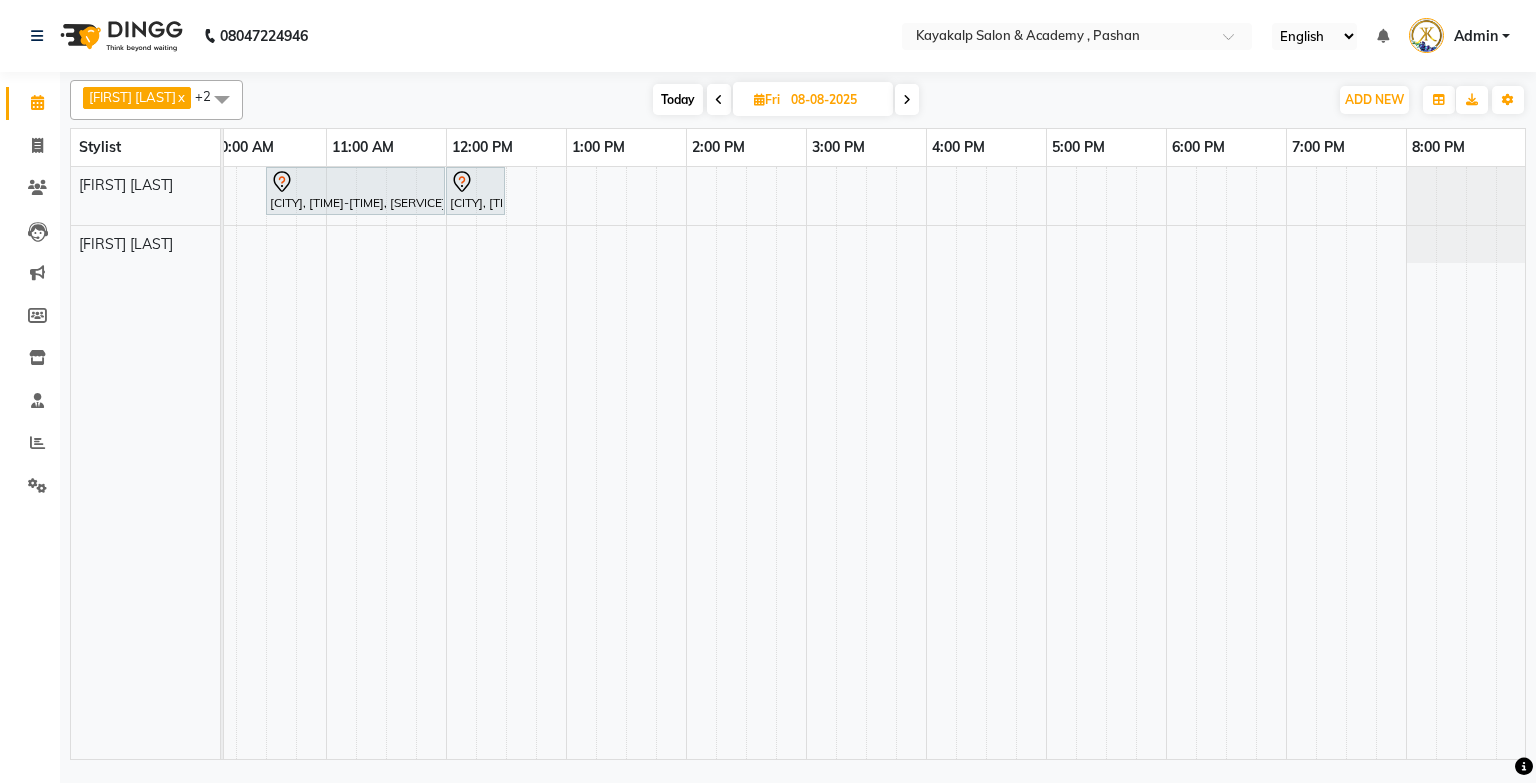 click at bounding box center [907, 99] 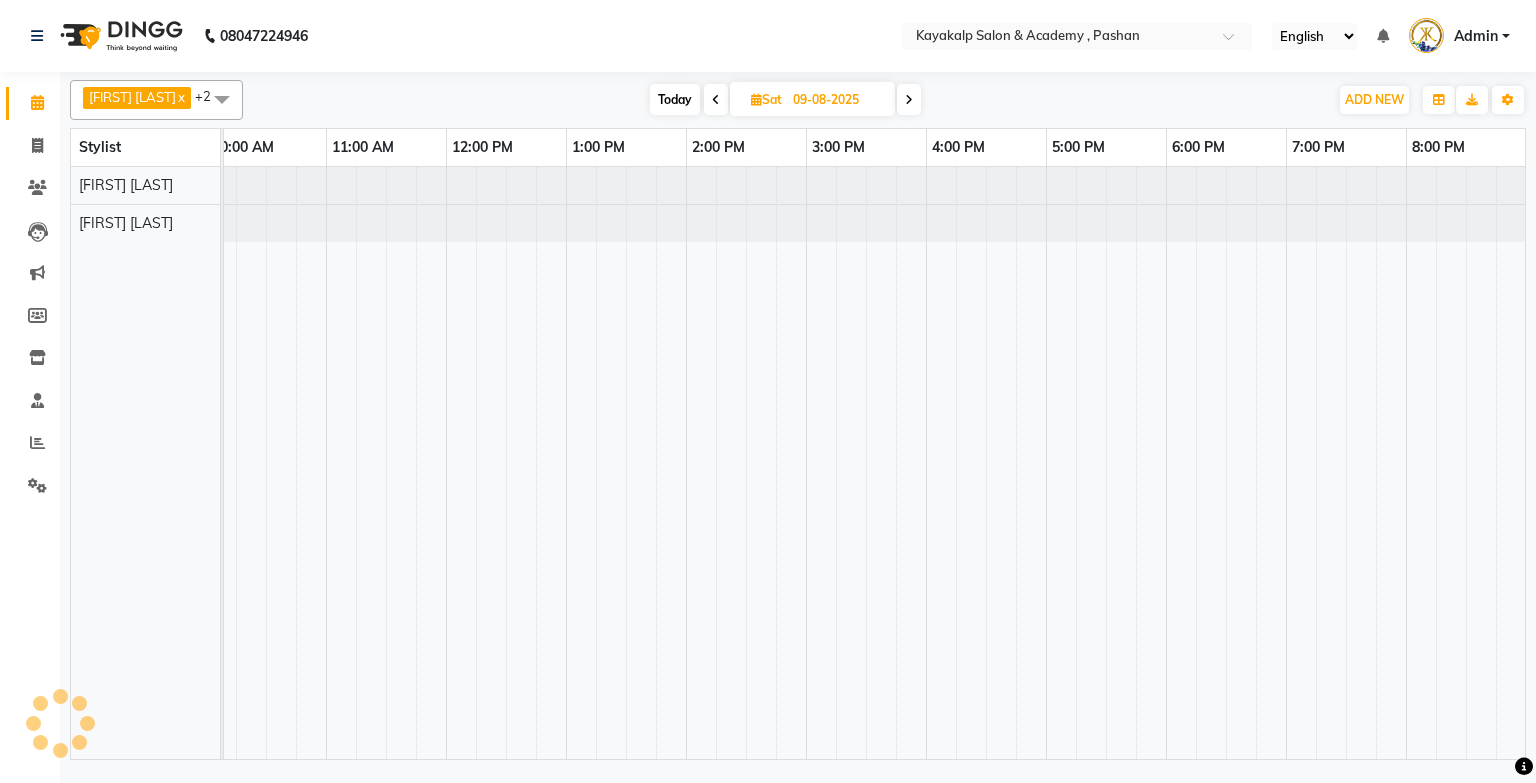 scroll, scrollTop: 0, scrollLeft: 138, axis: horizontal 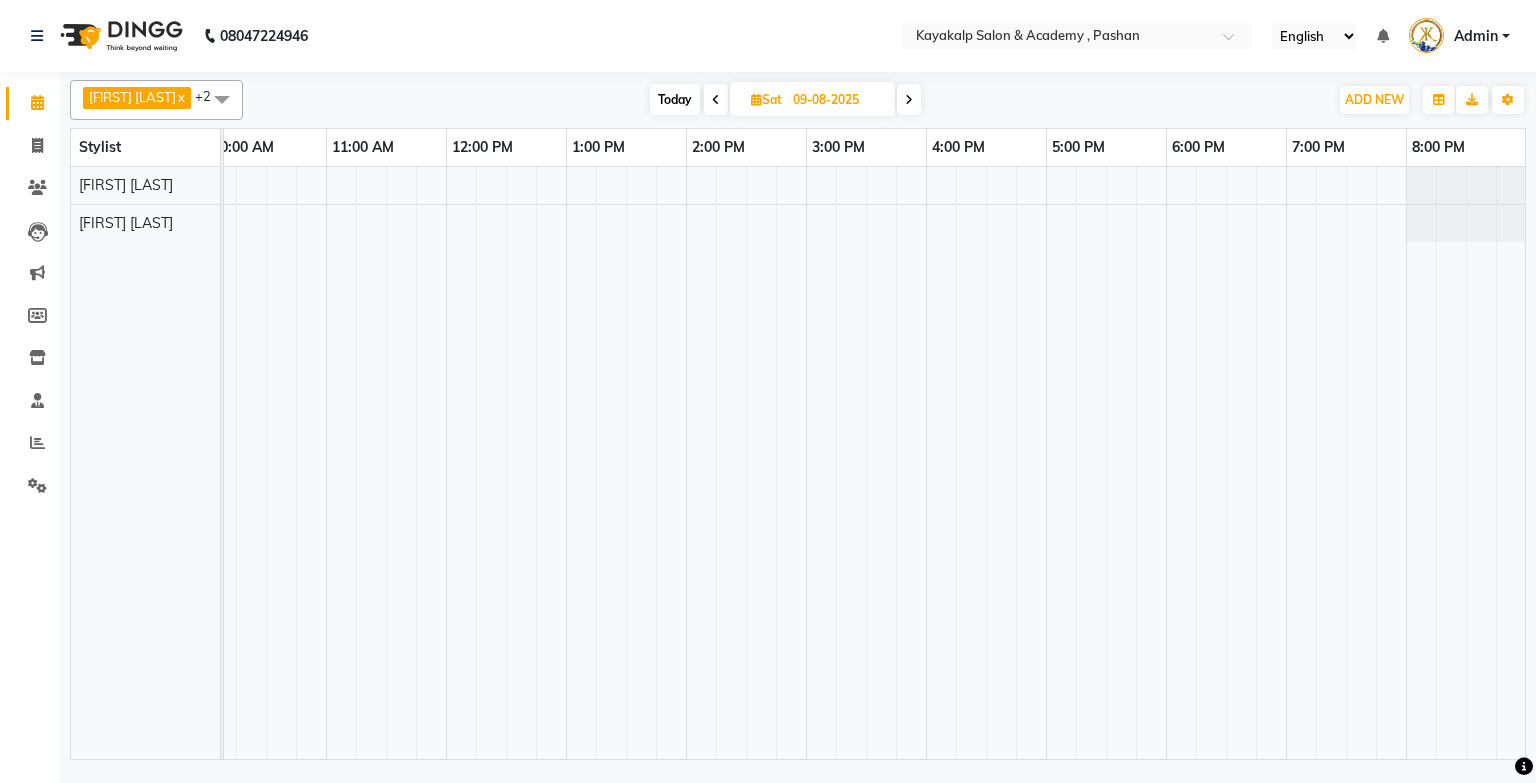 click on "Today" at bounding box center (675, 99) 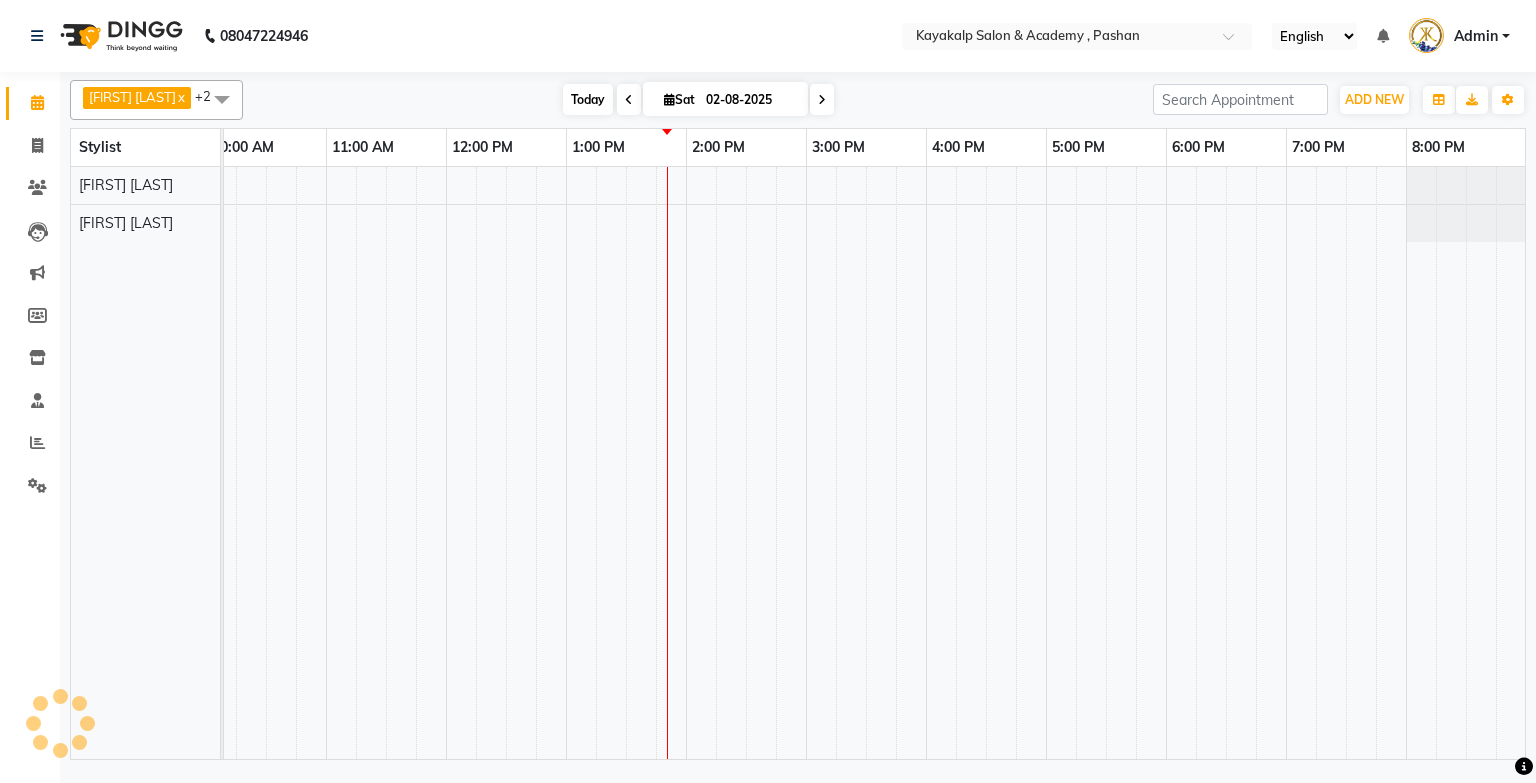 scroll, scrollTop: 0, scrollLeft: 138, axis: horizontal 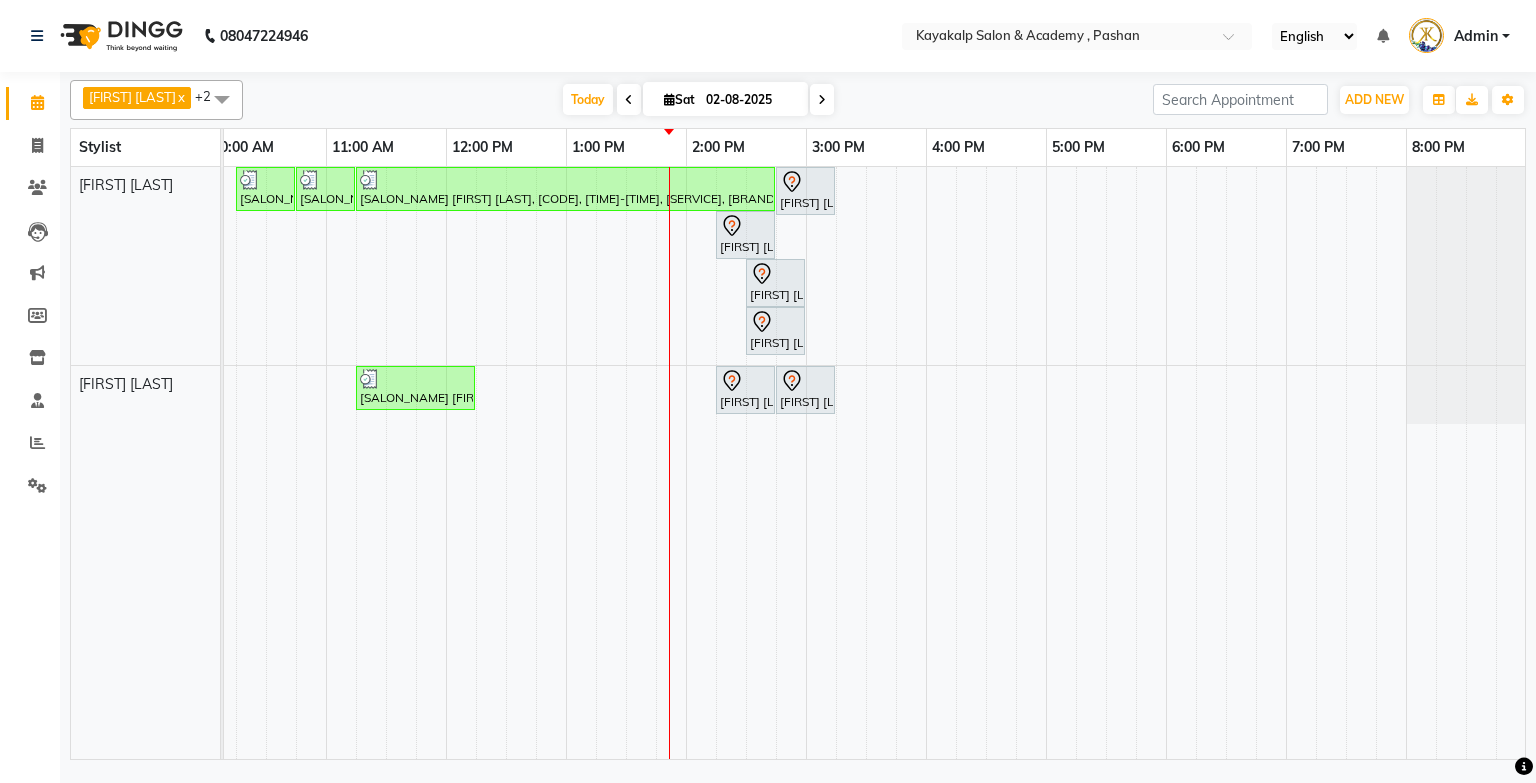 click at bounding box center [822, 100] 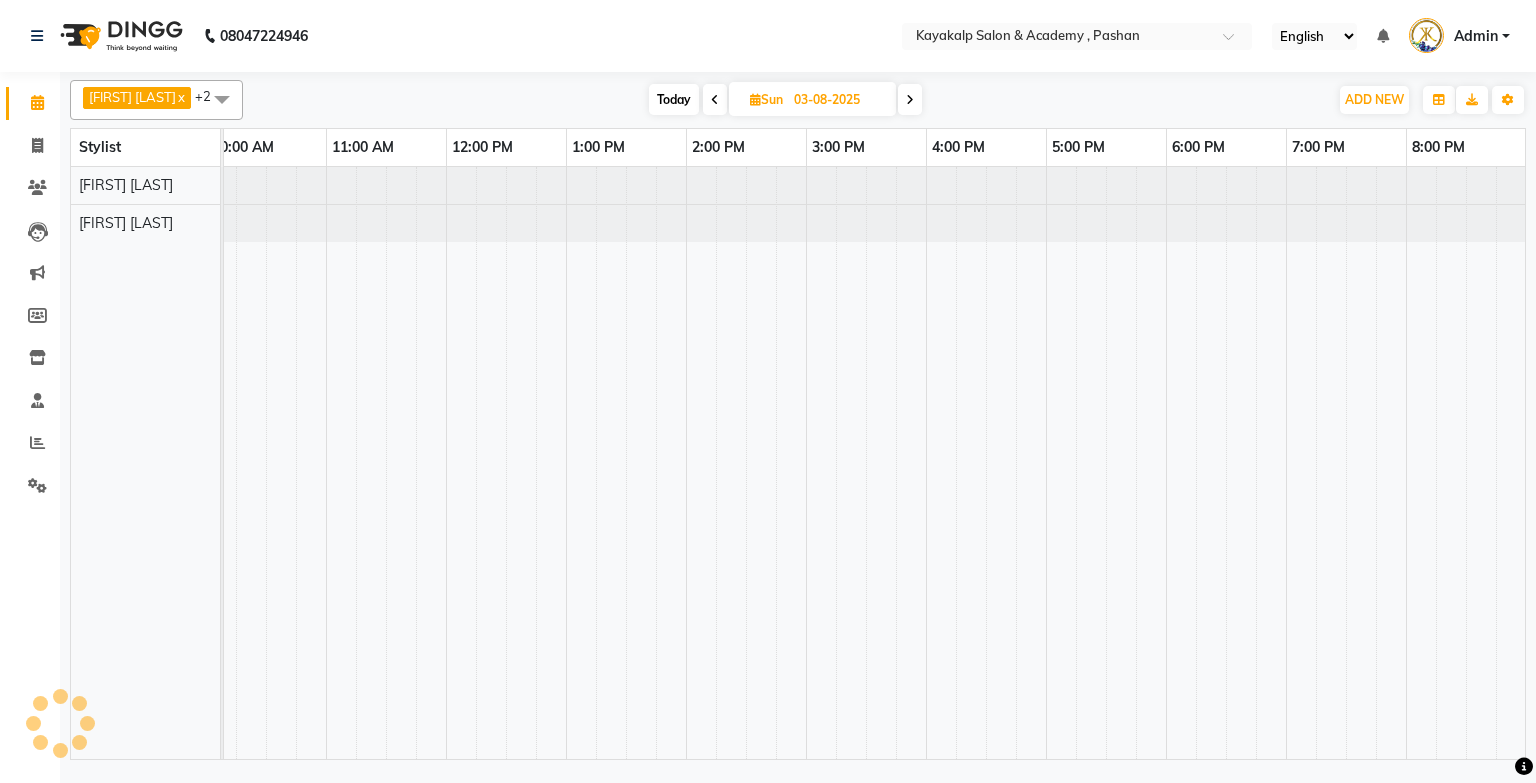 scroll, scrollTop: 0, scrollLeft: 0, axis: both 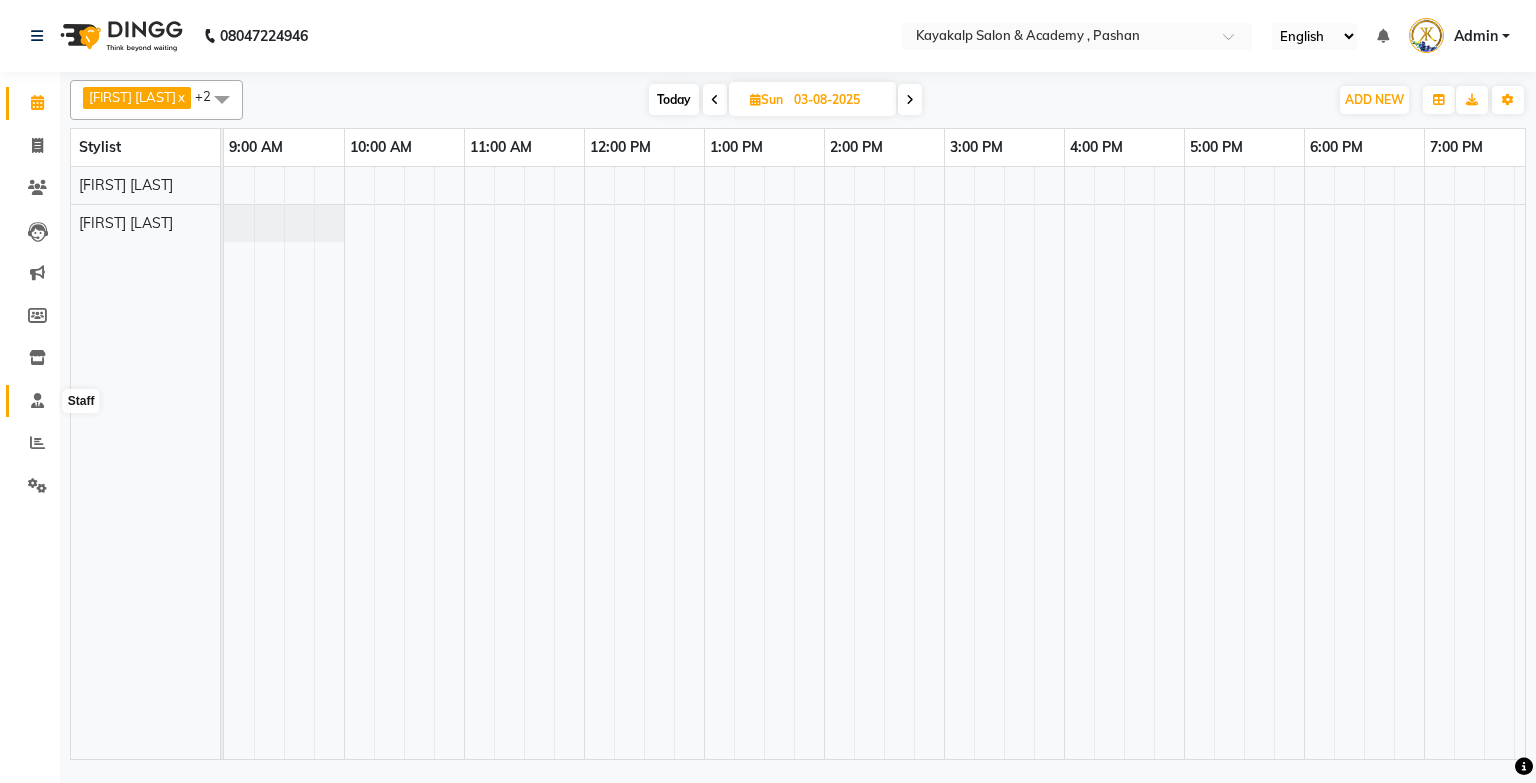 click 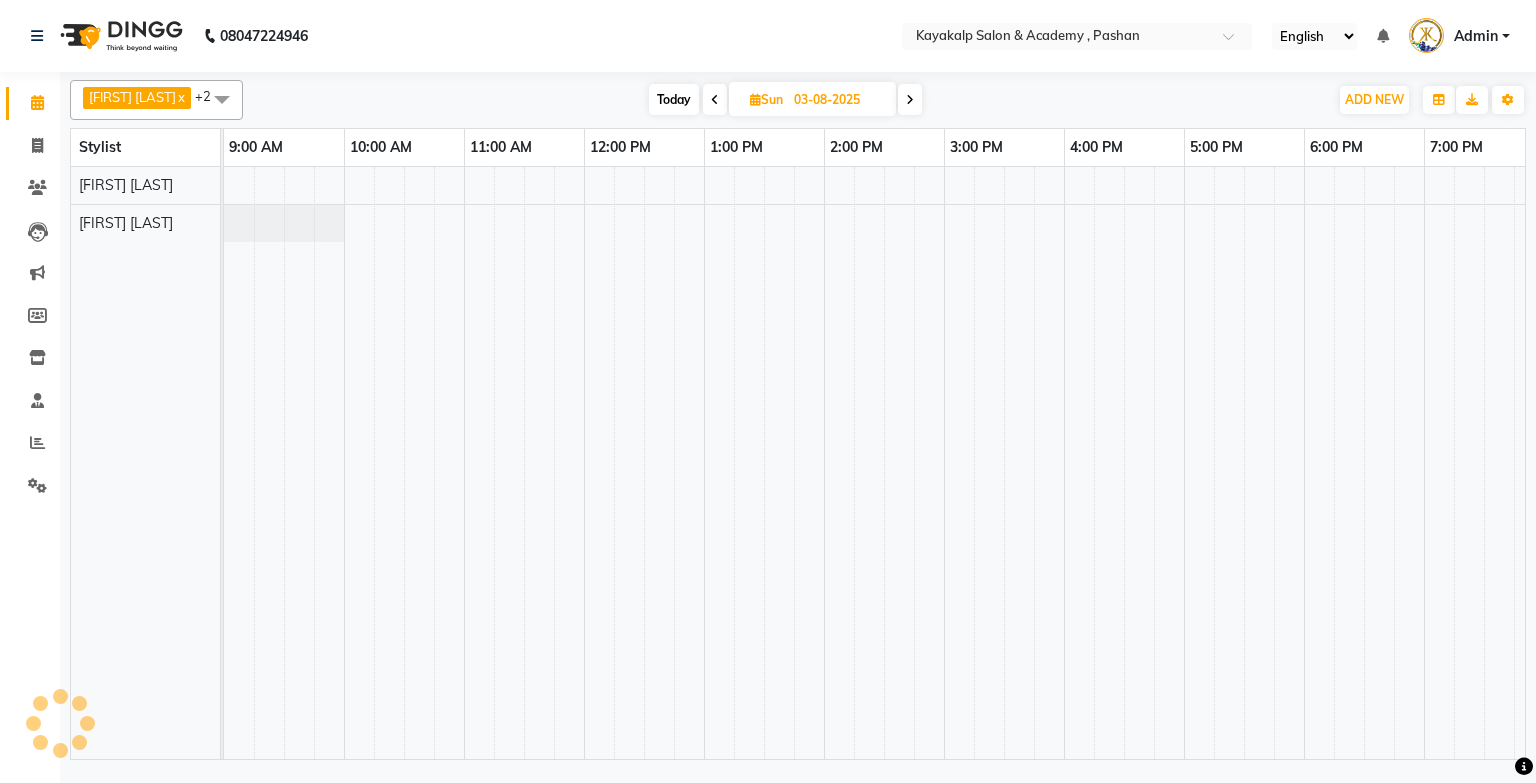 scroll, scrollTop: 0, scrollLeft: 0, axis: both 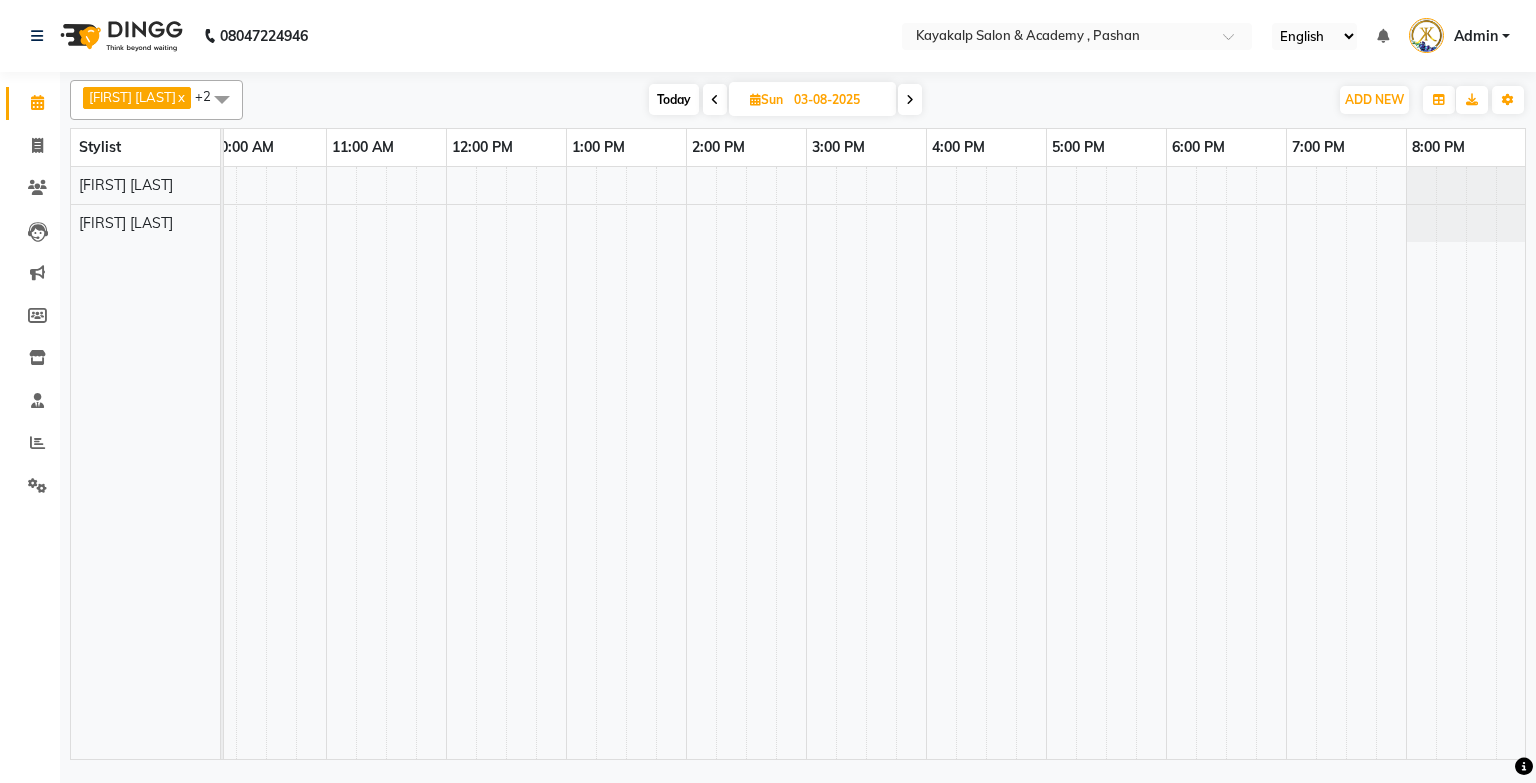 click at bounding box center [715, 100] 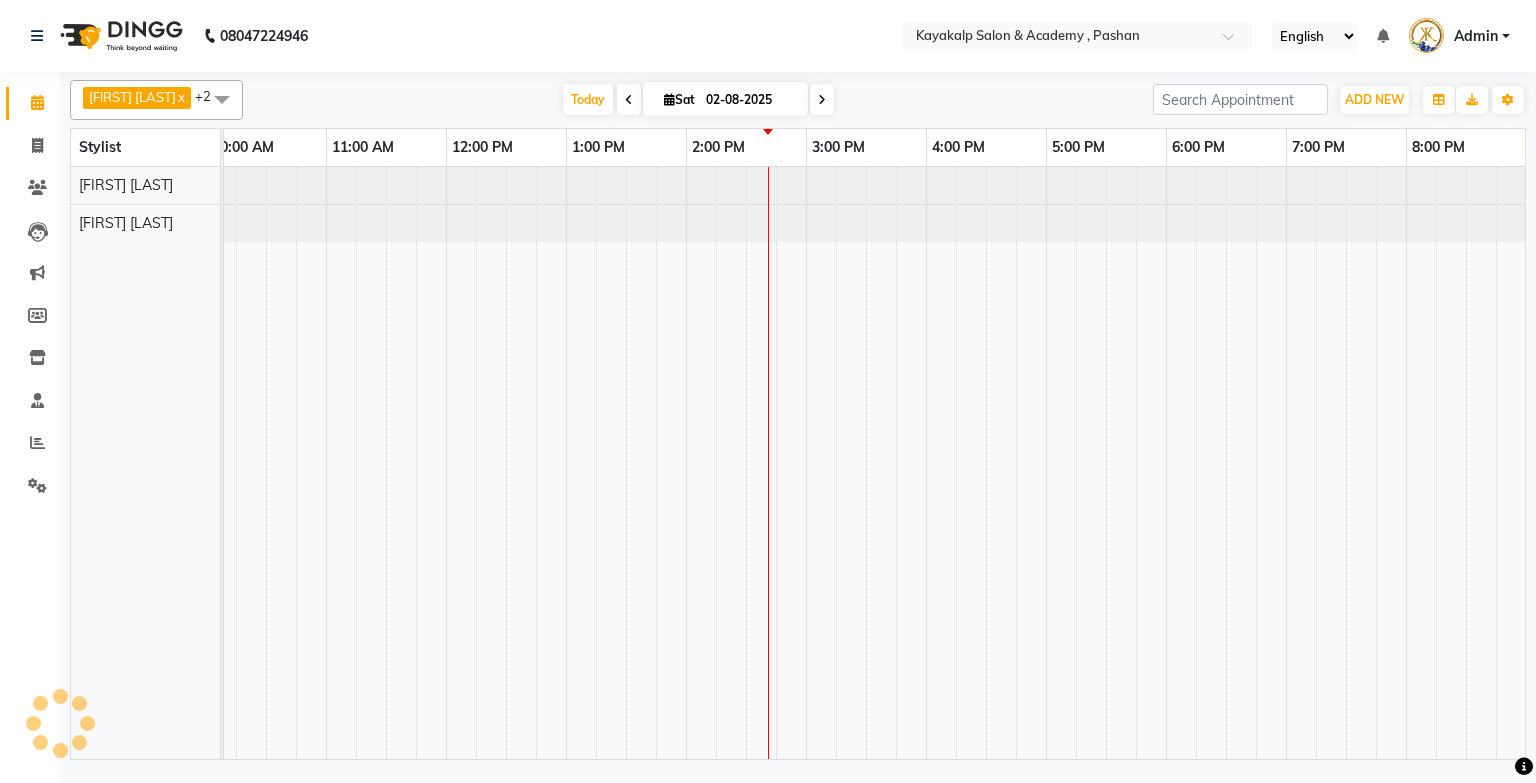 scroll, scrollTop: 0, scrollLeft: 138, axis: horizontal 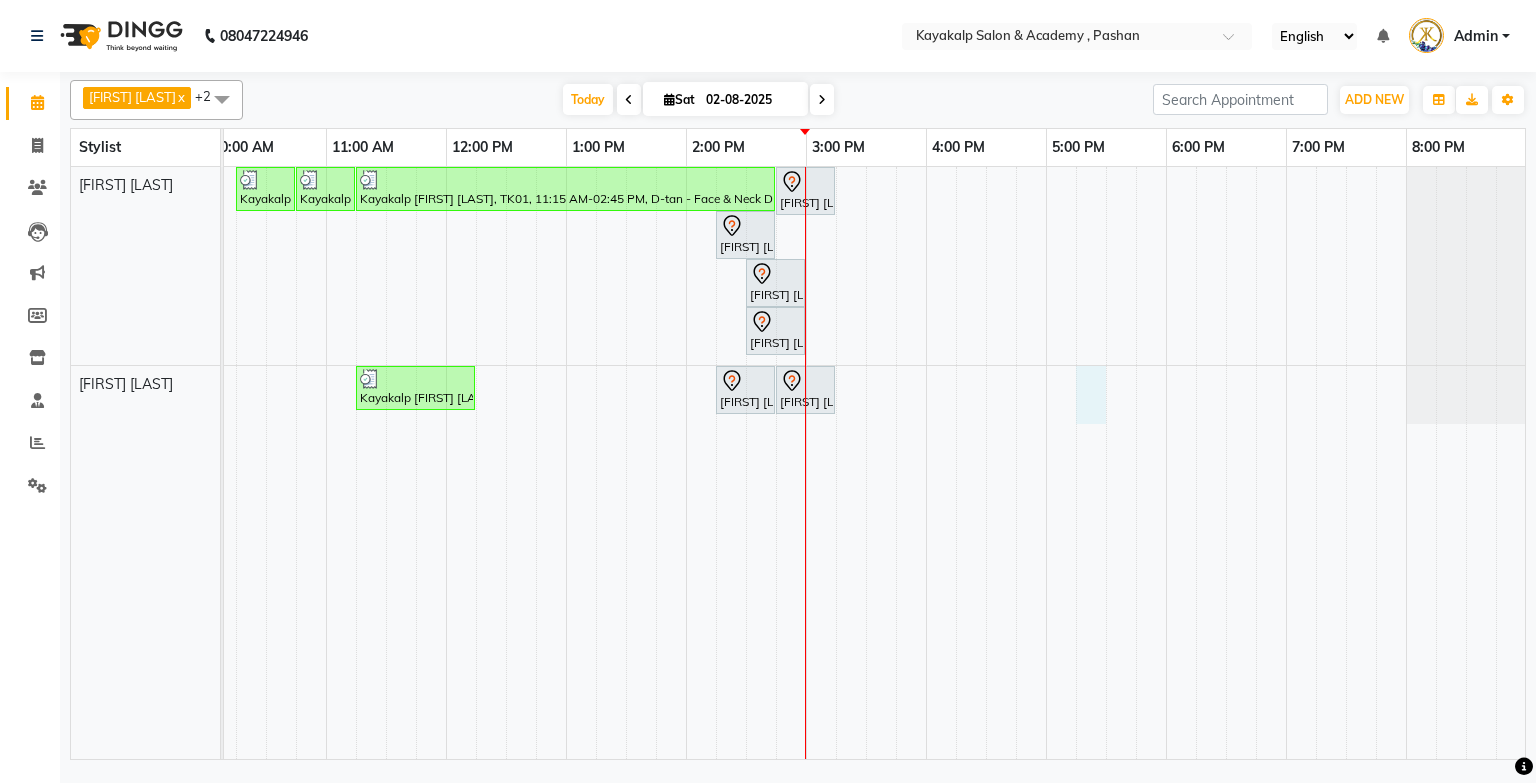 click on "Kayakalp Deepika Karnika, TK01, 10:15 AM-10:45 AM, D-tan - Face & Neck D-tan     Kayakalp Deepika Karnika, TK01, 10:45 AM-11:15 AM, D-tan - Face & Neck D-tan     Kayakalp Deepika Karnika, TK01, 11:15 AM-02:45 PM, D-tan - Face & Neck D-tan,Dermalogica - Derma Basic,D-tan - Face & Neck D-tan,Dermalogica - Dermaproskin 30,Hair Styling - Wash & Blow Dry (Midback),Dermalogica - Eye Treatment             Renuka Kalkar, TK02, 02:45 PM-03:15 PM, Argan Waxing - Full Legs             Renuka Kalkar, TK02, 02:15 PM-02:45 PM, Argan Waxing - Full Arms             Renuka Kalkar, TK02, 02:30 PM-03:00 PM, Hair Styling - Hair Wash             Renuka Kalkar, TK02, 02:30 PM-03:00 PM, Rica Waxing - Under Arms Peel off     Kayakalp Deepika Karnika, TK01, 11:15 AM-12:15 PM, Hair Styling - Hair Wash,Nails - Cut File & Polish,Nails - Change of Polish             Renuka Kalkar, TK02, 02:15 PM-02:45 PM, Argan Waxing - Full Arms             Renuka Kalkar, TK02, 02:45 PM-03:15 PM, Argan Waxing - Full Legs" at bounding box center [806, 463] 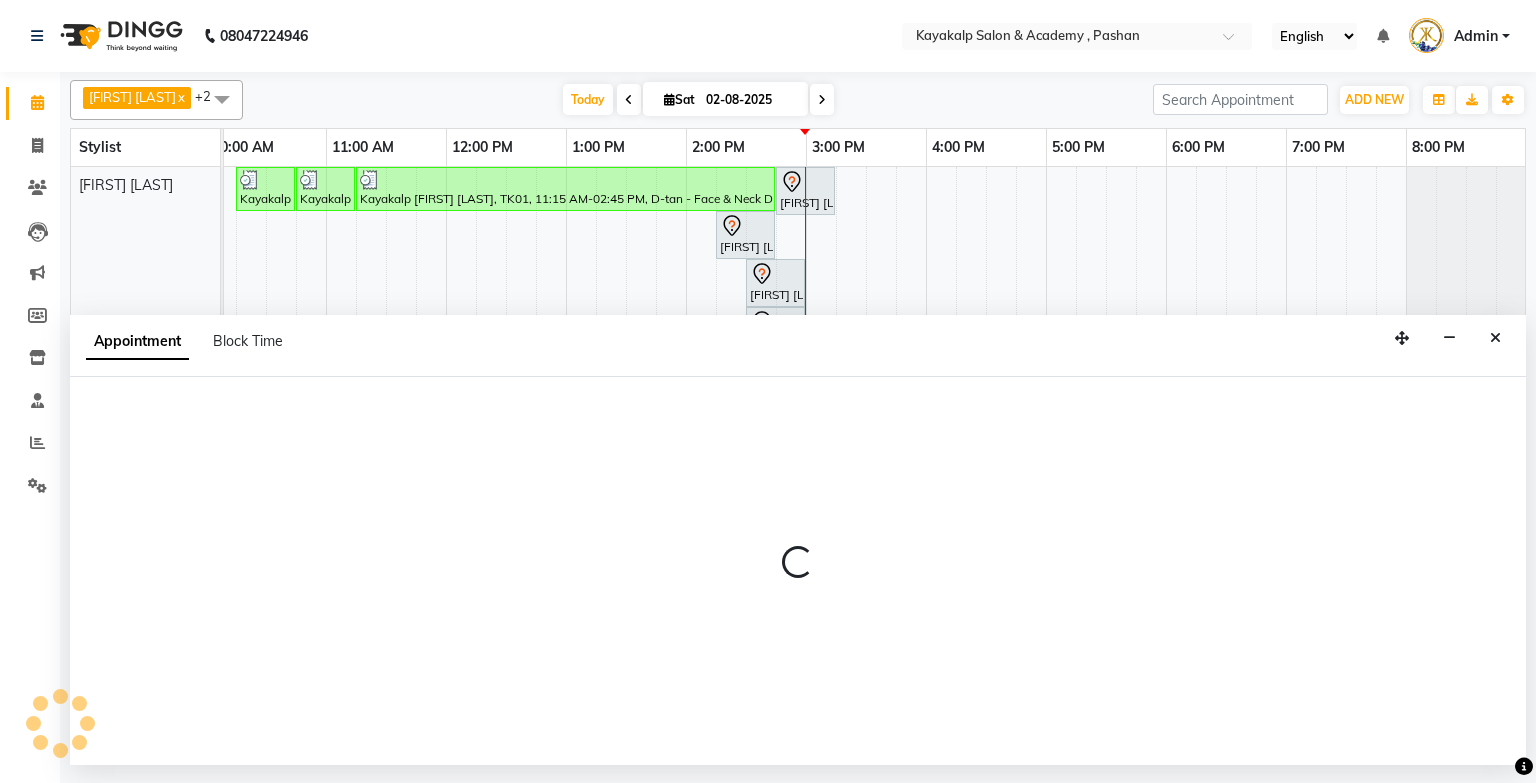 select on "85097" 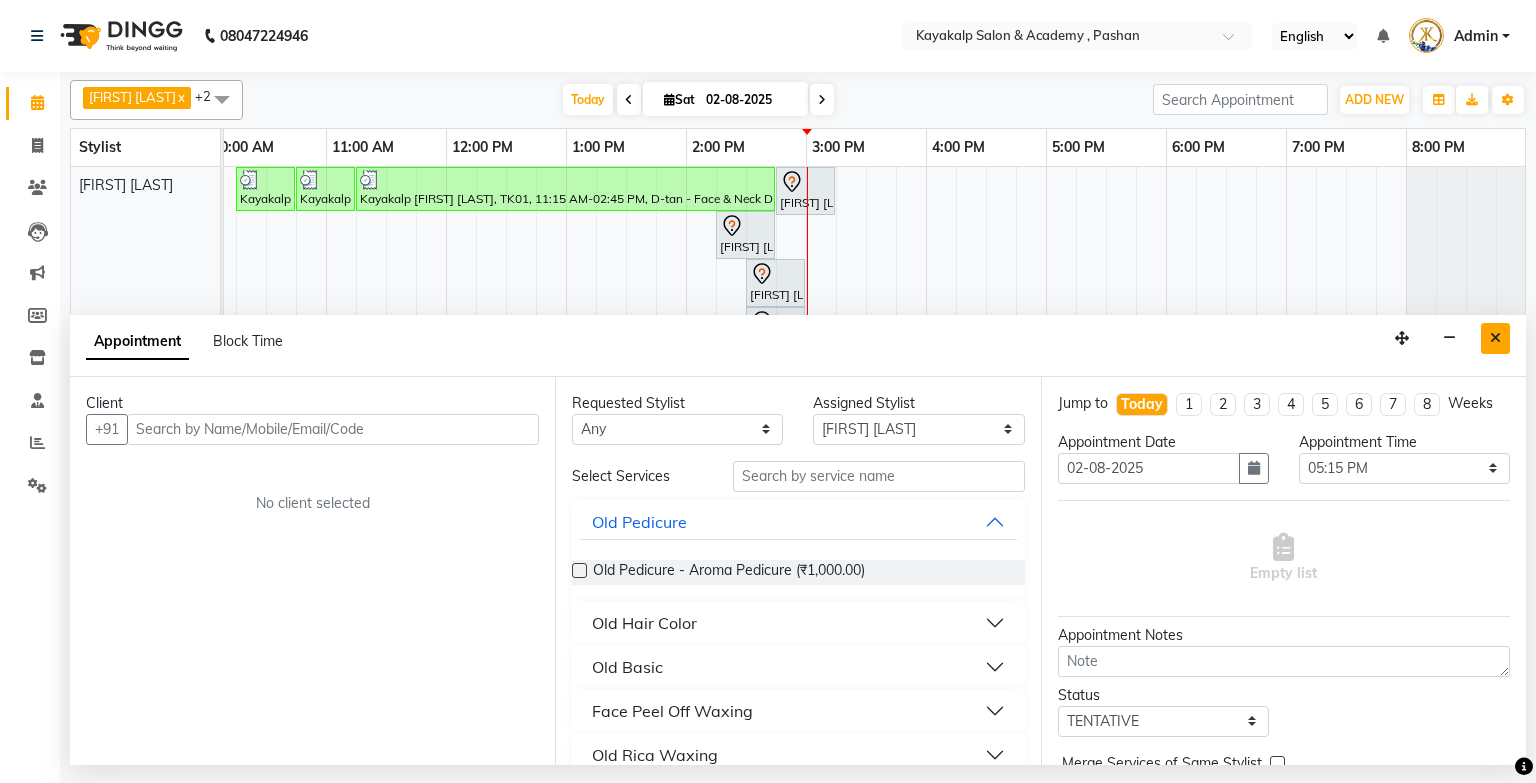 click at bounding box center (1495, 338) 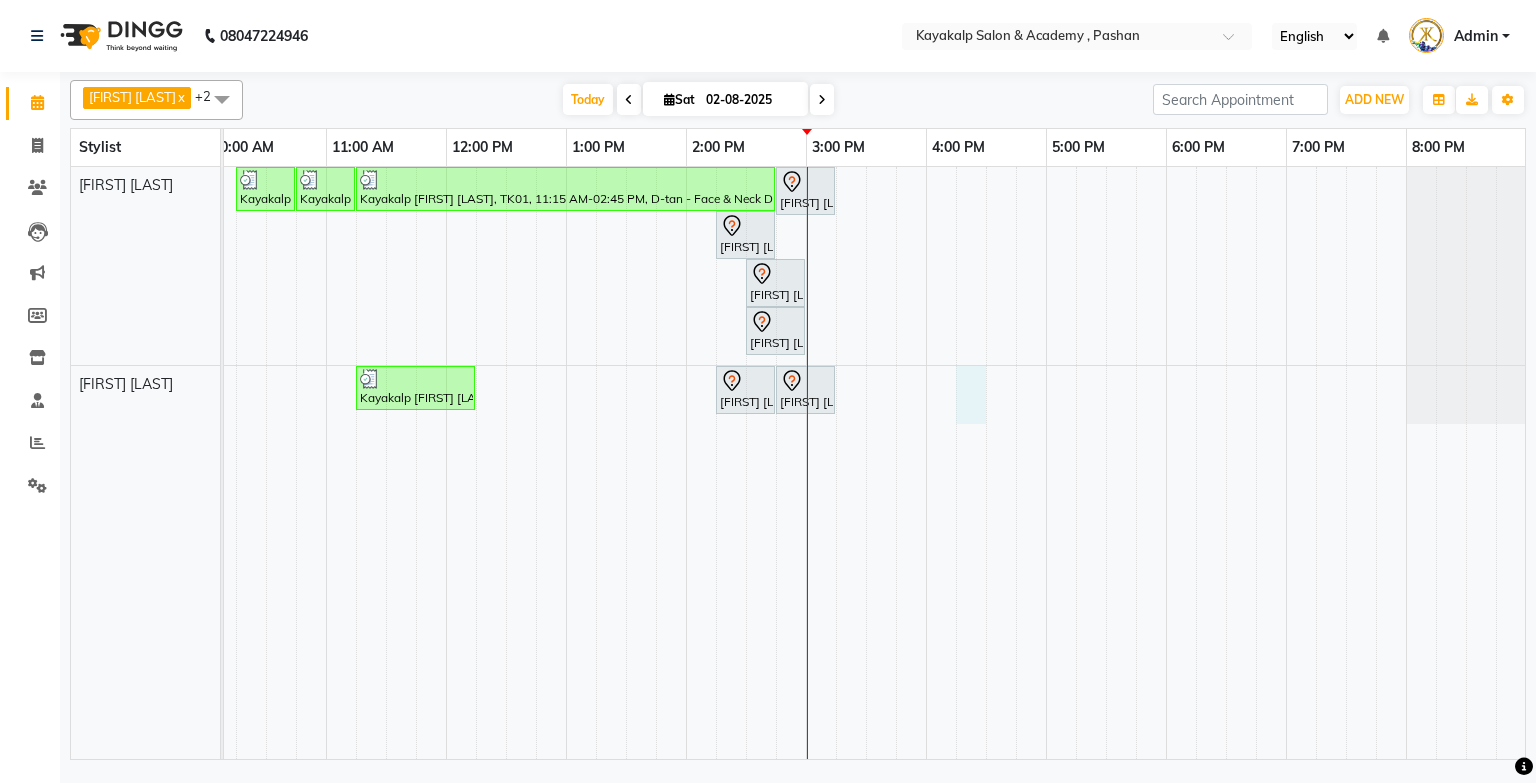click on "Kayakalp Deepika Karnika, TK01, 10:15 AM-10:45 AM, D-tan - Face & Neck D-tan     Kayakalp Deepika Karnika, TK01, 10:45 AM-11:15 AM, D-tan - Face & Neck D-tan     Kayakalp Deepika Karnika, TK01, 11:15 AM-02:45 PM, D-tan - Face & Neck D-tan,Dermalogica - Derma Basic,D-tan - Face & Neck D-tan,Dermalogica - Dermaproskin 30,Hair Styling - Wash & Blow Dry (Midback),Dermalogica - Eye Treatment             Renuka Kalkar, TK02, 02:45 PM-03:15 PM, Argan Waxing - Full Legs             Renuka Kalkar, TK02, 02:15 PM-02:45 PM, Argan Waxing - Full Arms             Renuka Kalkar, TK02, 02:30 PM-03:00 PM, Hair Styling - Hair Wash             Renuka Kalkar, TK02, 02:30 PM-03:00 PM, Rica Waxing - Under Arms Peel off     Kayakalp Deepika Karnika, TK01, 11:15 AM-12:15 PM, Hair Styling - Hair Wash,Nails - Cut File & Polish,Nails - Change of Polish             Renuka Kalkar, TK02, 02:15 PM-02:45 PM, Argan Waxing - Full Arms             Renuka Kalkar, TK02, 02:45 PM-03:15 PM, Argan Waxing - Full Legs" at bounding box center (806, 463) 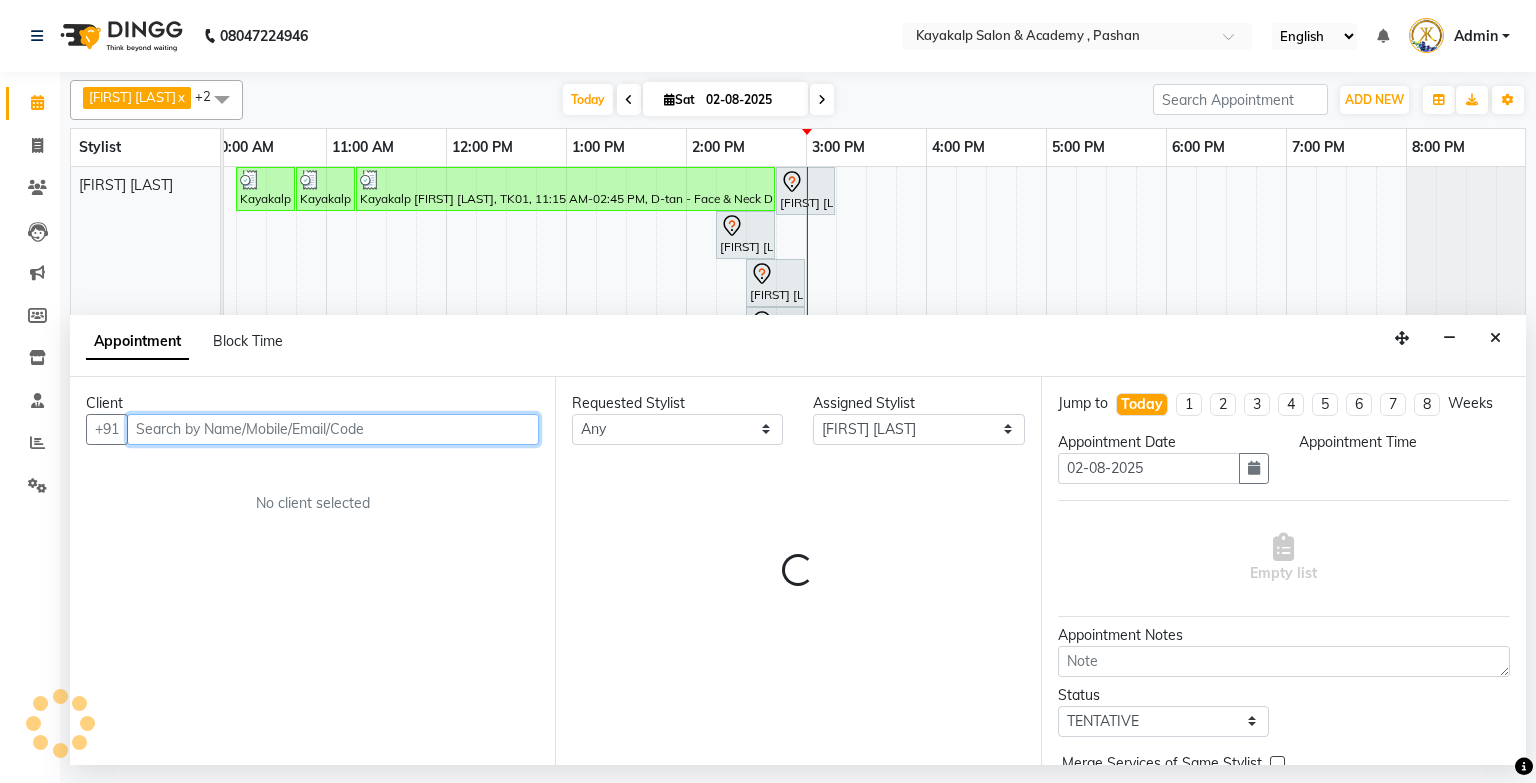 select on "975" 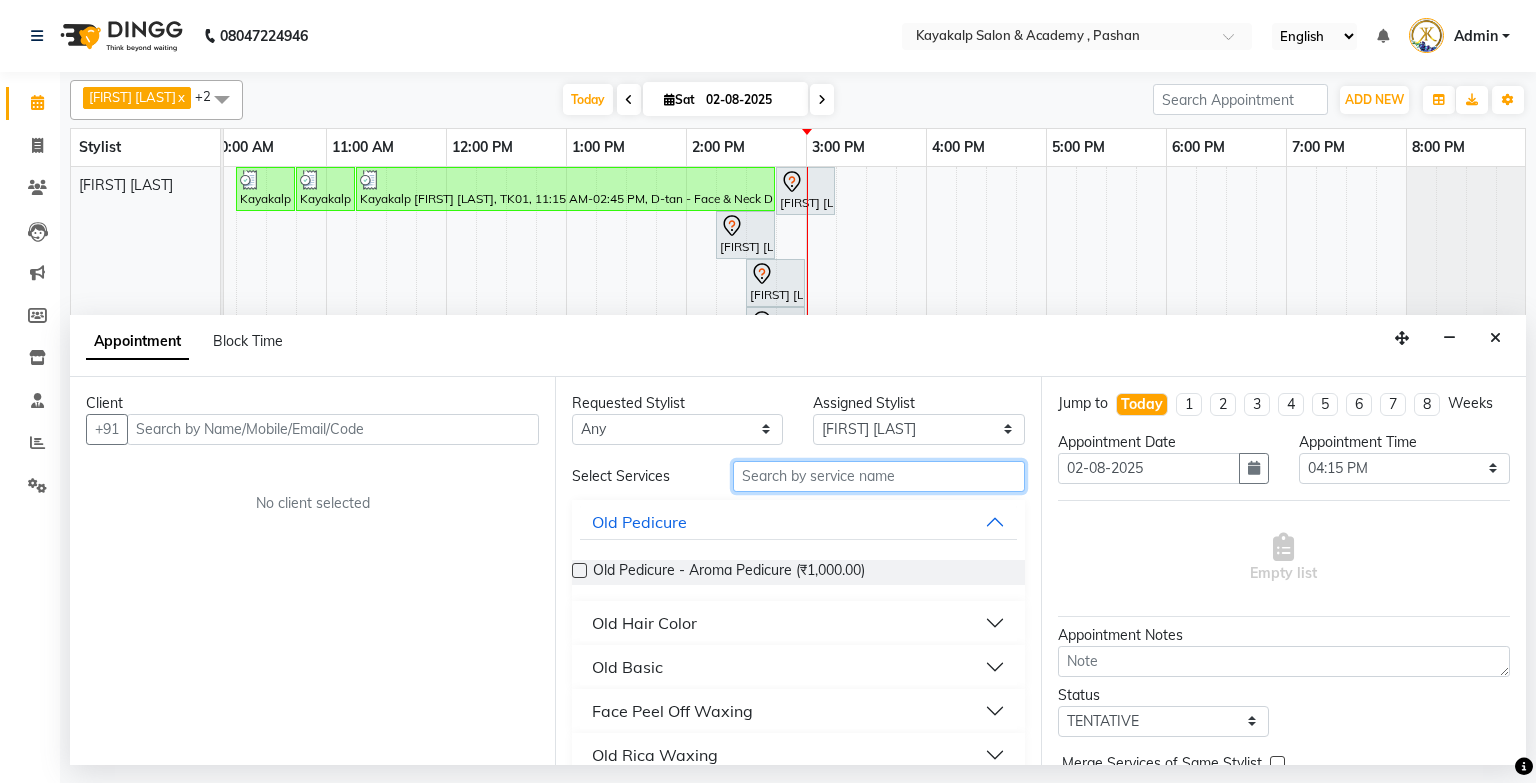 click at bounding box center (879, 476) 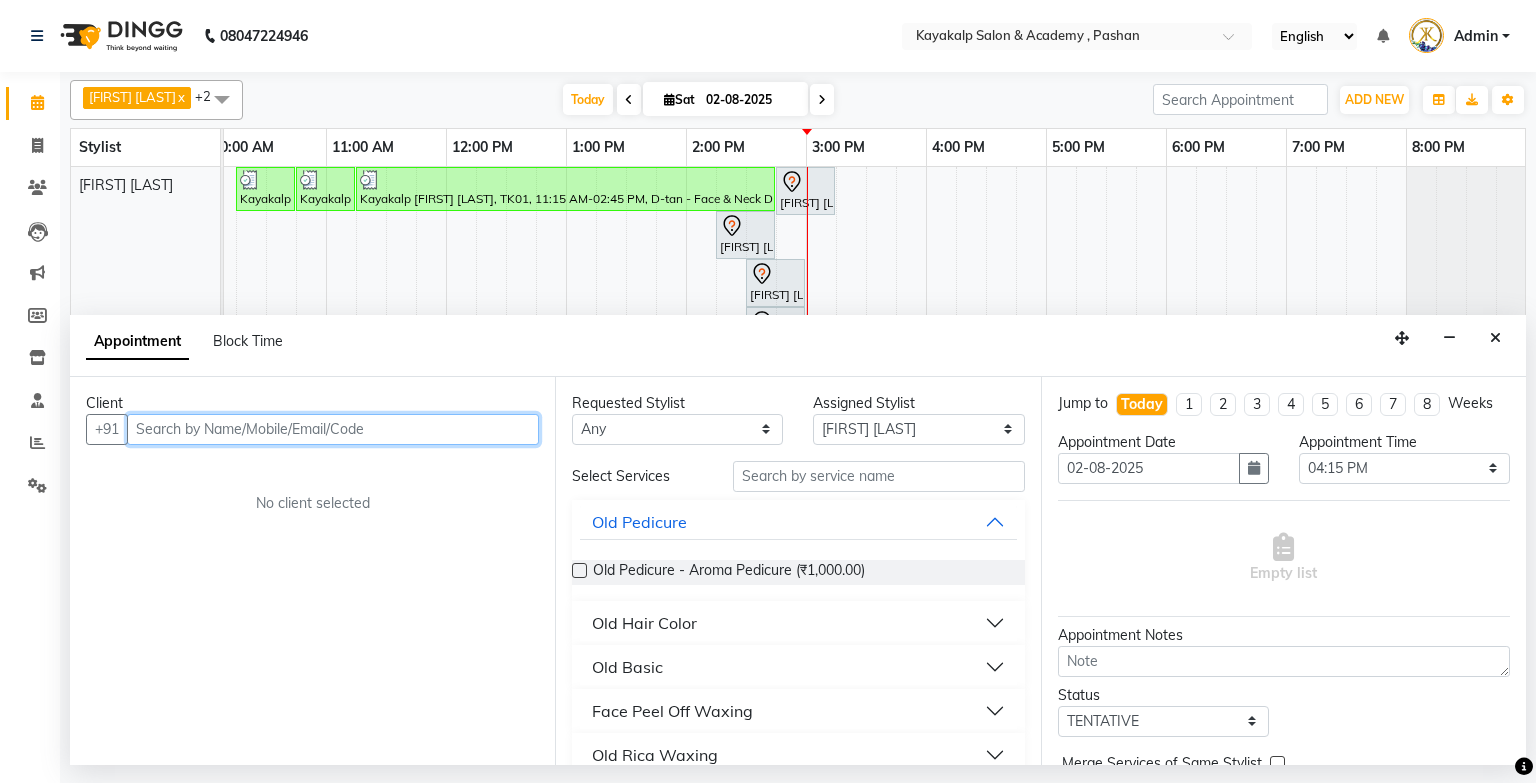 click at bounding box center (333, 429) 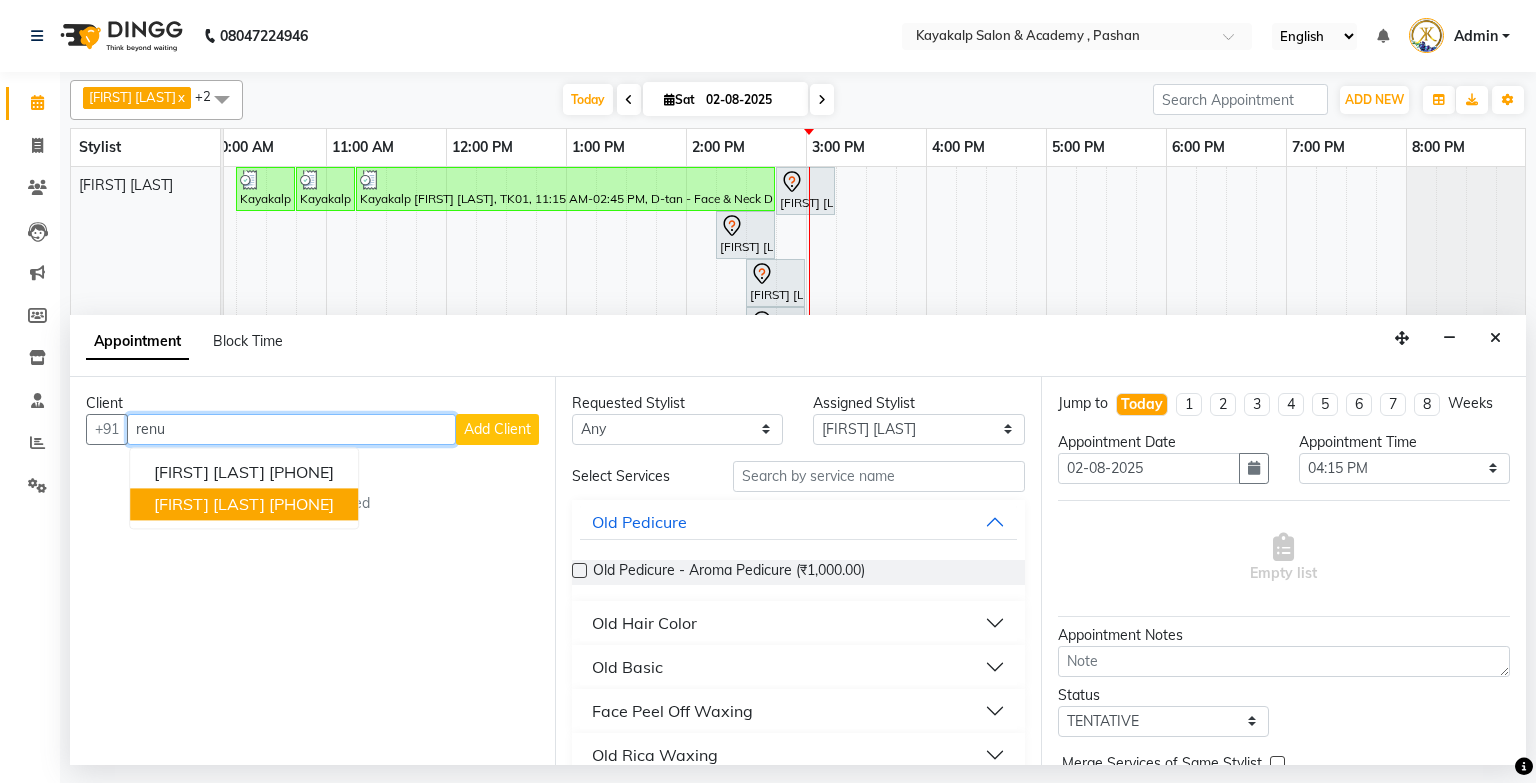 click on "[FIRST] [LAST]" at bounding box center (209, 504) 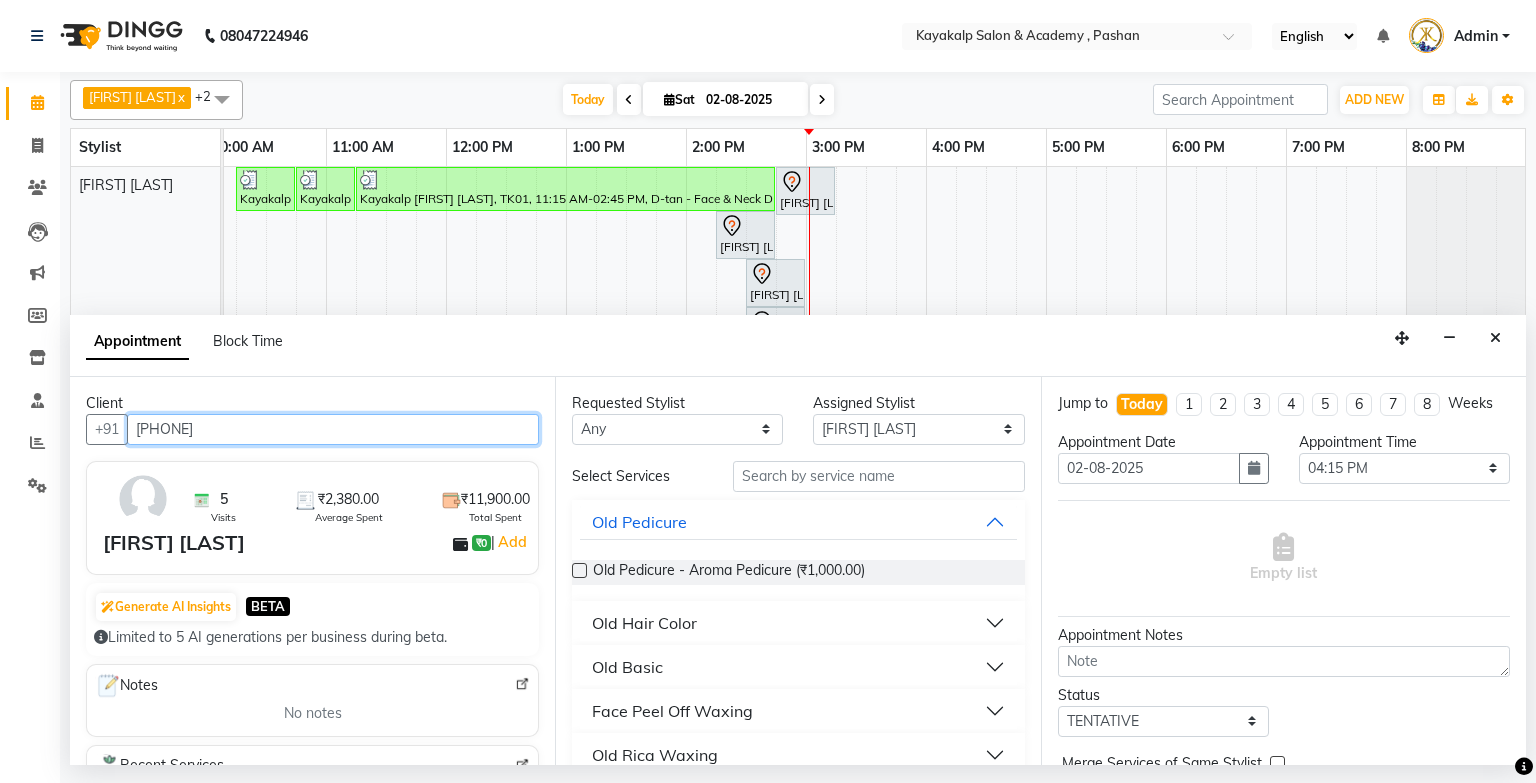 type on "[PHONE]" 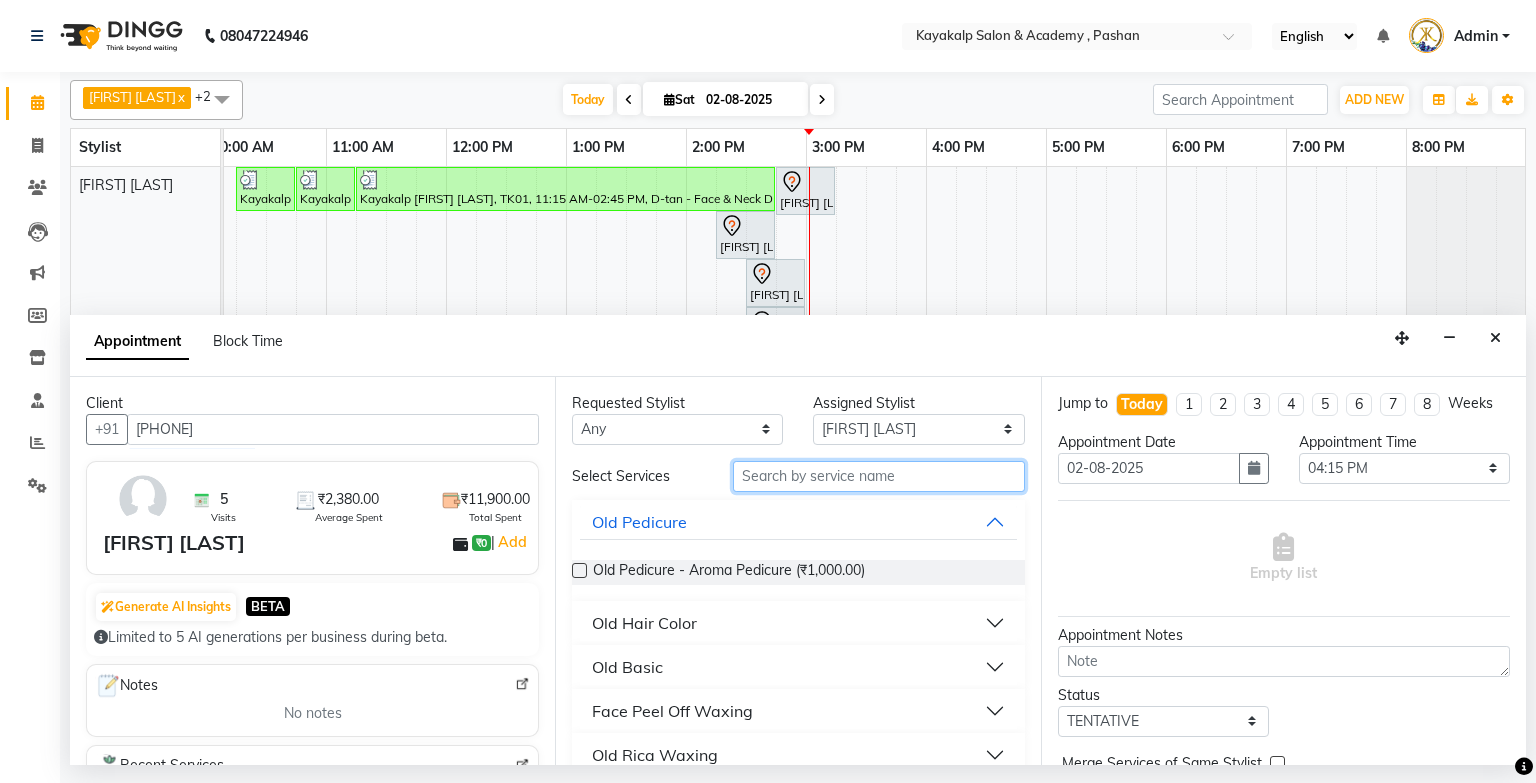 click at bounding box center [879, 476] 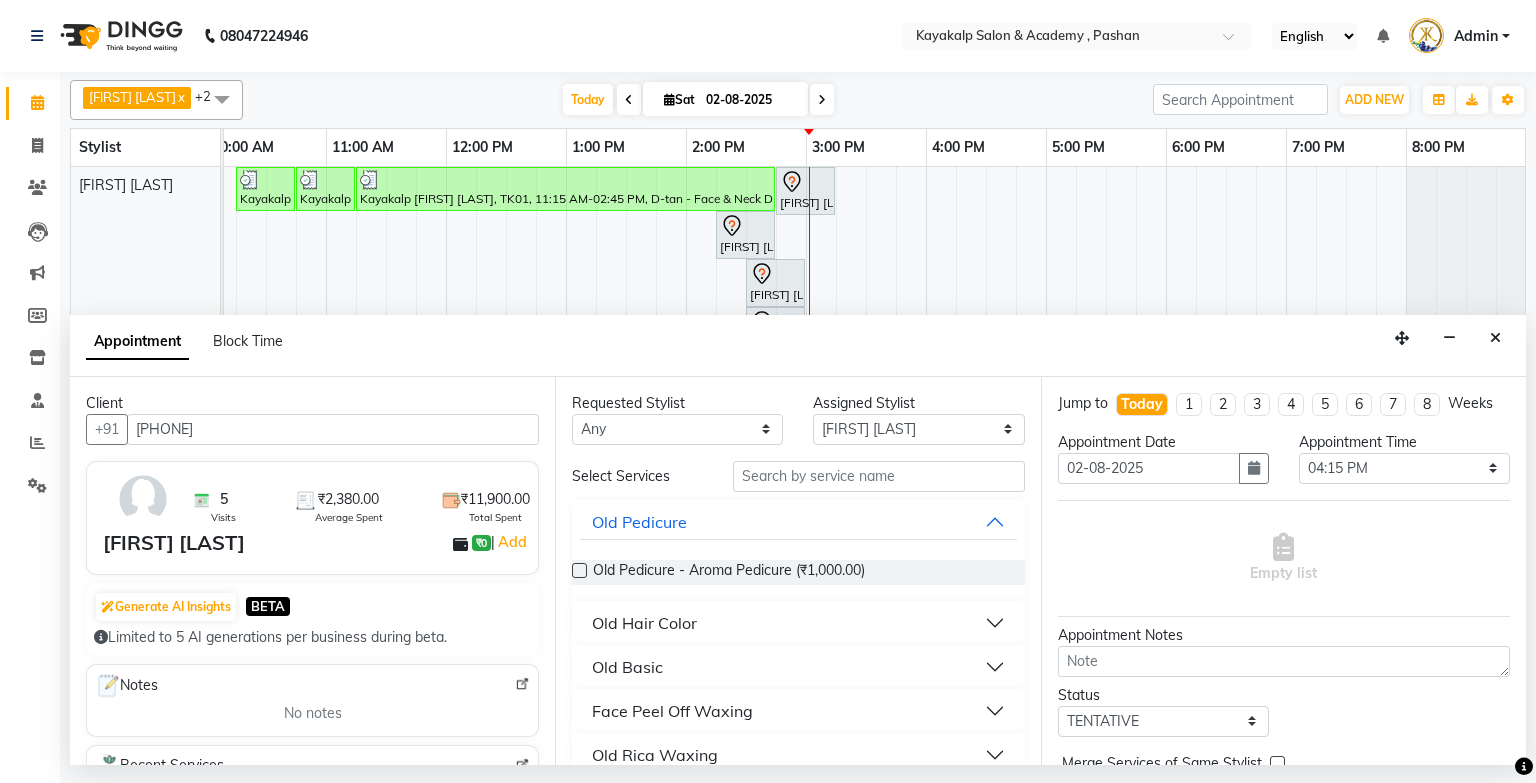 click on "Old Hair Color" at bounding box center (798, 623) 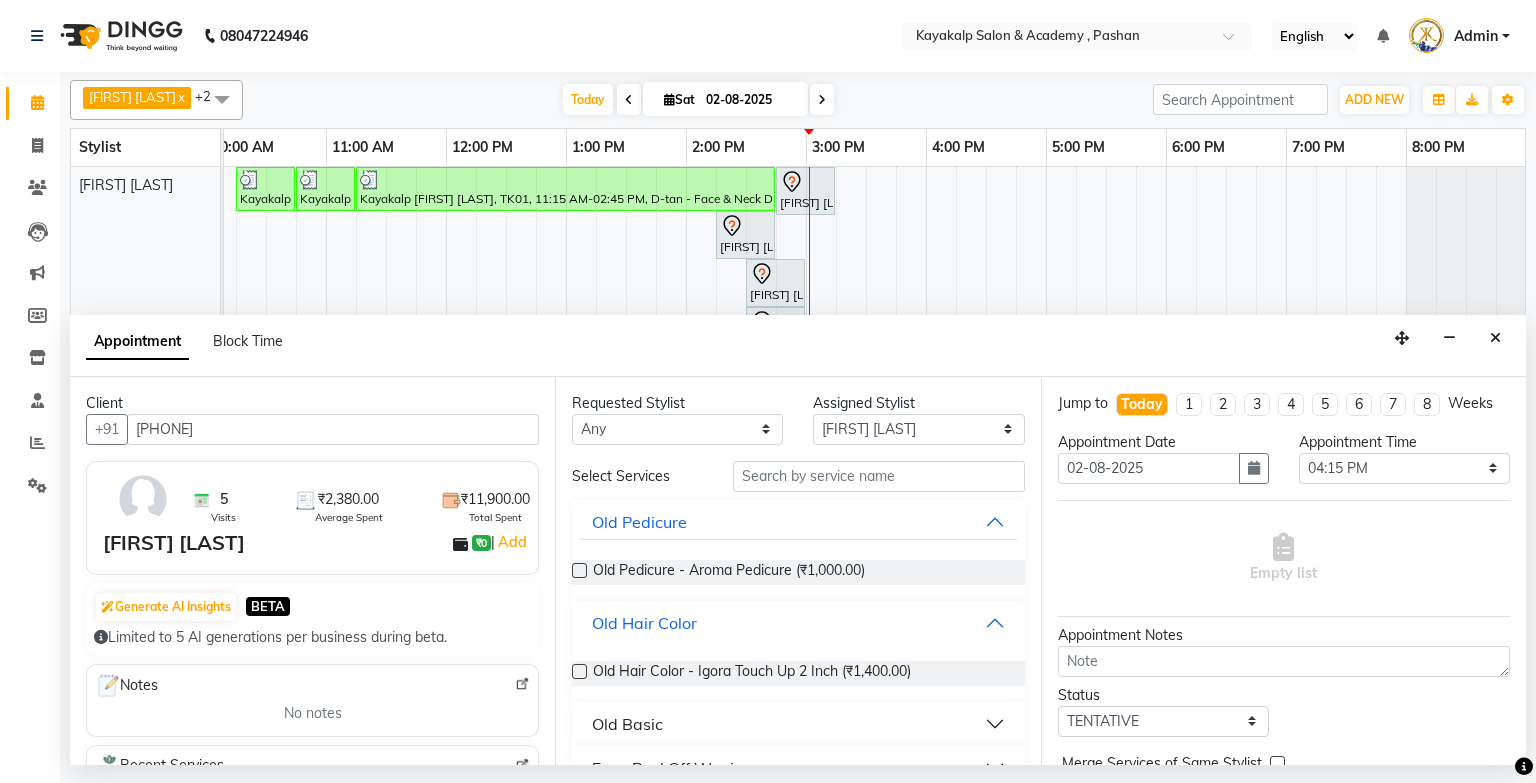 click on "Old Hair Color" at bounding box center (644, 623) 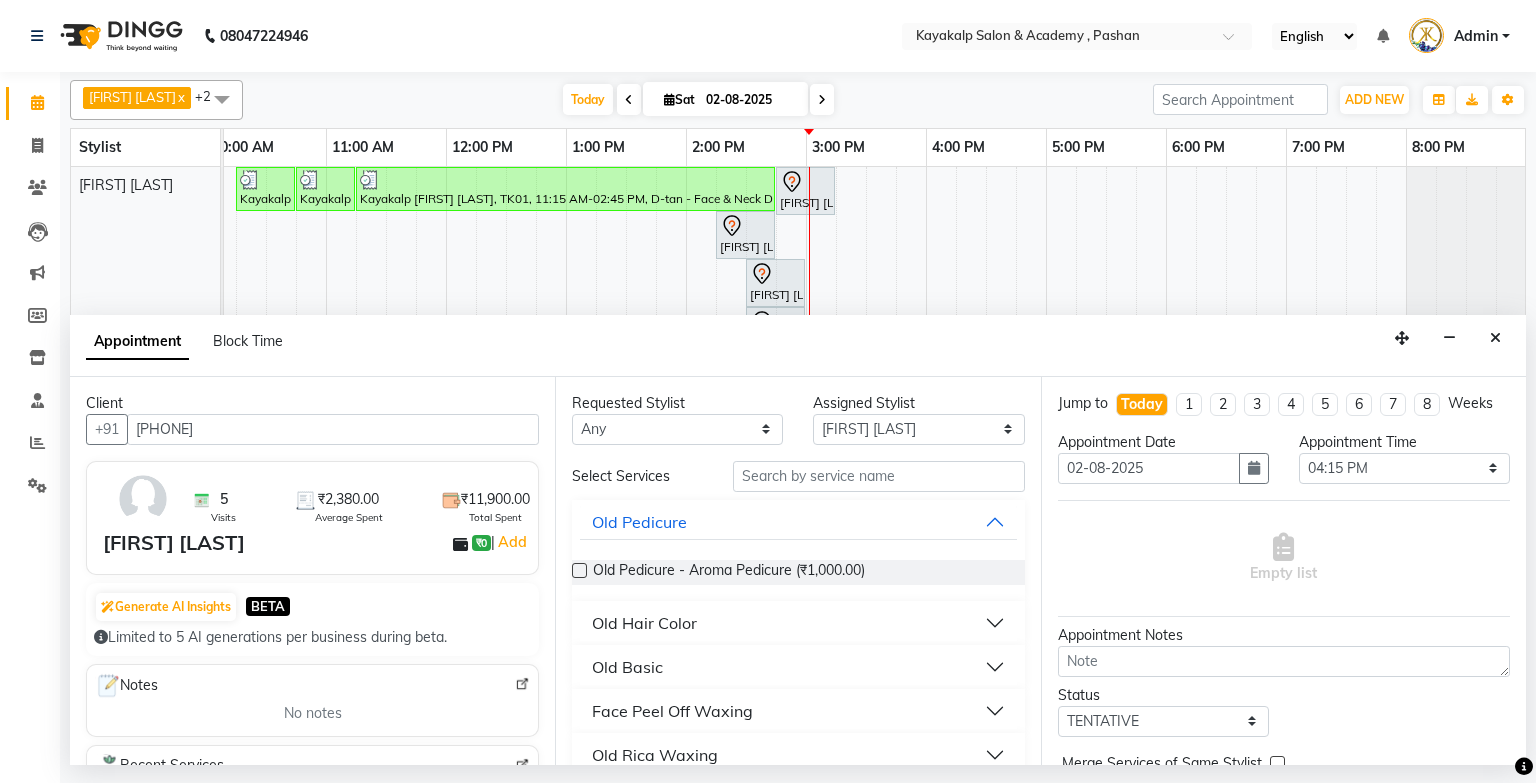 click on "Old Basic" at bounding box center (798, 667) 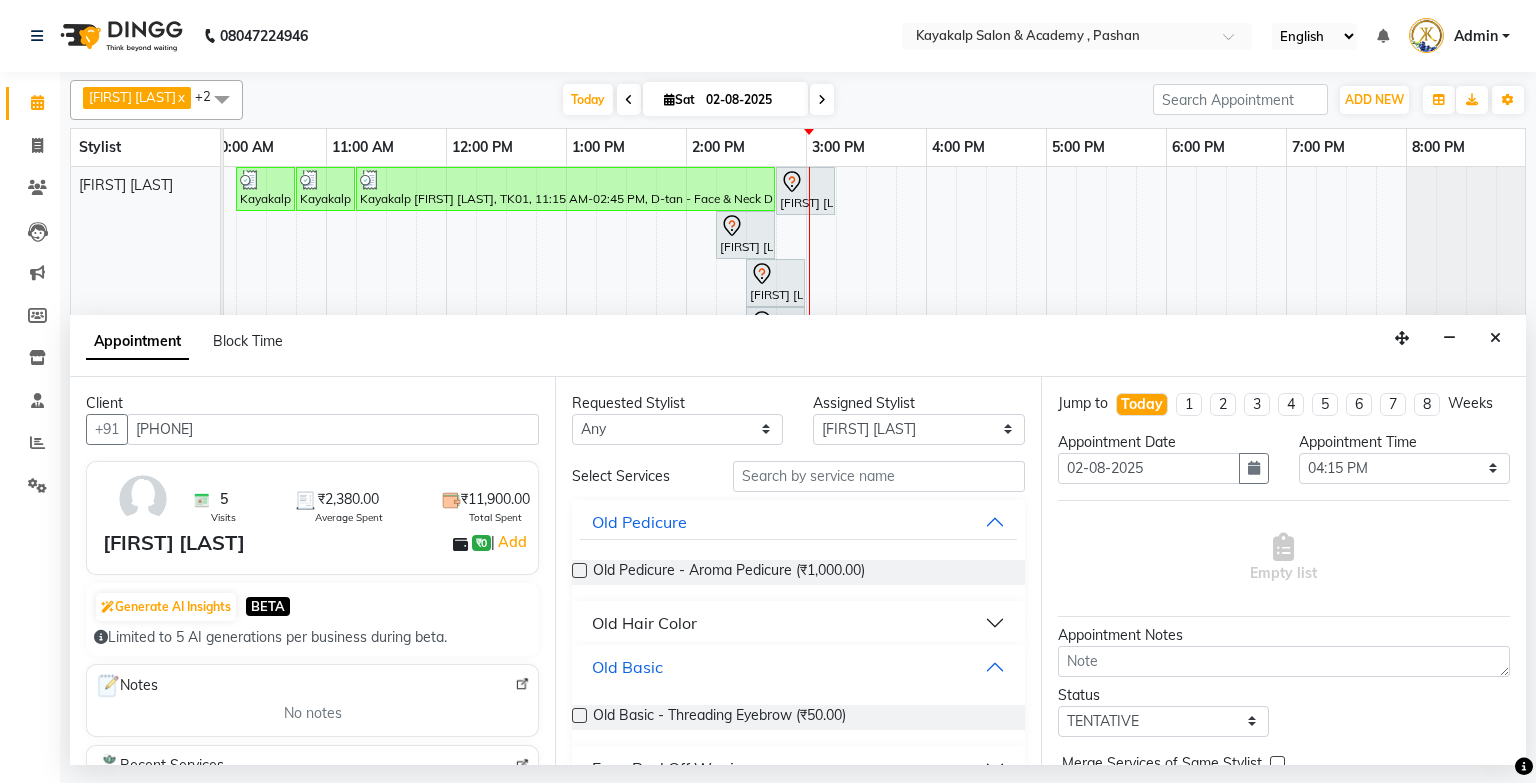 click on "Old Basic" at bounding box center (798, 667) 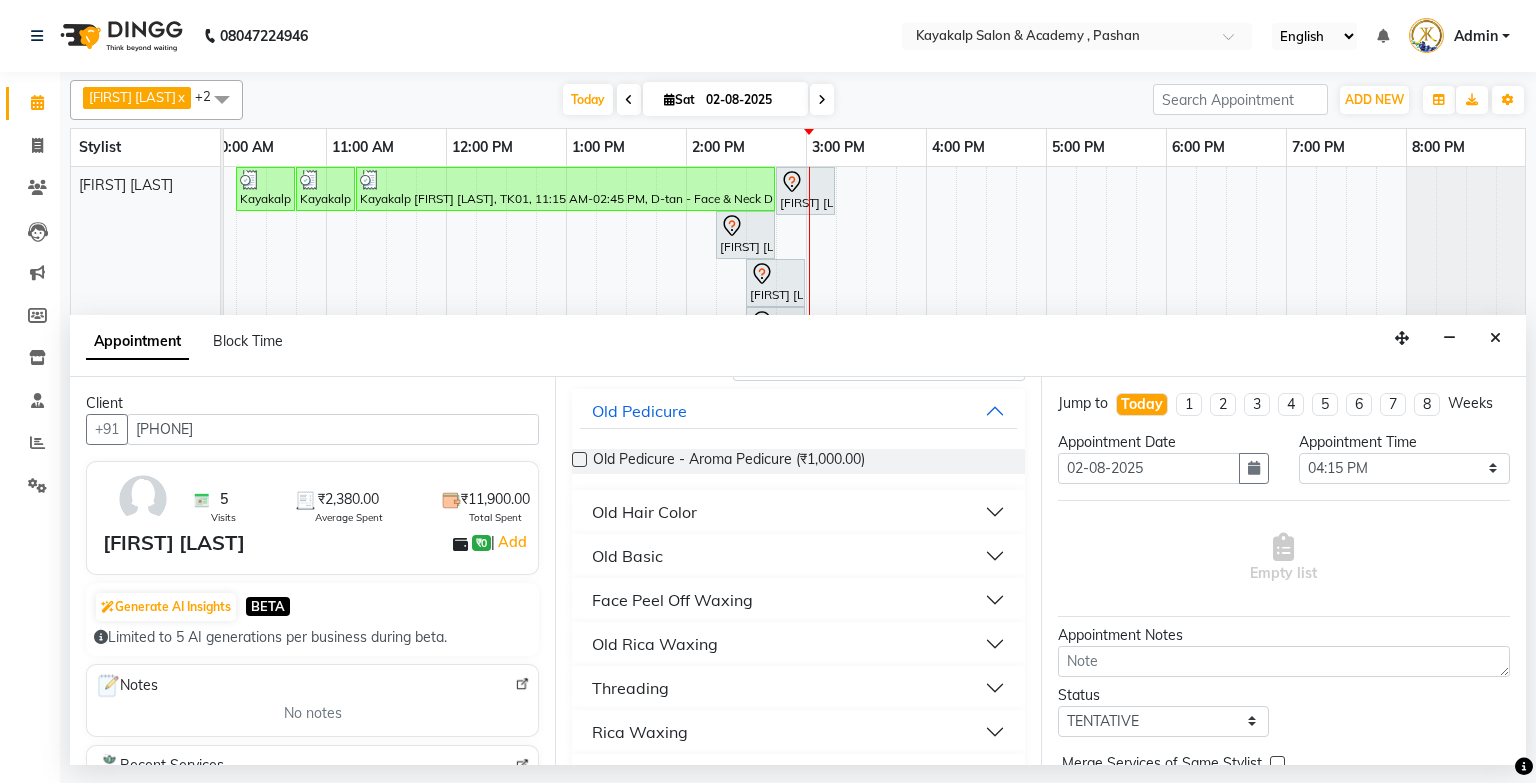 scroll, scrollTop: 160, scrollLeft: 0, axis: vertical 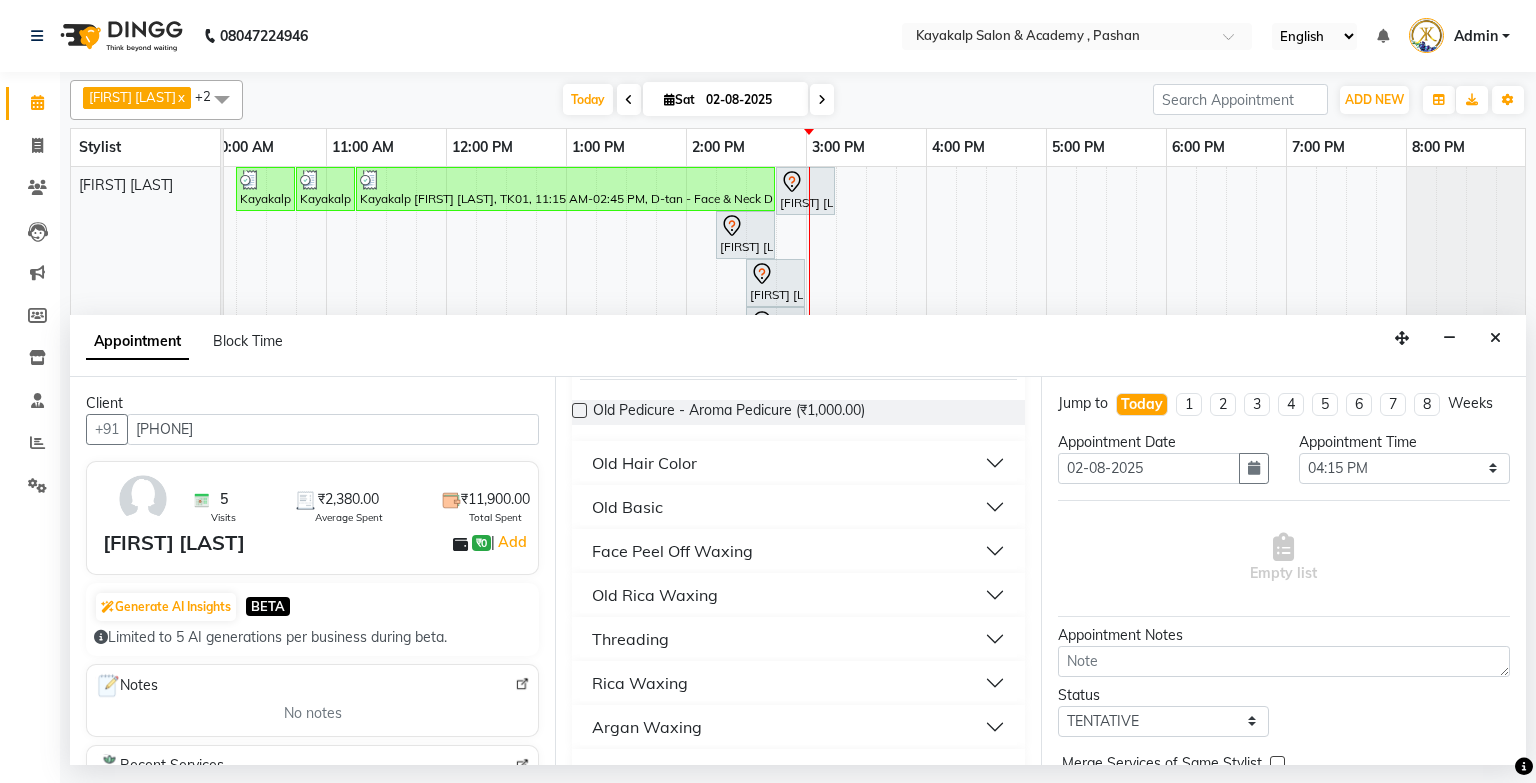 click on "Threading" at bounding box center (798, 639) 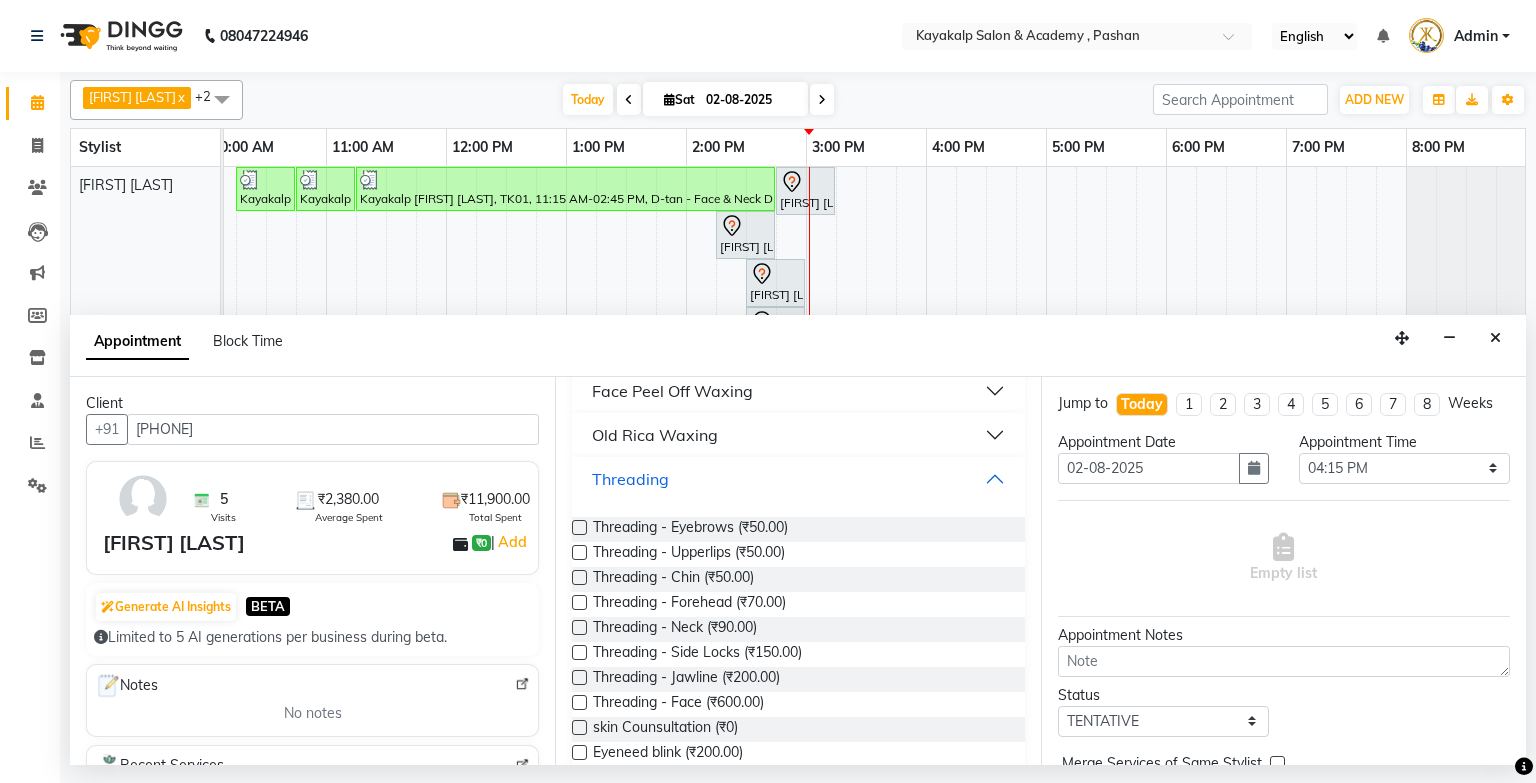 scroll, scrollTop: 240, scrollLeft: 0, axis: vertical 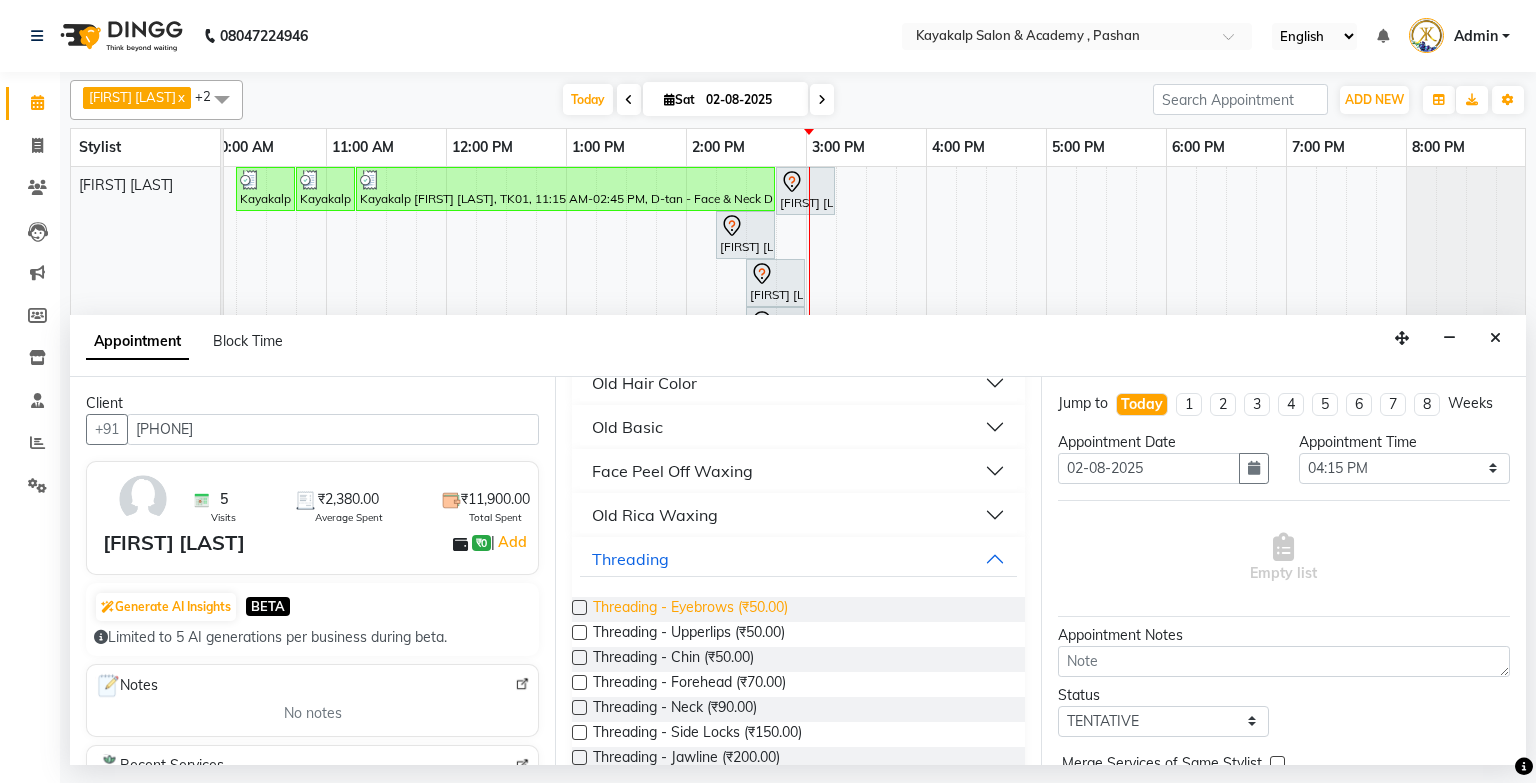 click on "Threading - Eyebrows (₹50.00)" at bounding box center [690, 609] 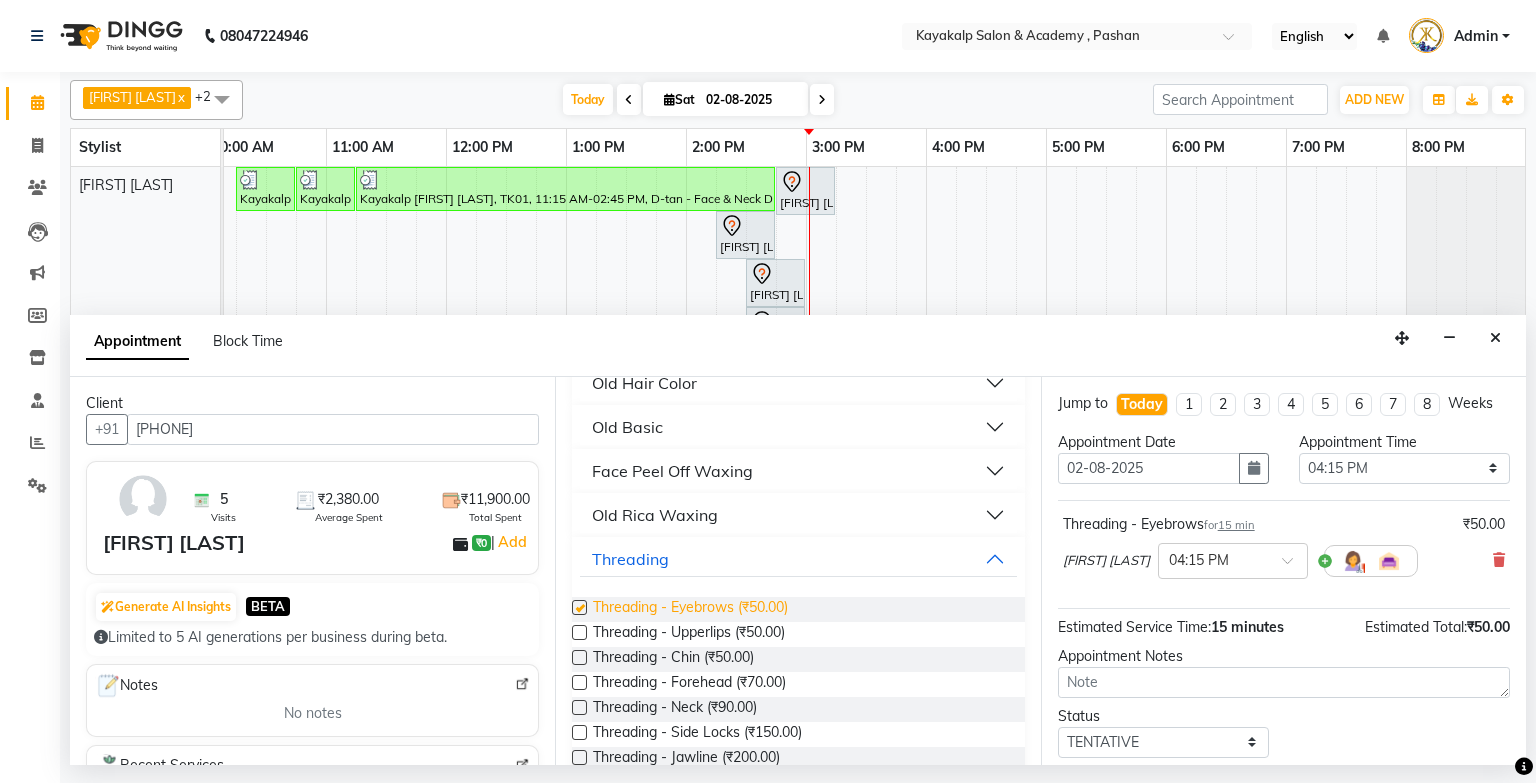 checkbox on "false" 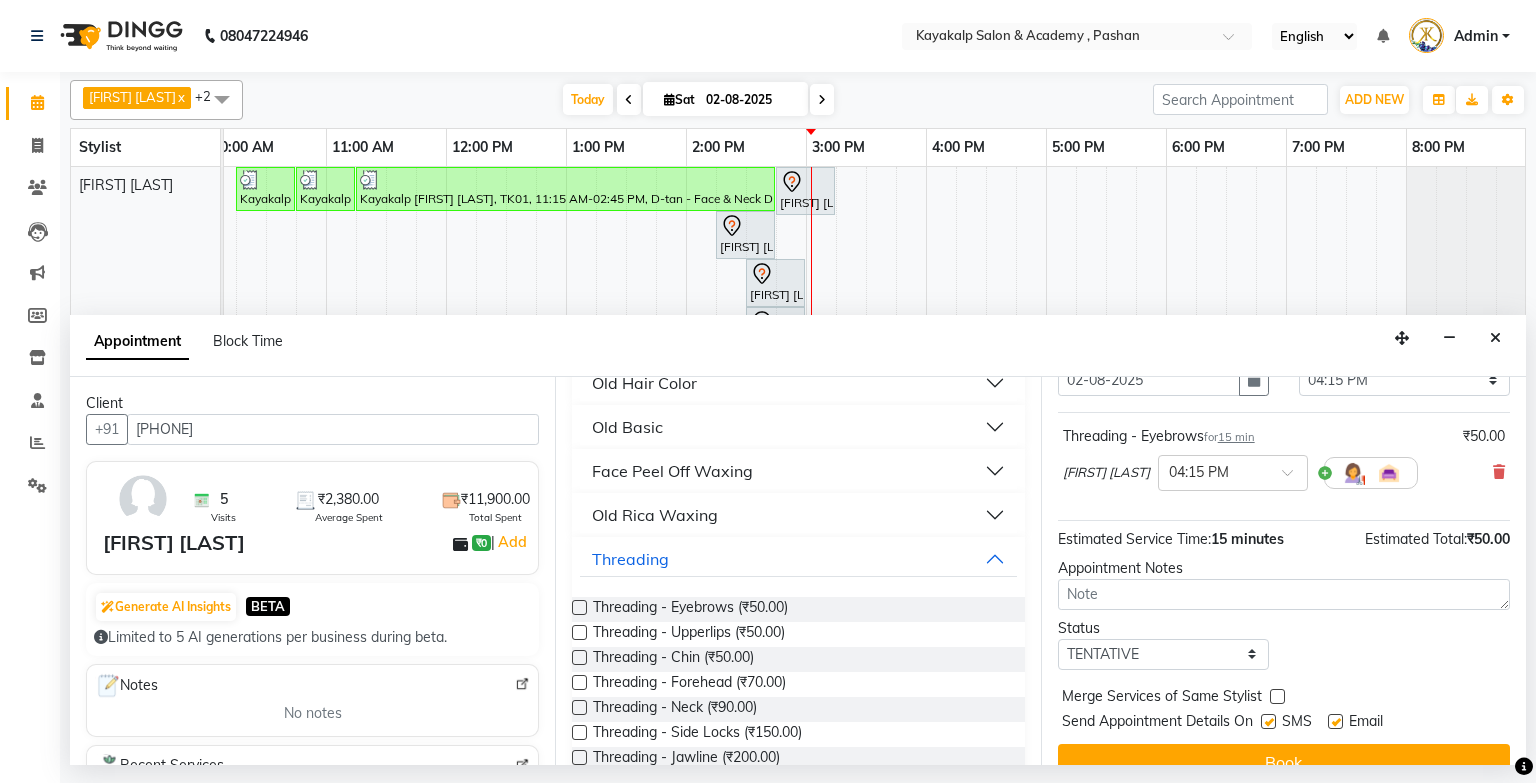 scroll, scrollTop: 38, scrollLeft: 0, axis: vertical 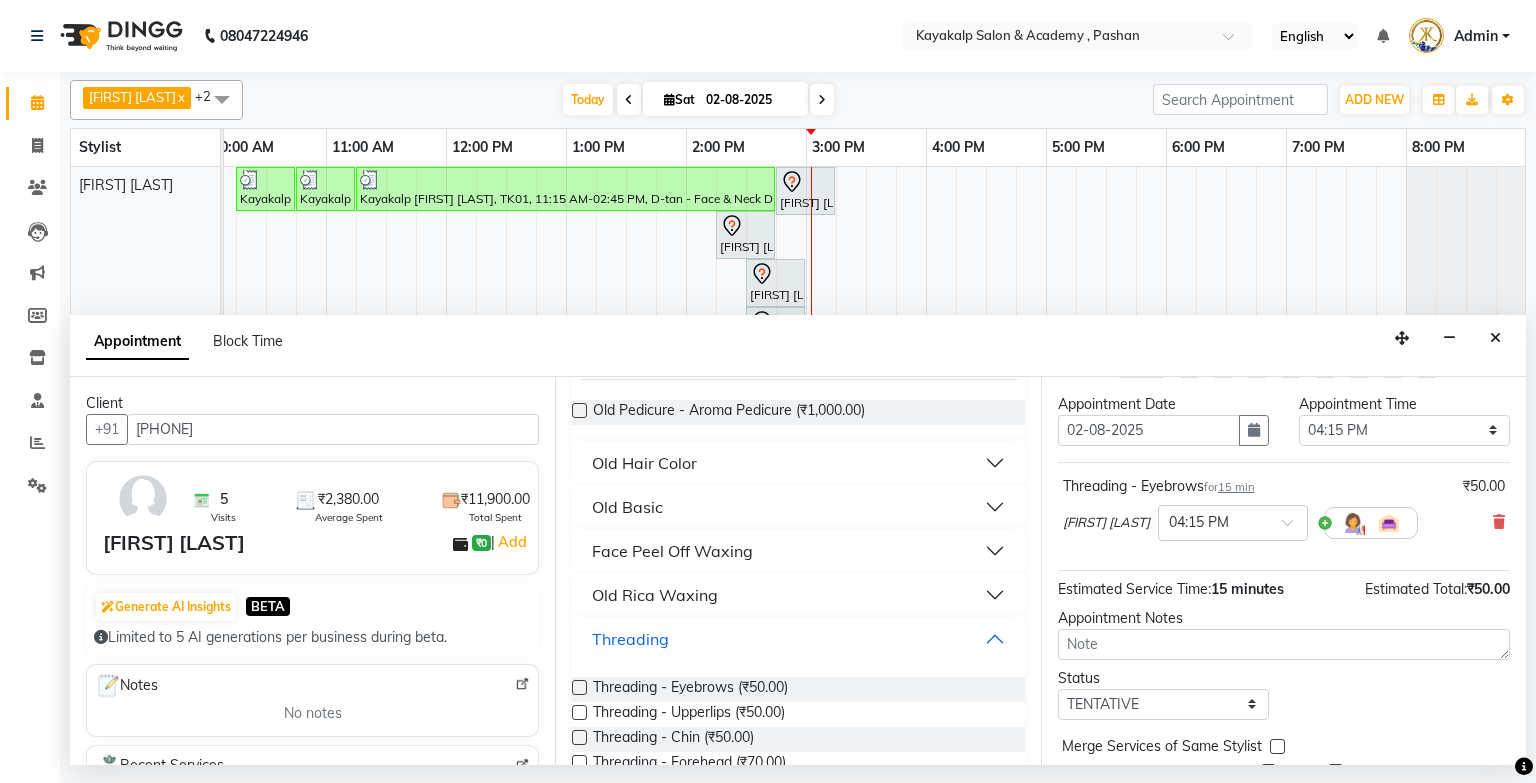 click on "Threading" at bounding box center (798, 639) 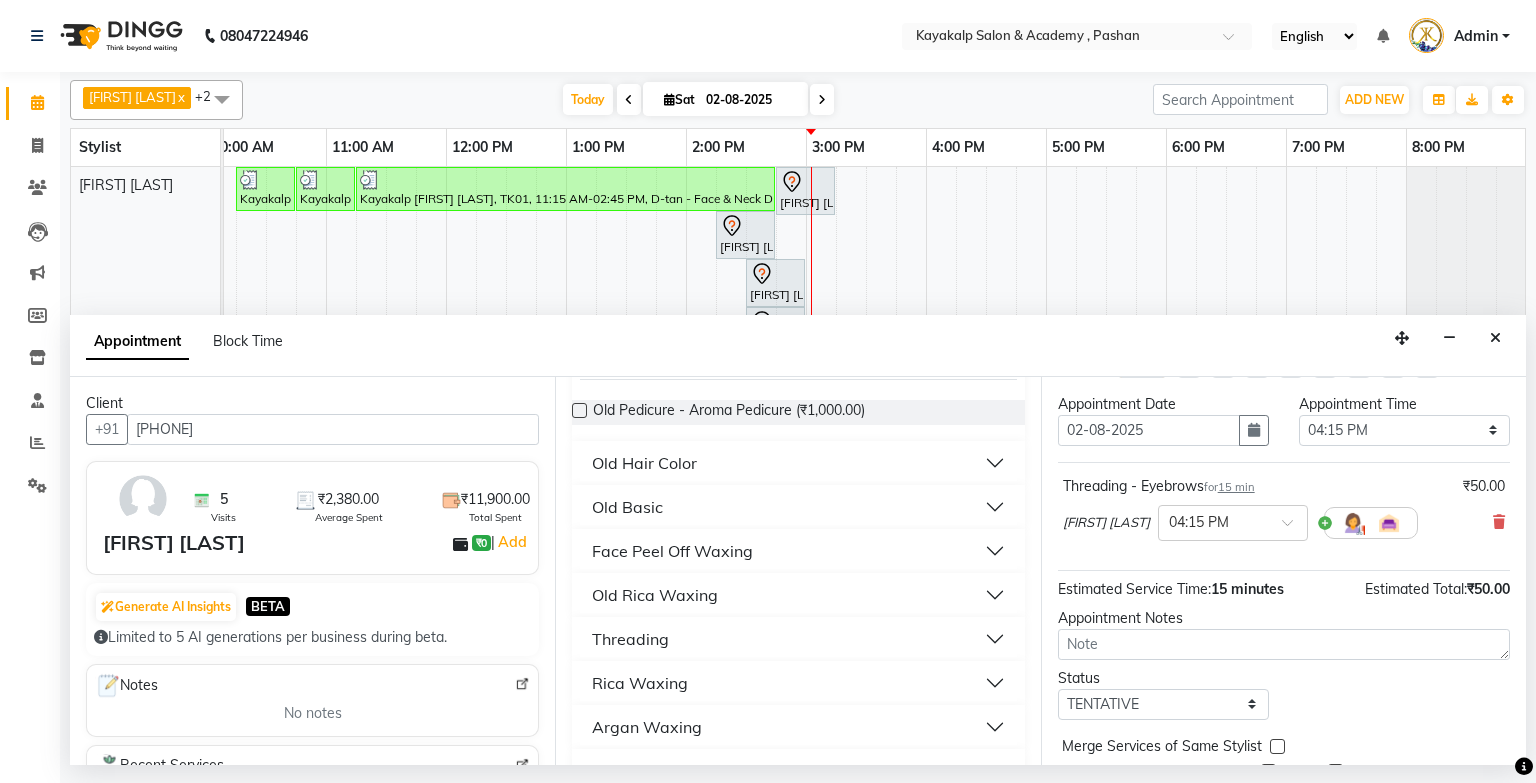 scroll, scrollTop: 118, scrollLeft: 0, axis: vertical 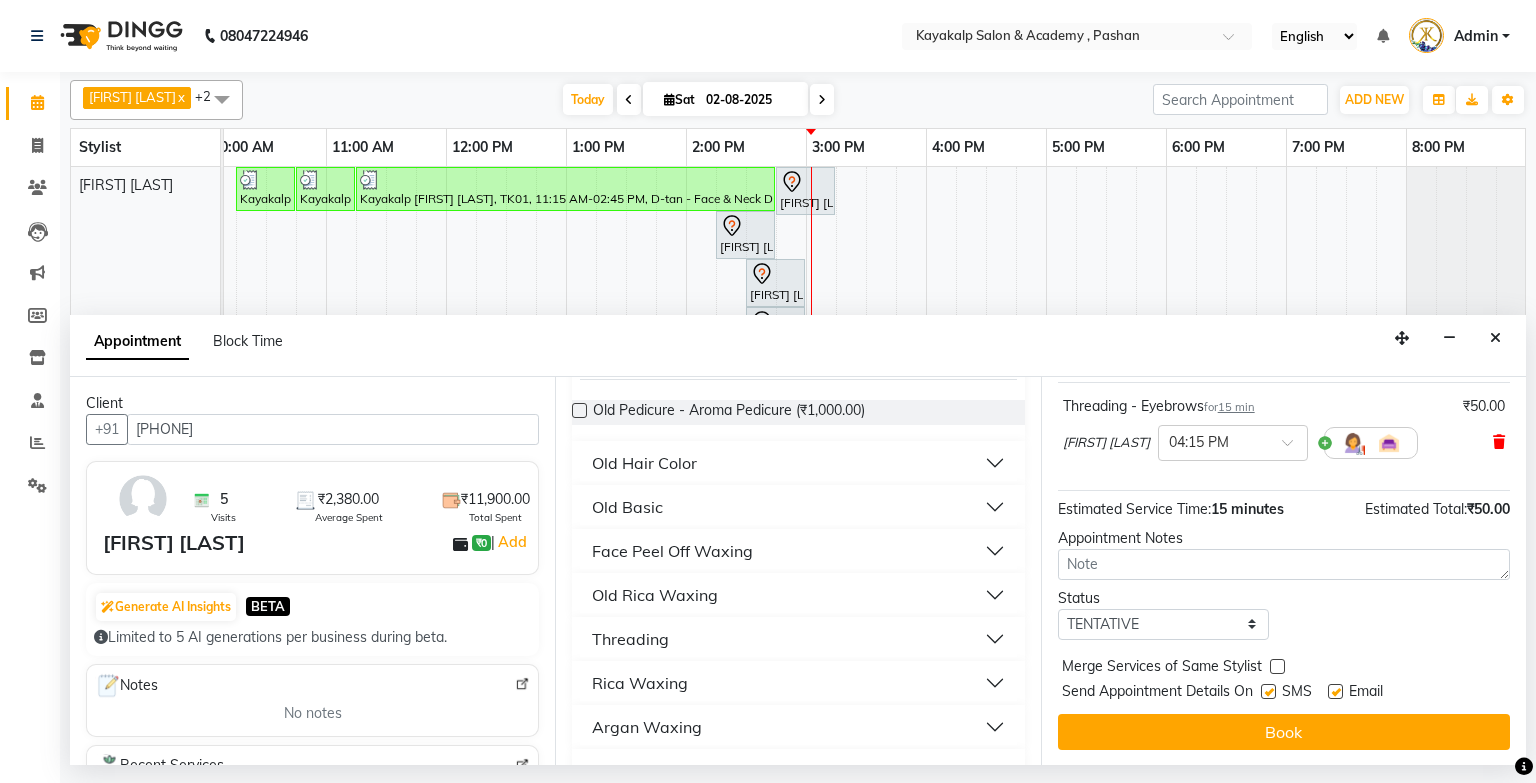 click at bounding box center [1499, 442] 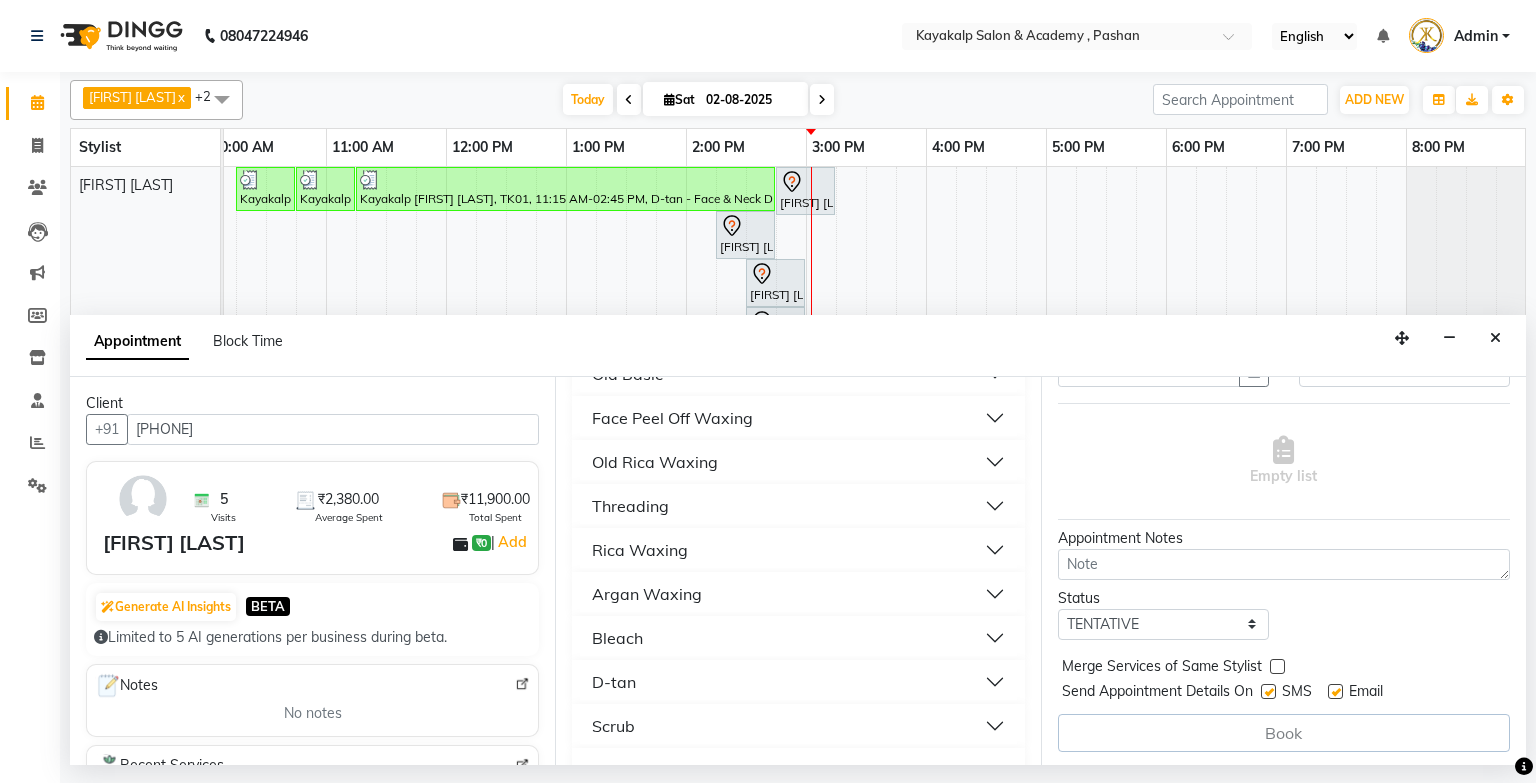 scroll, scrollTop: 320, scrollLeft: 0, axis: vertical 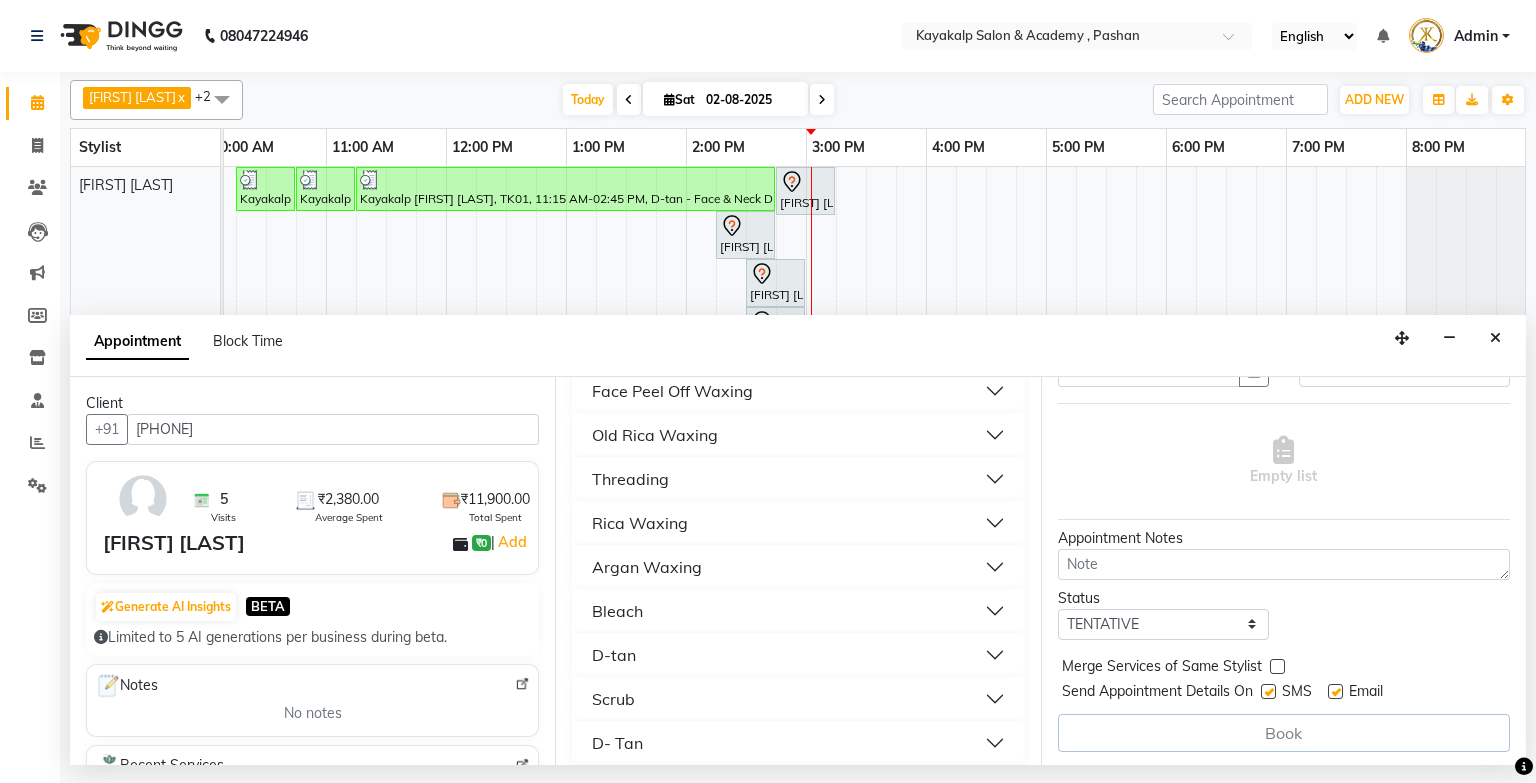 click on "Threading" at bounding box center [630, 479] 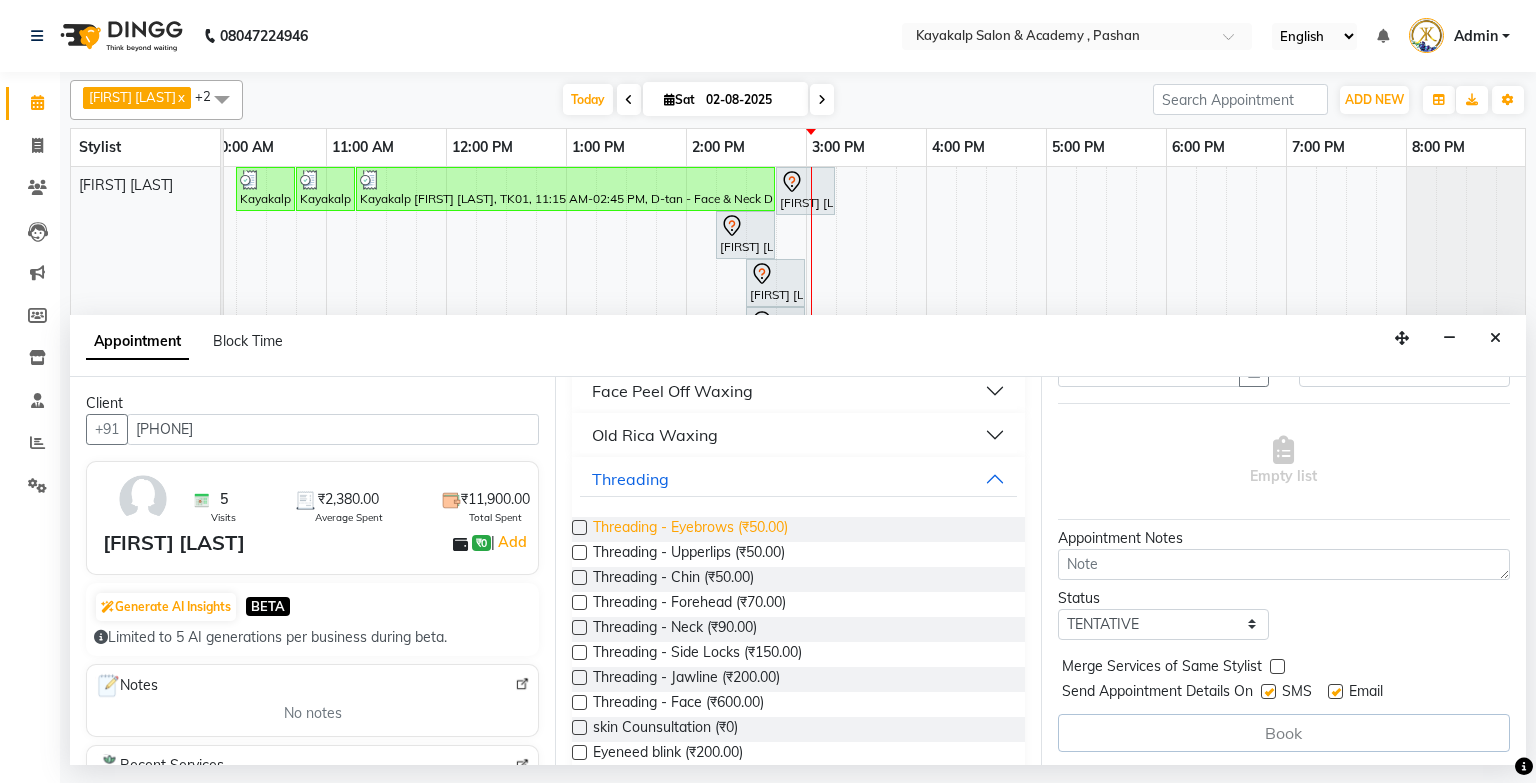 click on "Threading - Eyebrows (₹50.00)" at bounding box center (690, 529) 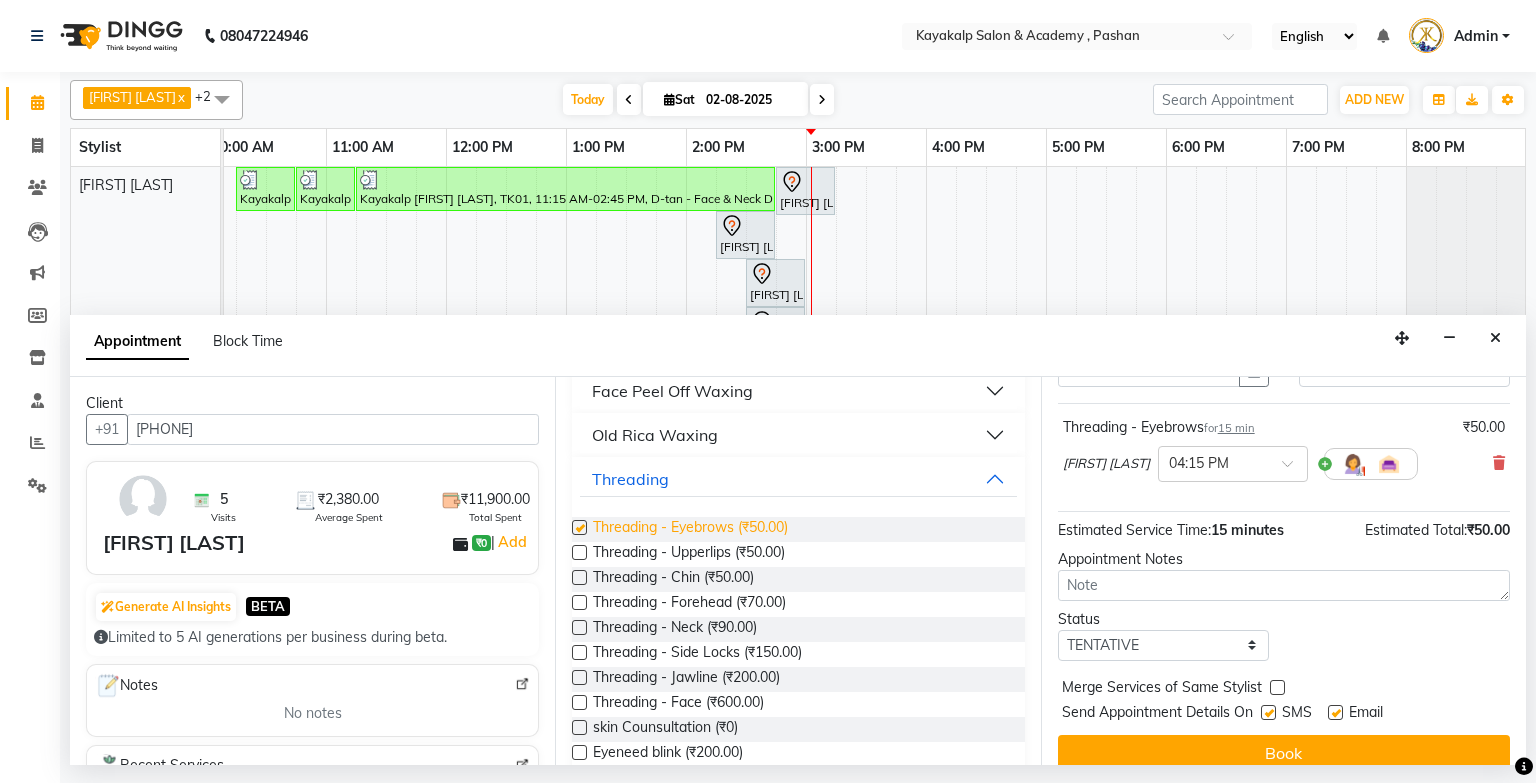 scroll, scrollTop: 118, scrollLeft: 0, axis: vertical 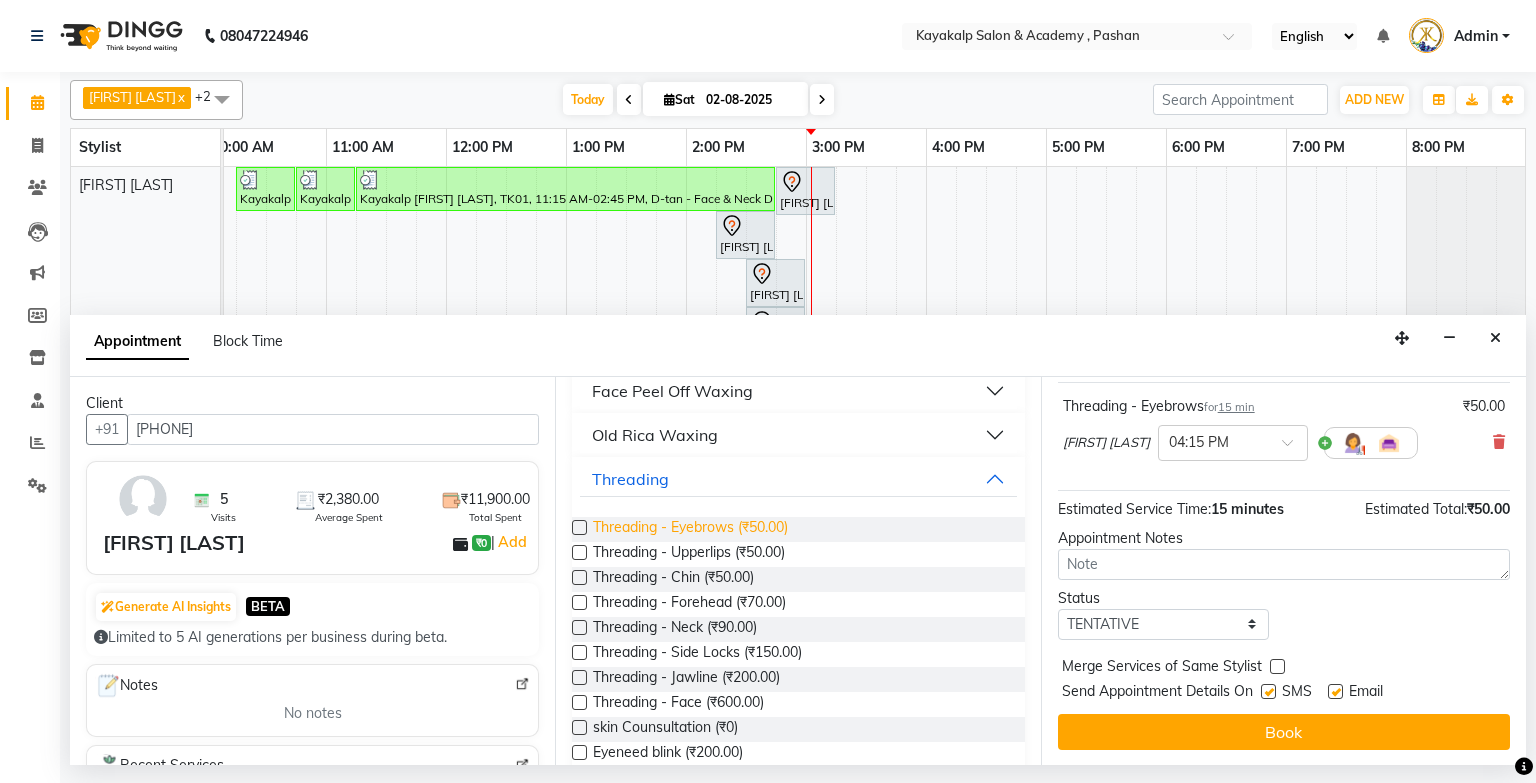 checkbox on "false" 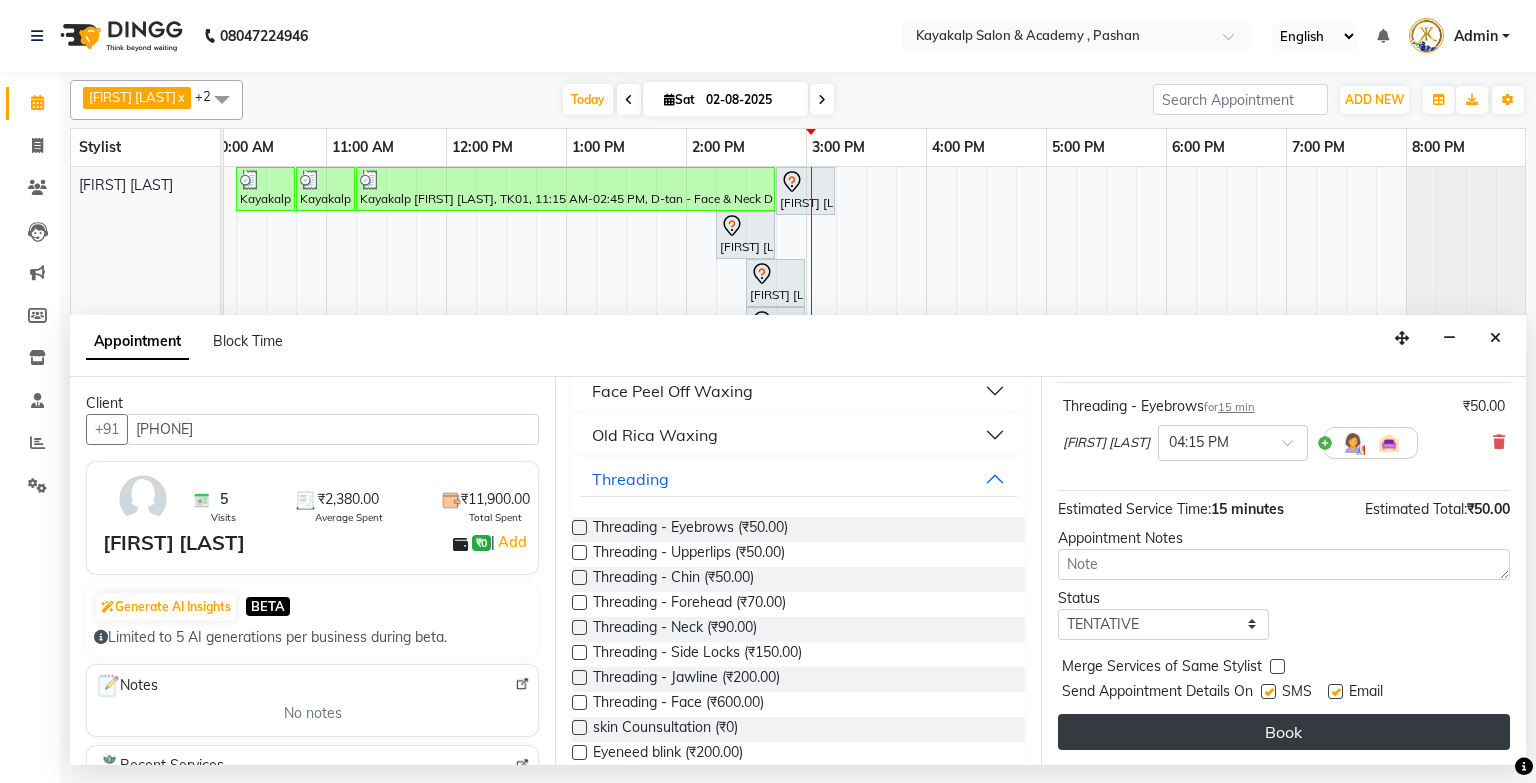click on "Book" at bounding box center (1284, 732) 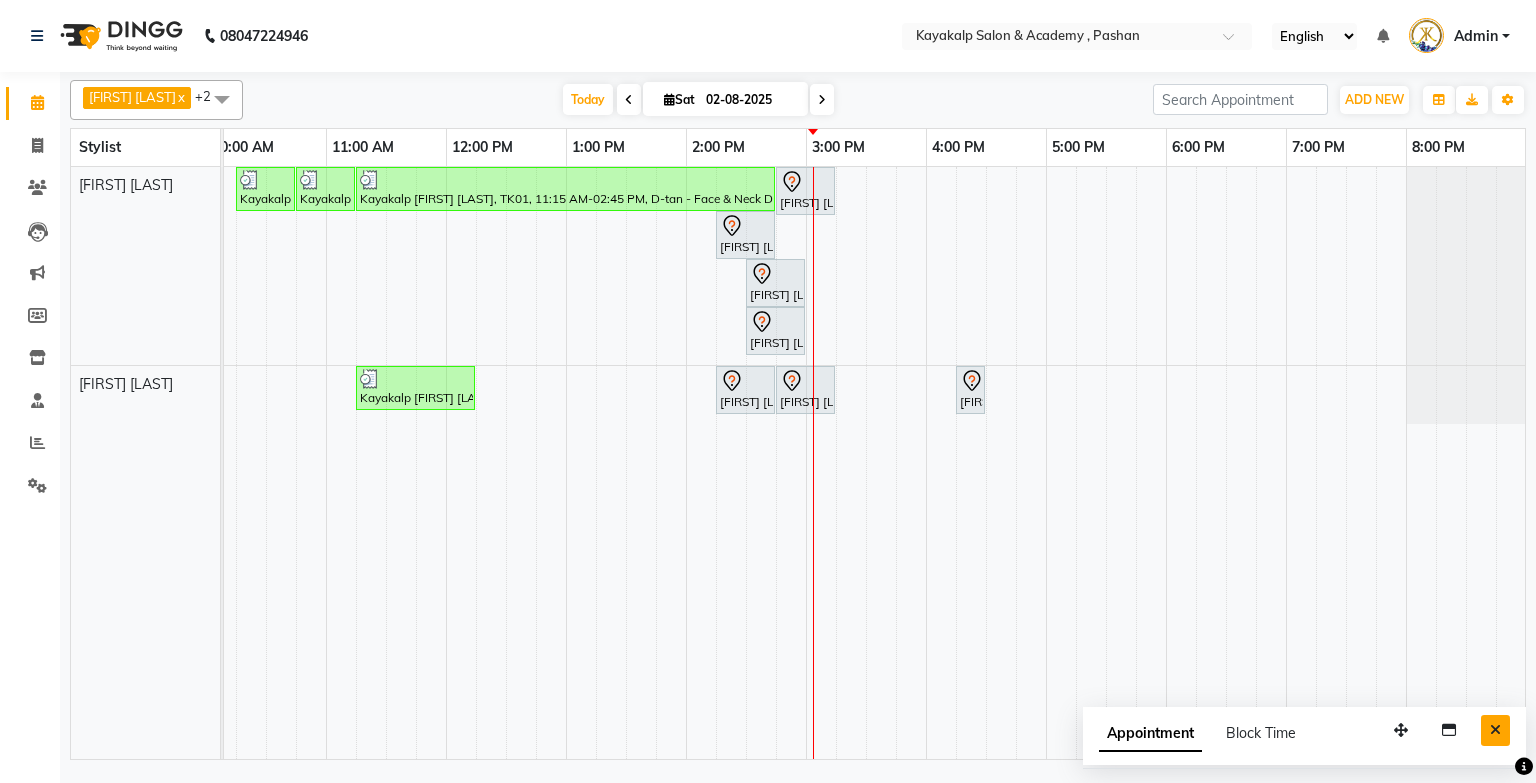 click at bounding box center (1495, 730) 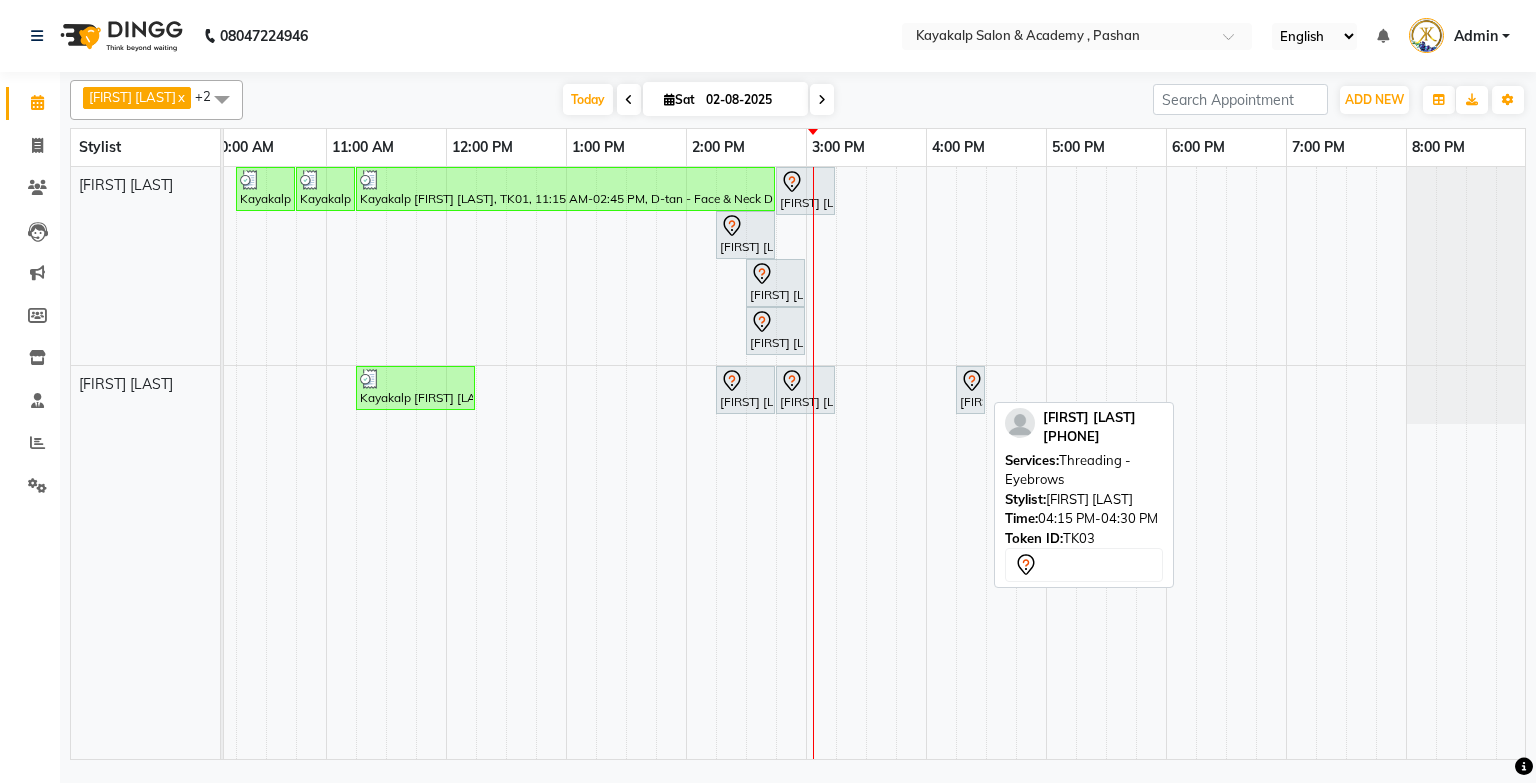 click at bounding box center (984, 390) 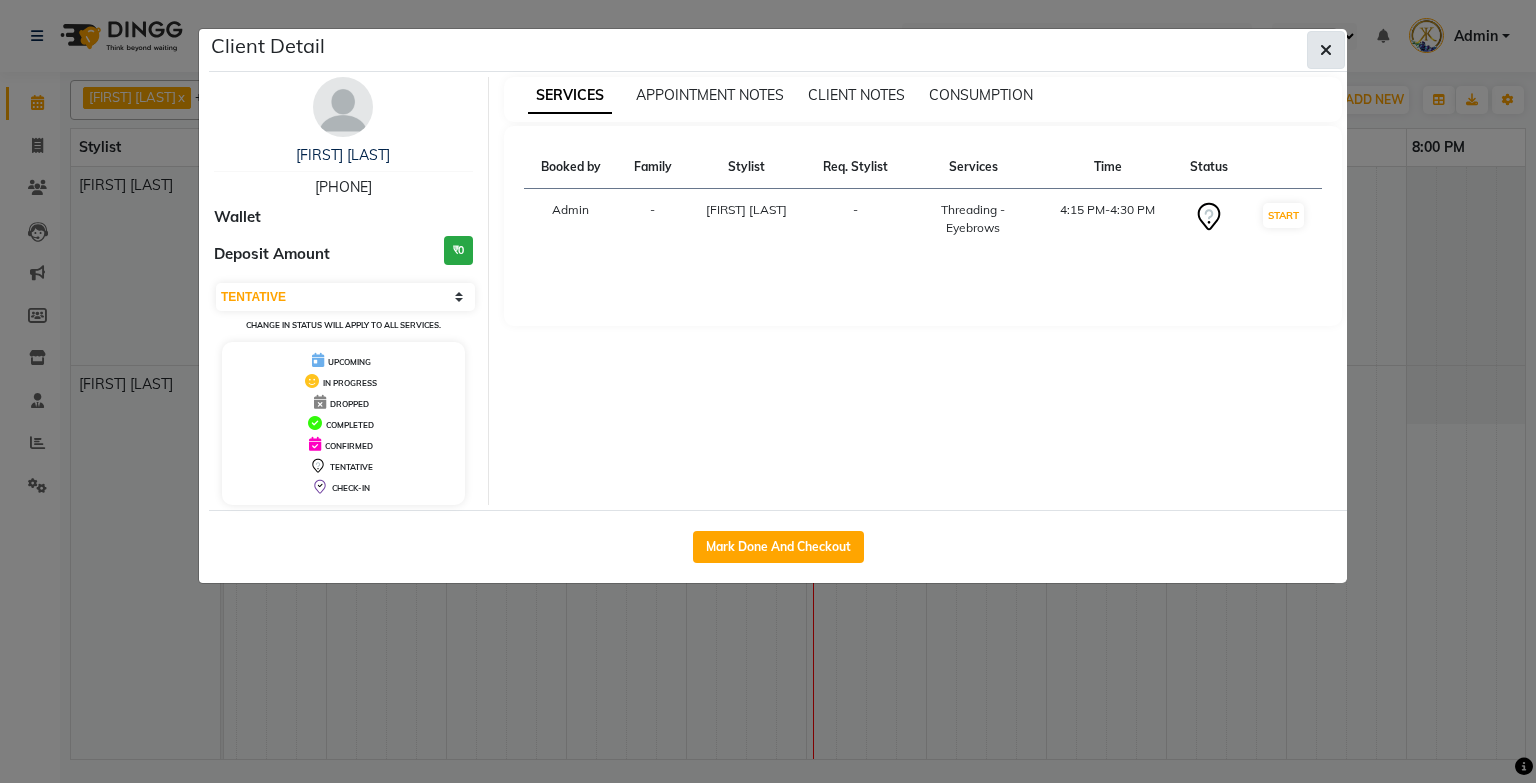 click 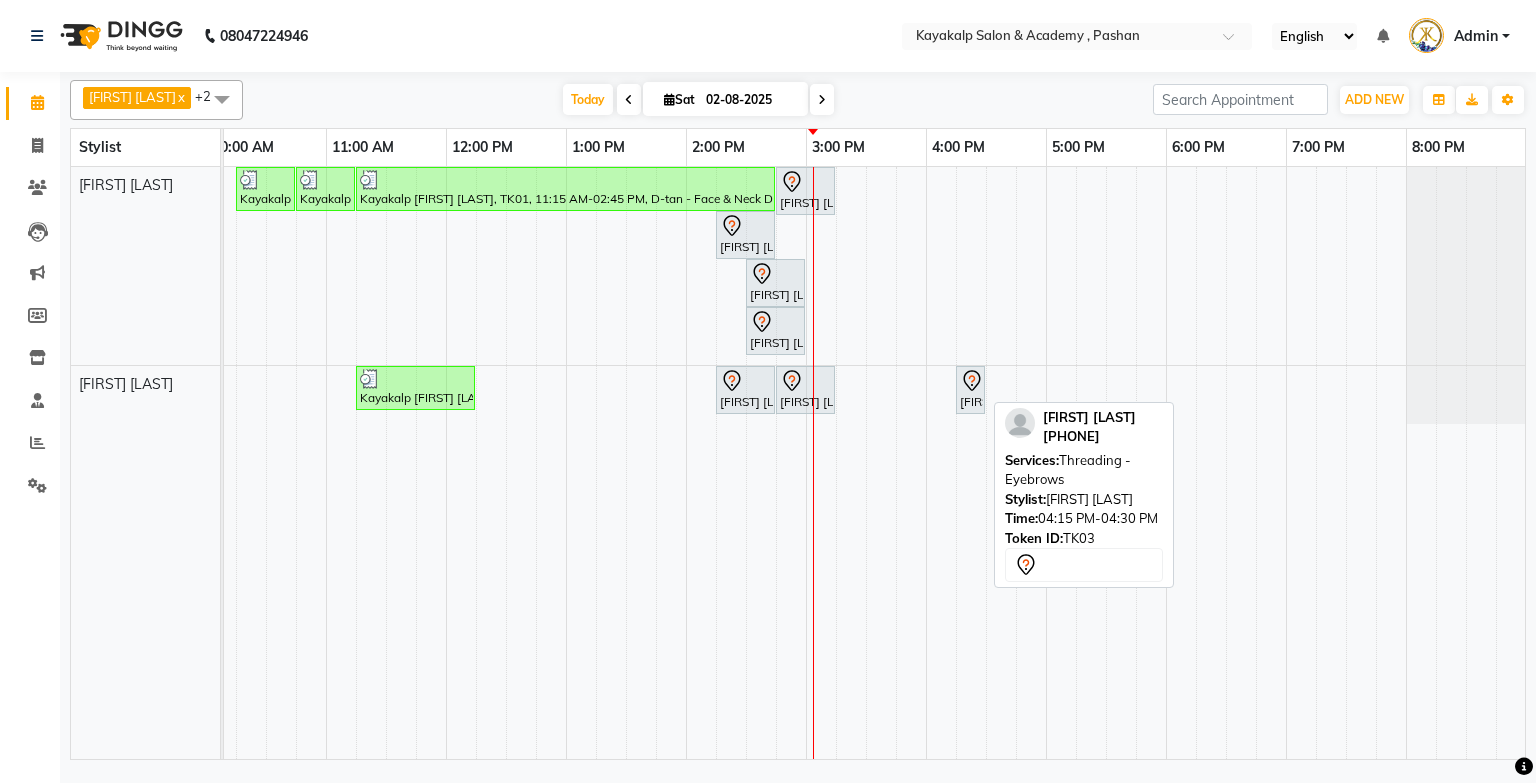 click on "Renuka Kalkar, TK03, 04:15 PM-04:30 PM, Threading - Eyebrows" at bounding box center [970, 390] 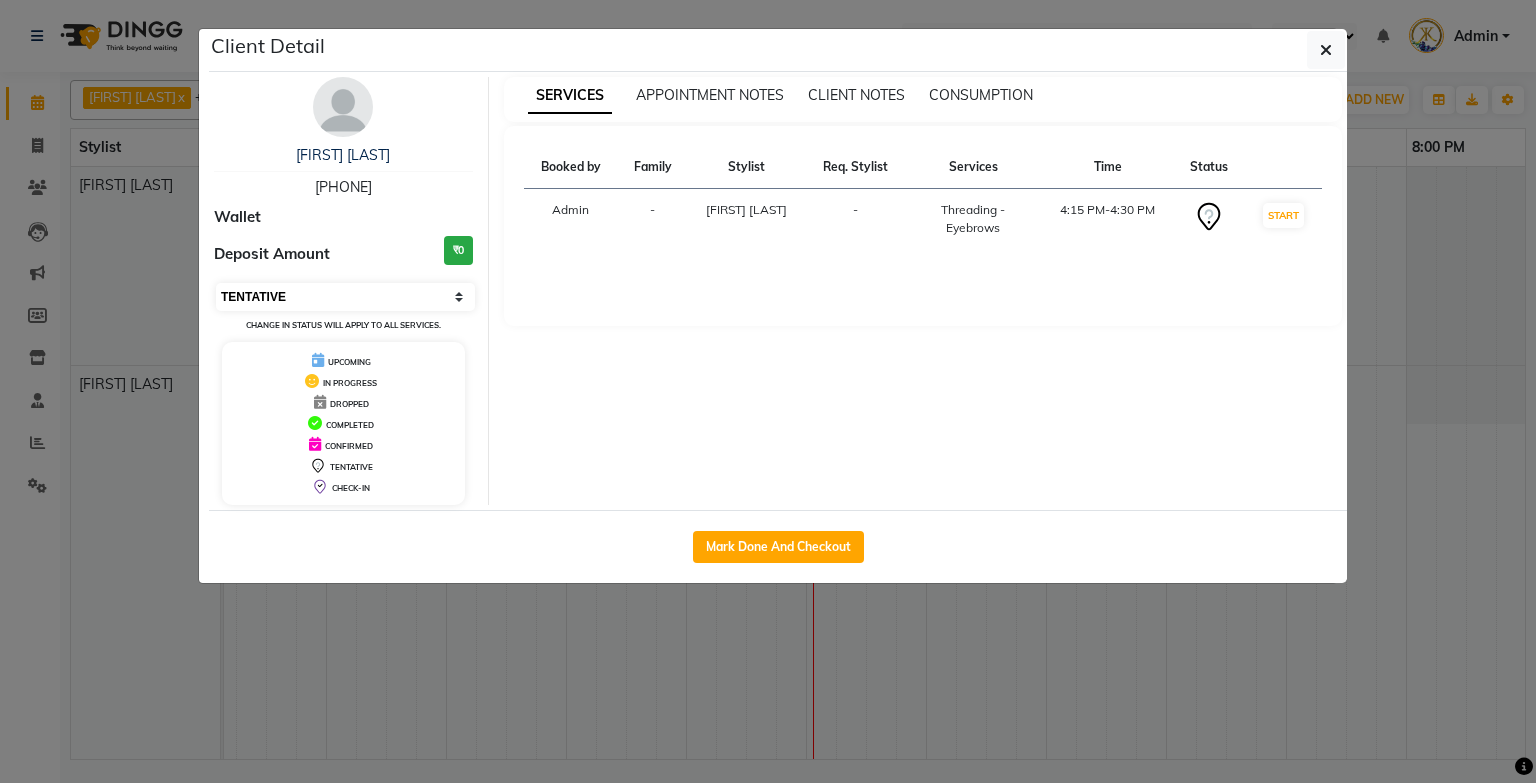 click on "Select IN SERVICE CONFIRMED TENTATIVE CHECK IN MARK DONE DROPPED UPCOMING" at bounding box center [345, 297] 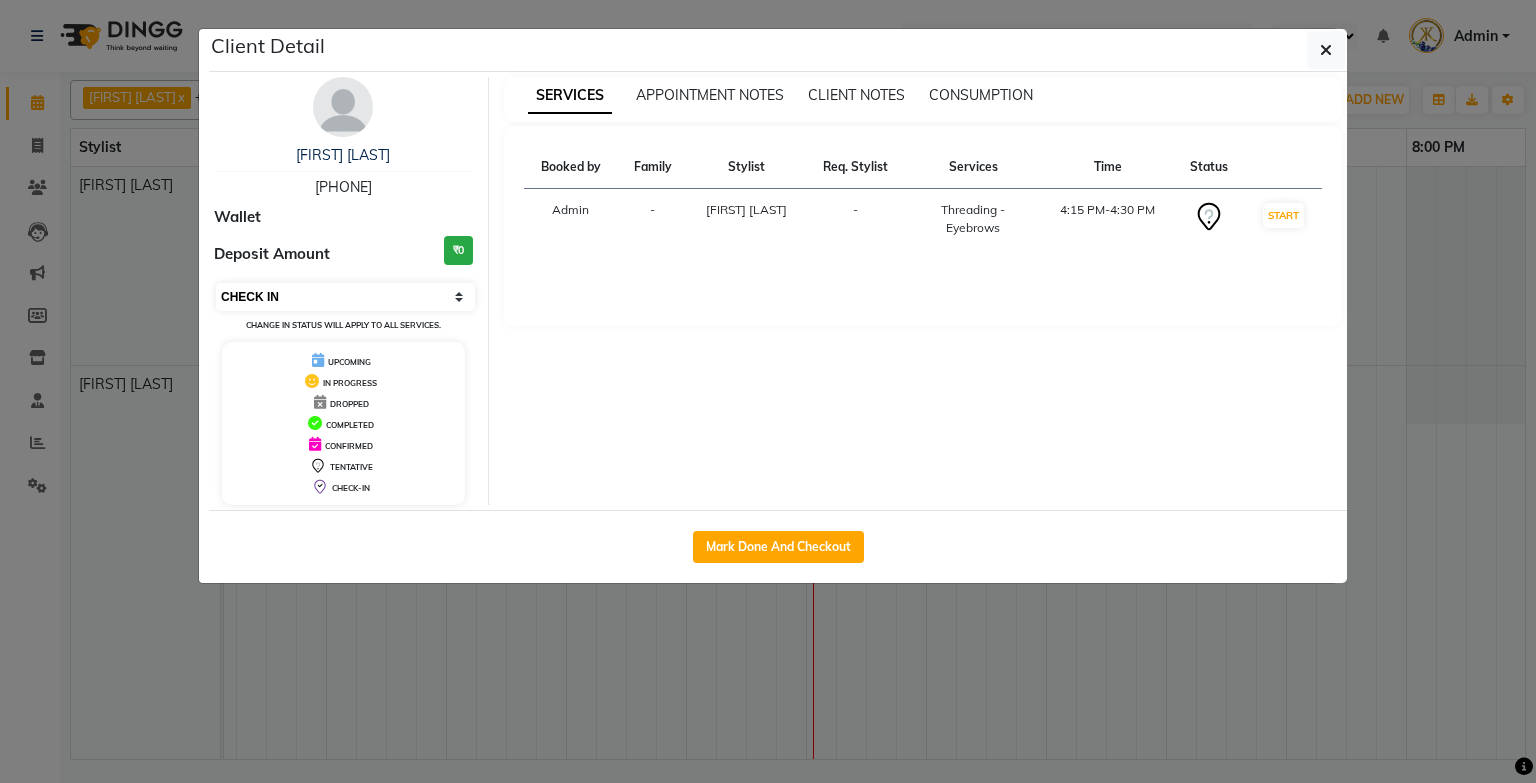 click on "Select IN SERVICE CONFIRMED TENTATIVE CHECK IN MARK DONE DROPPED UPCOMING" at bounding box center (345, 297) 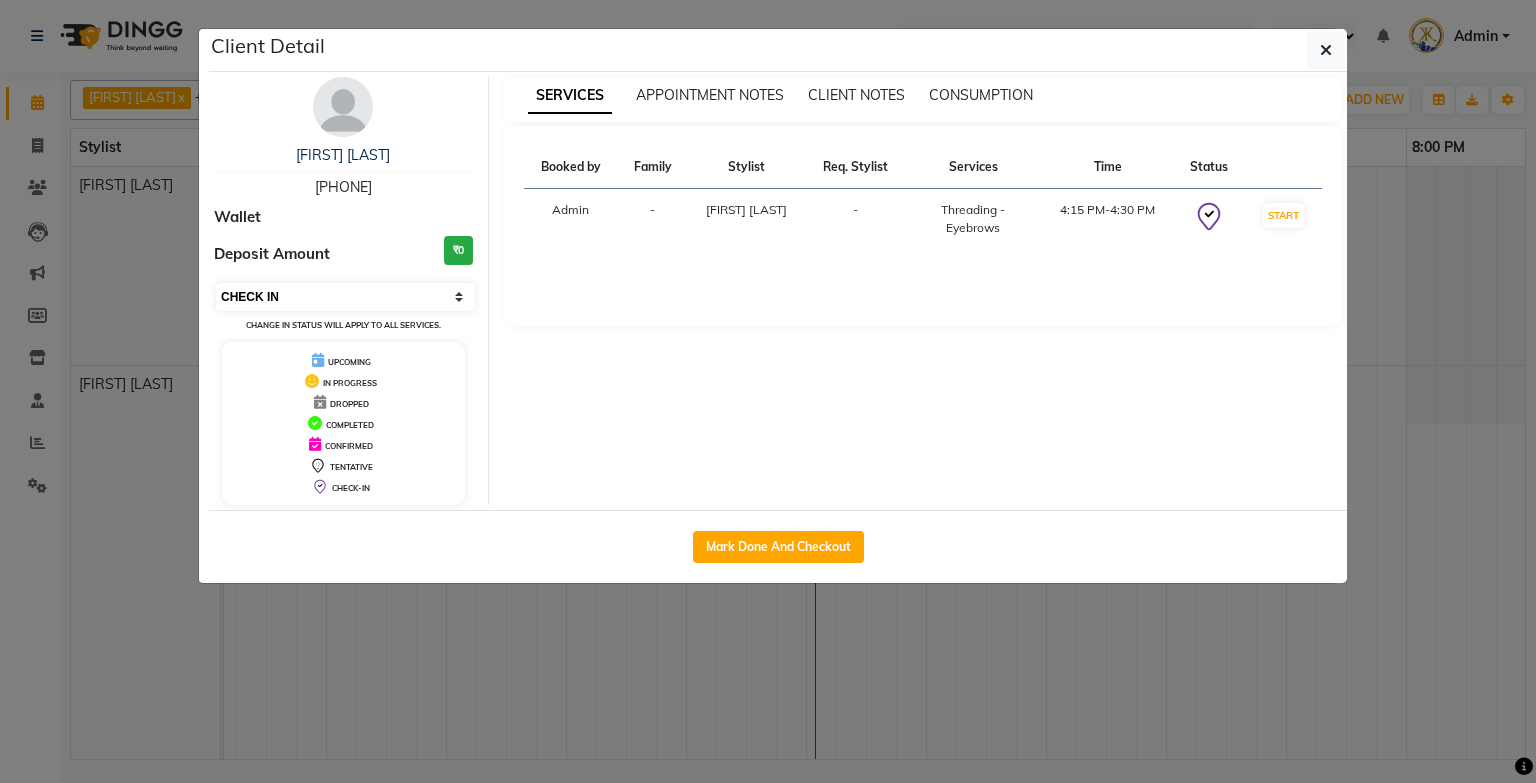 click on "Select IN SERVICE CONFIRMED TENTATIVE CHECK IN MARK DONE DROPPED UPCOMING" at bounding box center [345, 297] 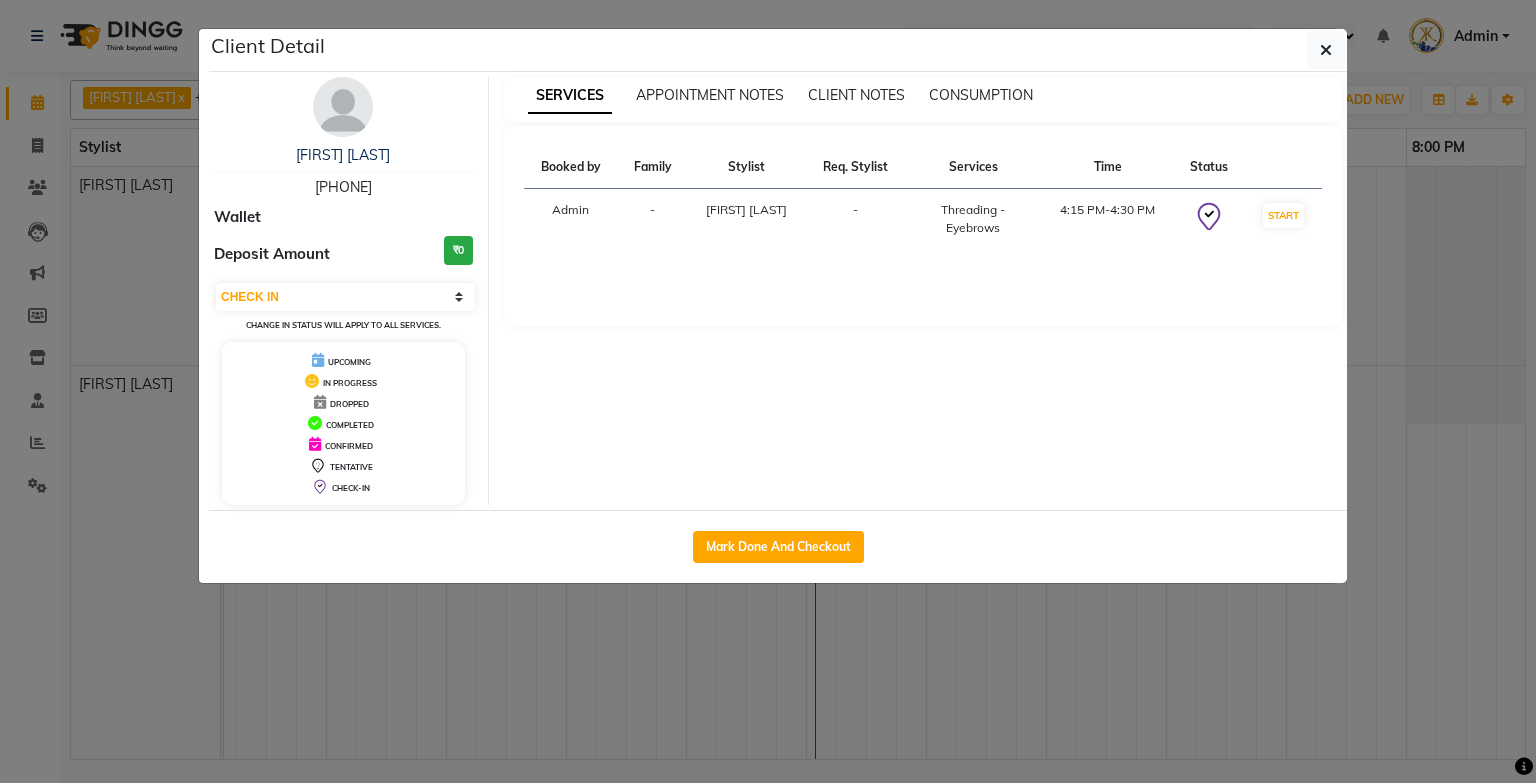 click at bounding box center [320, 402] 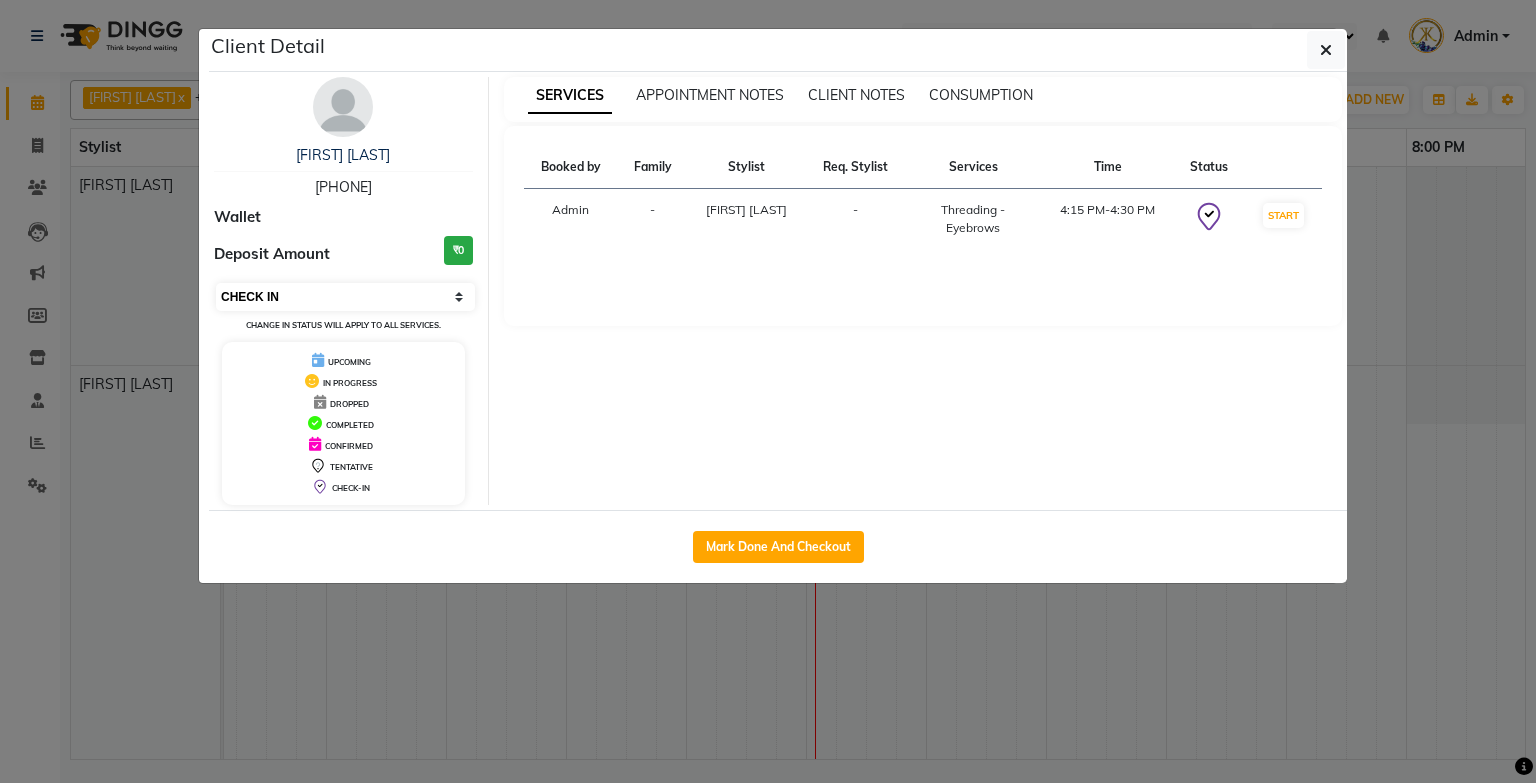 click on "Select IN SERVICE CONFIRMED TENTATIVE CHECK IN MARK DONE DROPPED UPCOMING" at bounding box center [345, 297] 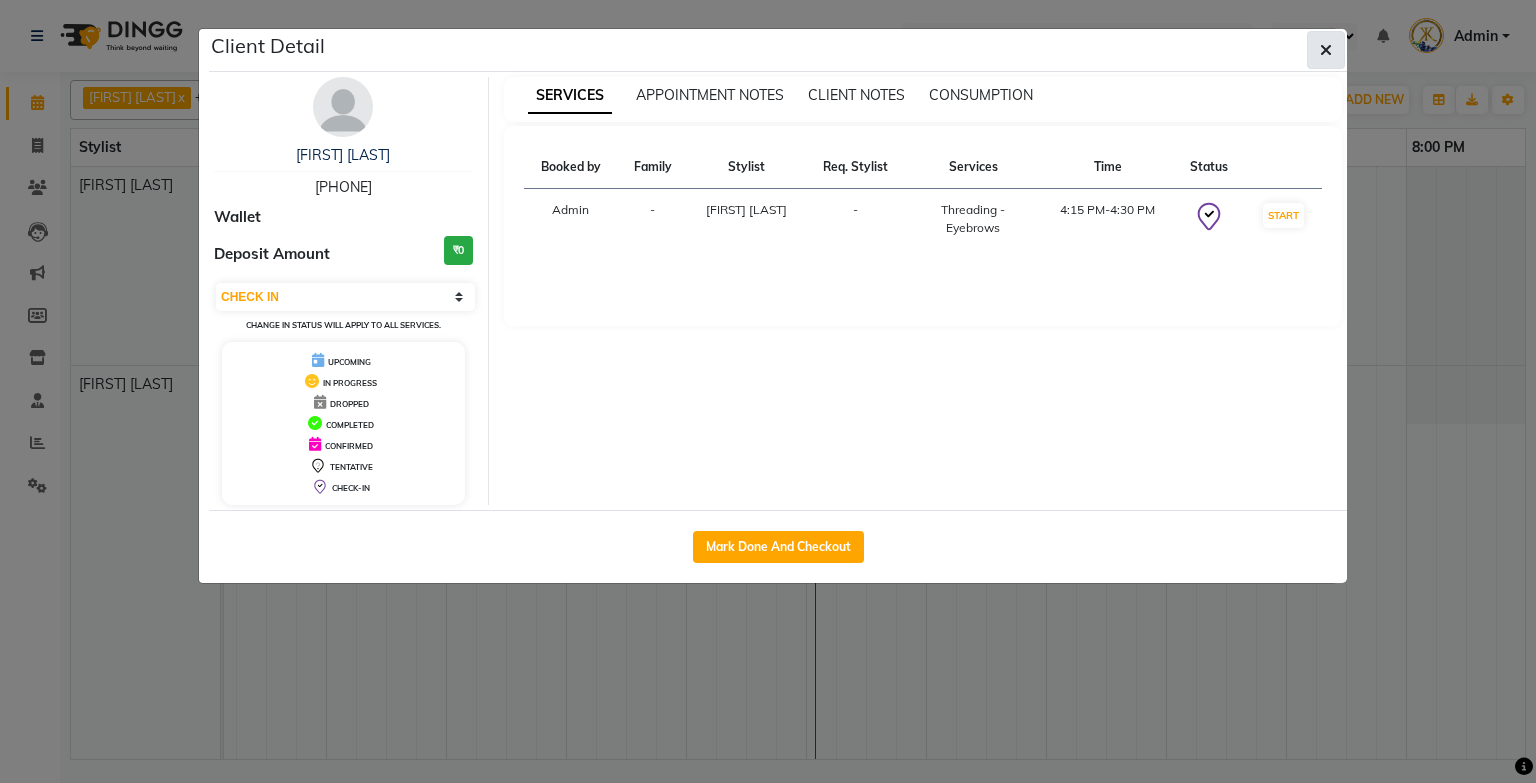 click 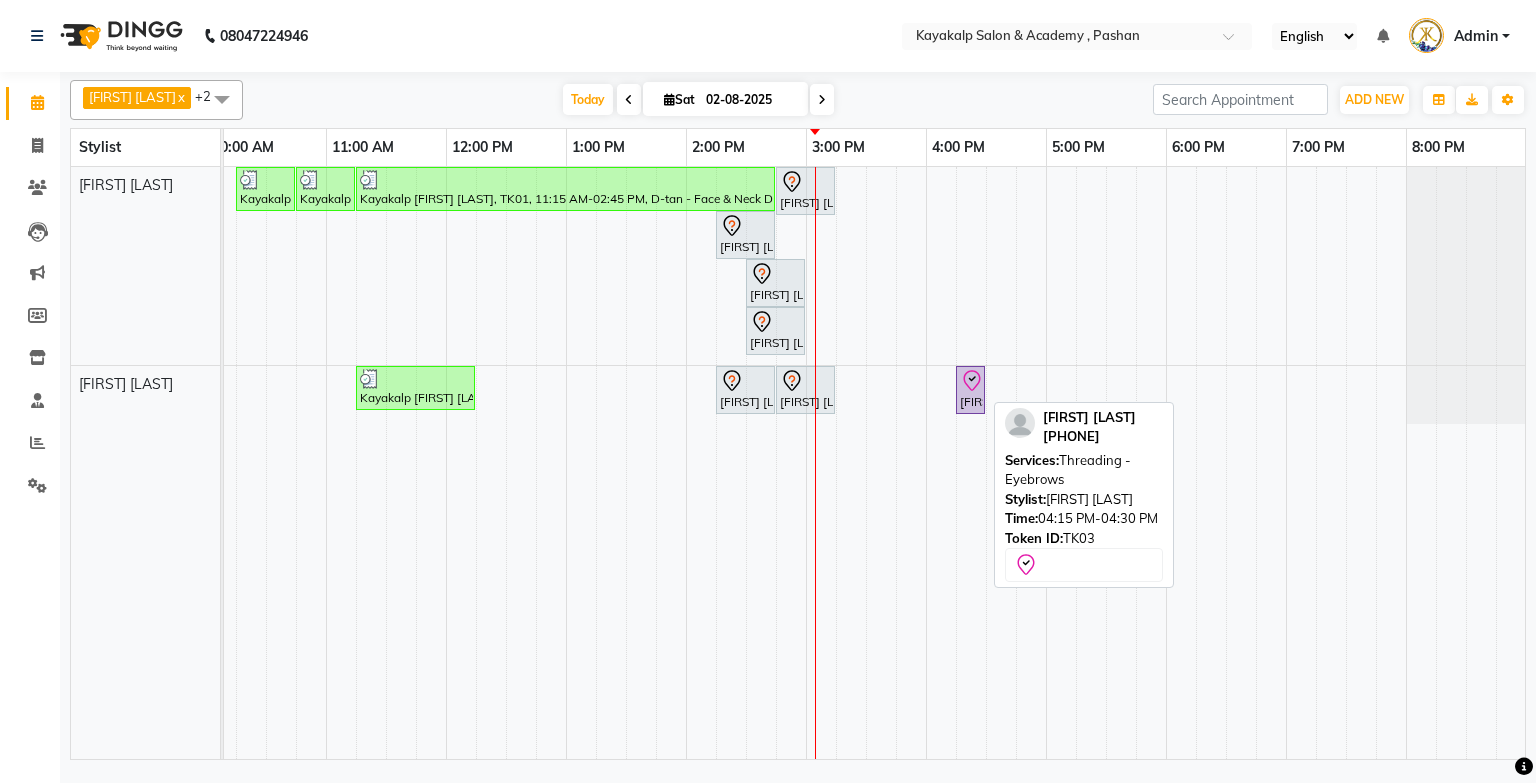 click on "Renuka Kalkar, TK03, 04:15 PM-04:30 PM, Threading - Eyebrows" at bounding box center [970, 390] 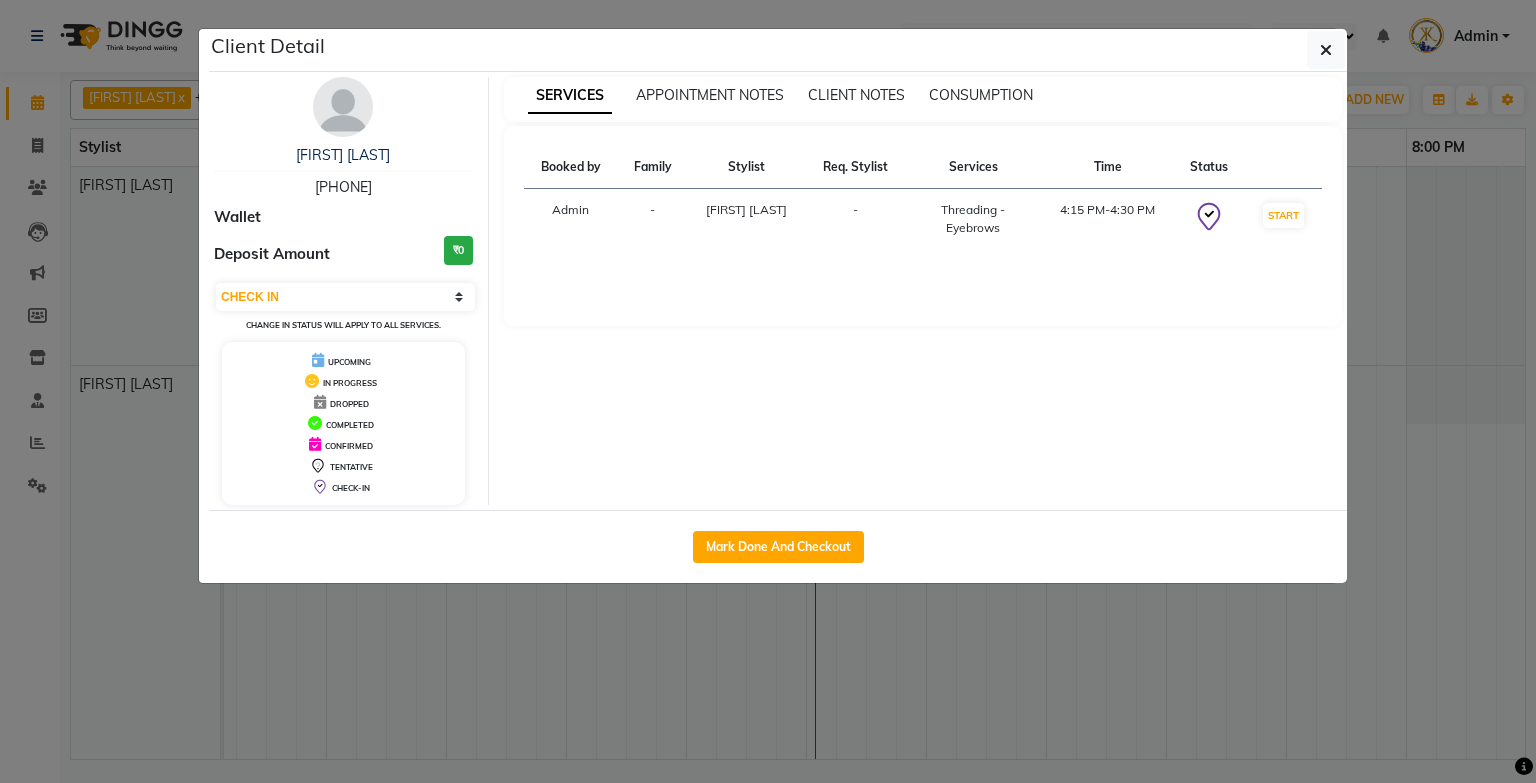 click 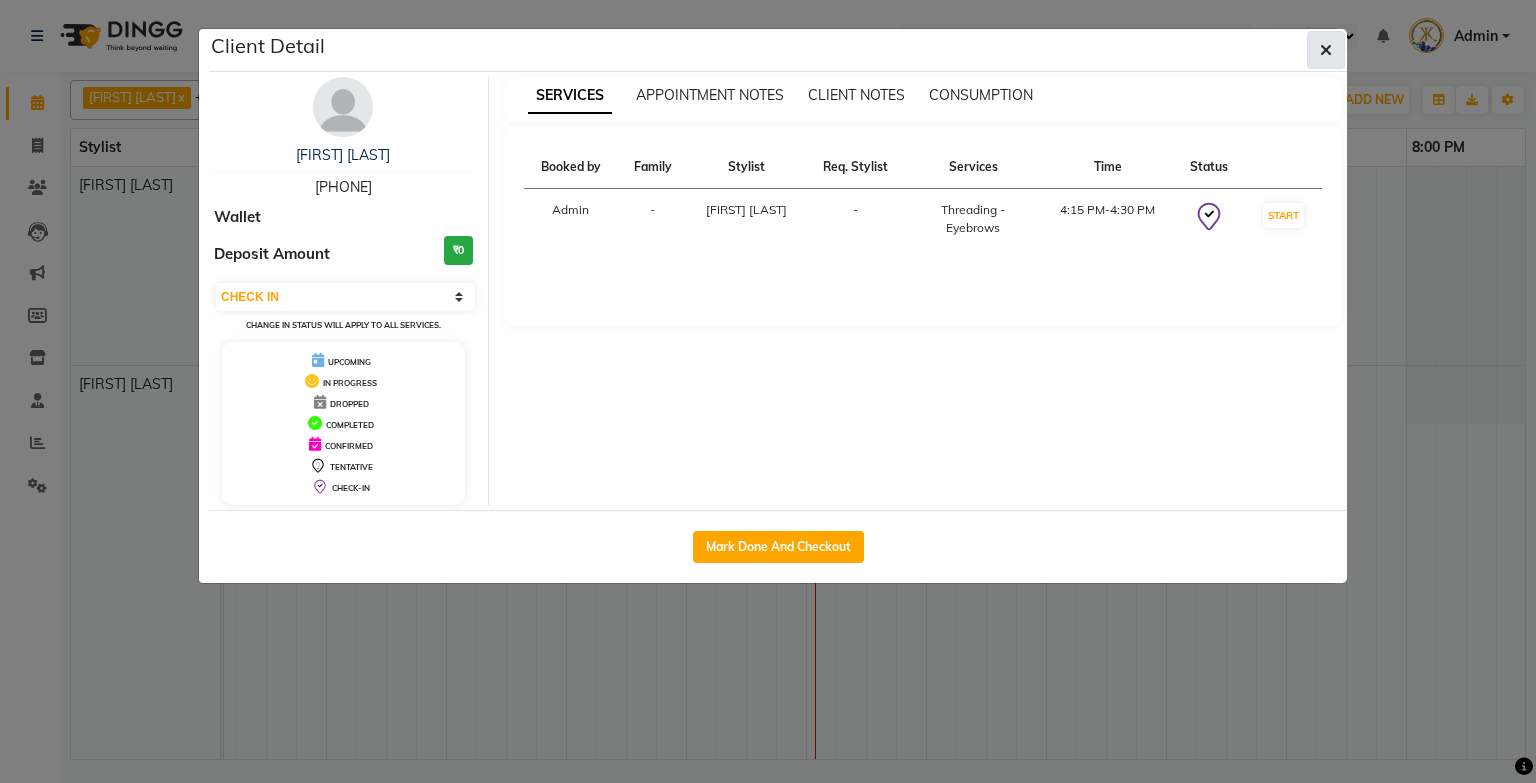 click 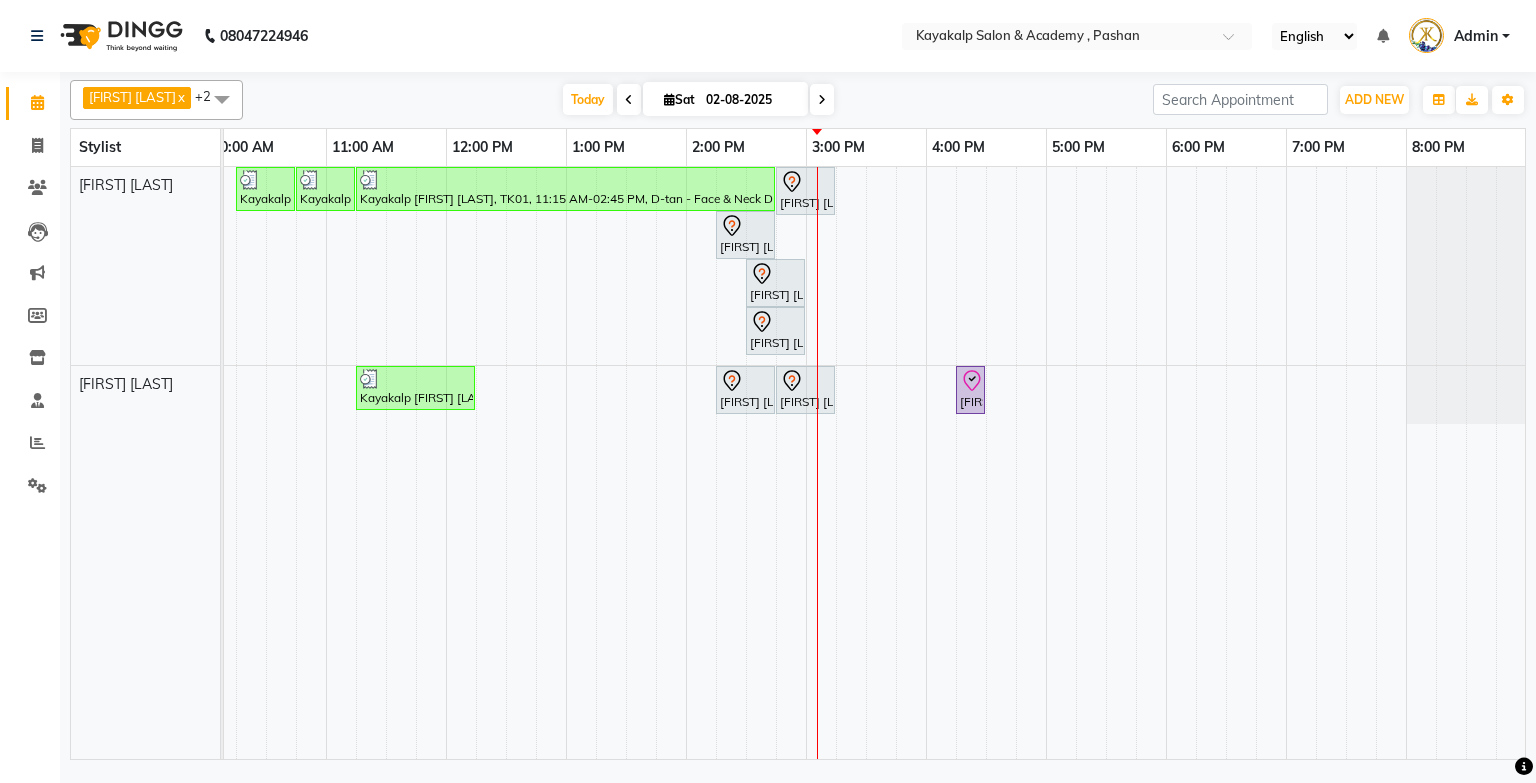 click on "English ENGLISH Español العربية मराठी हिंदी ગુજરાતી தமிழ் 中文" at bounding box center (1314, 36) 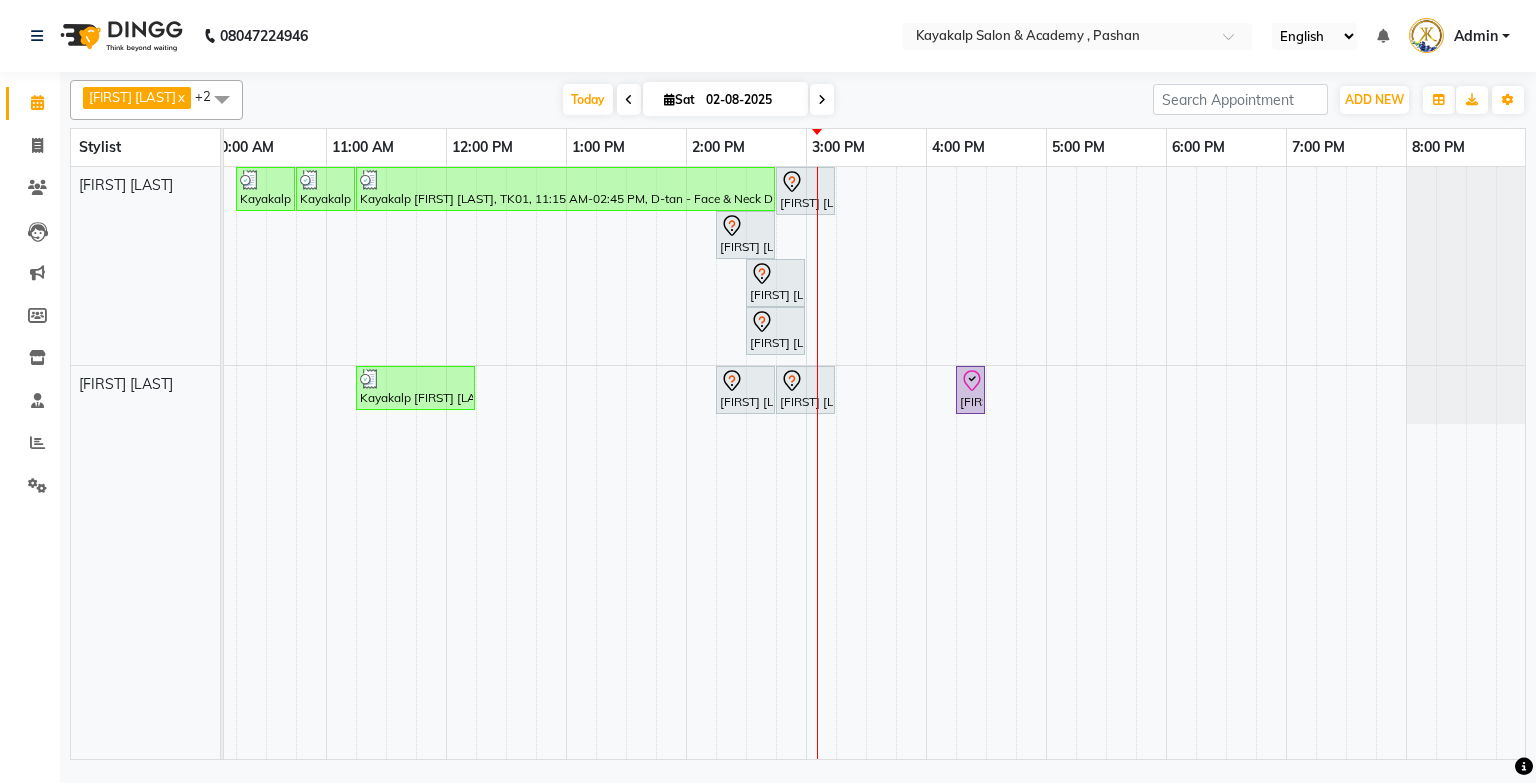 click on "English ENGLISH Español العربية मराठी हिंदी ગુજરાતી தமிழ் 中文" at bounding box center (1314, 36) 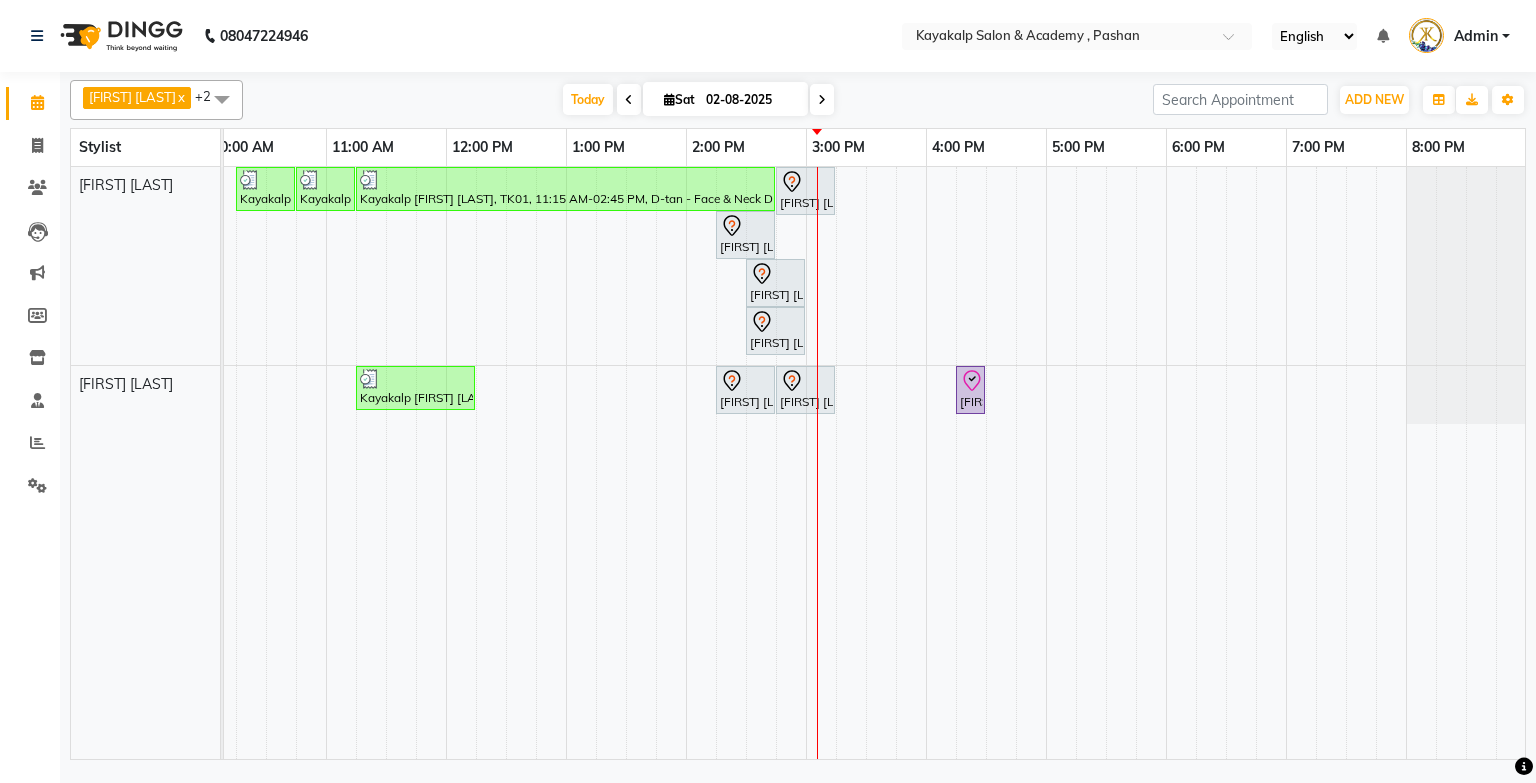 click on "Admin" at bounding box center [1476, 36] 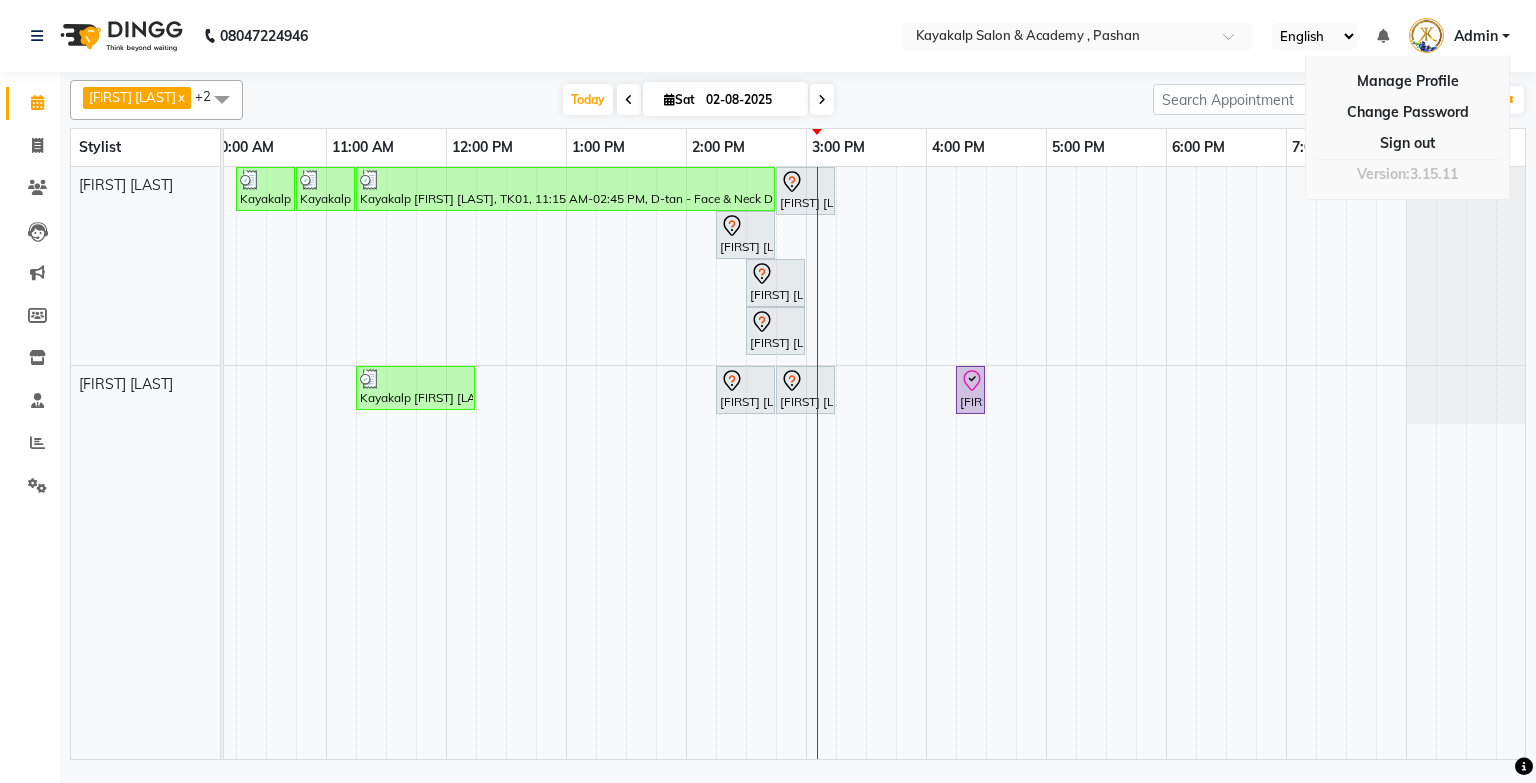 click on "Admin" at bounding box center [1476, 36] 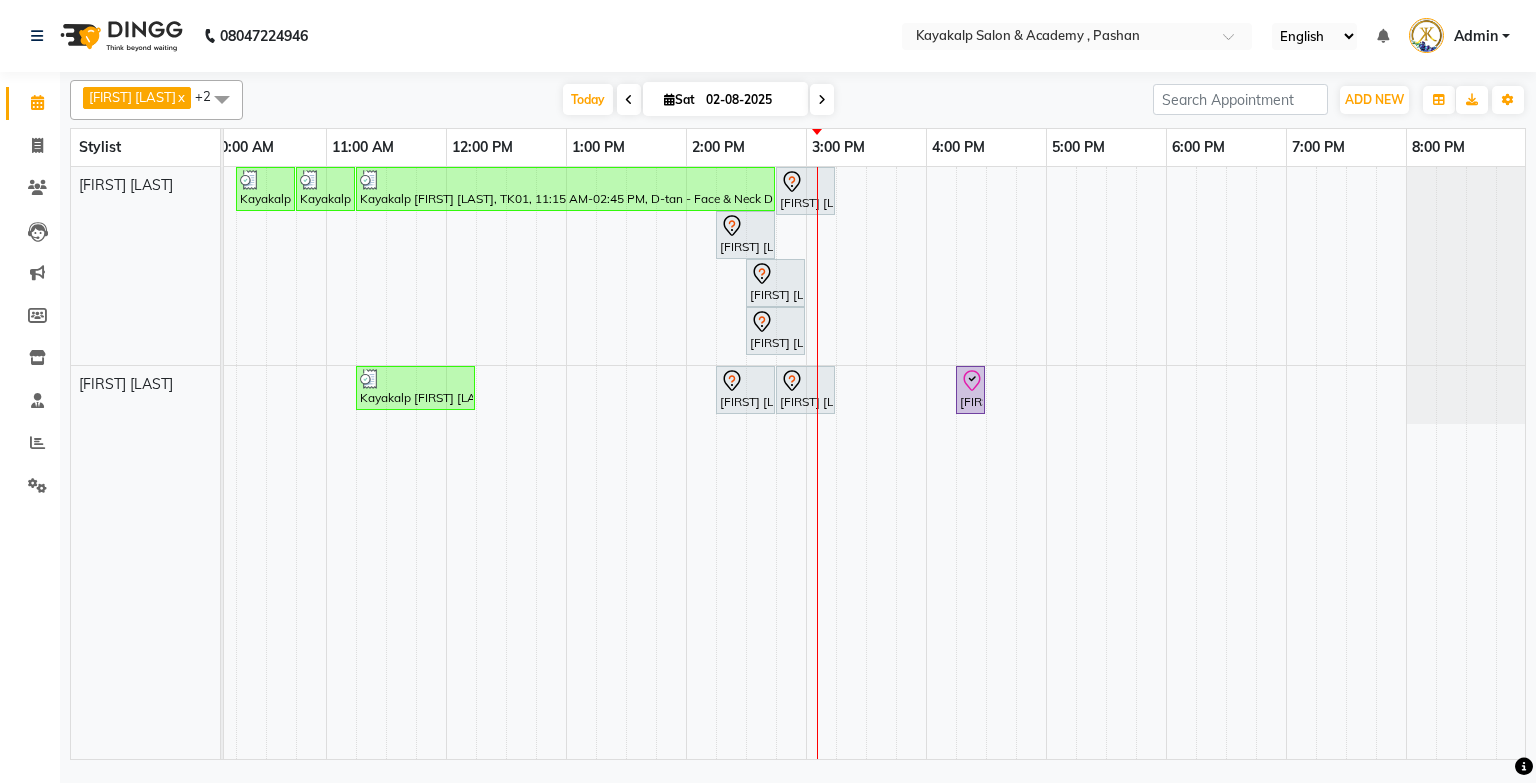 click at bounding box center [1383, 36] 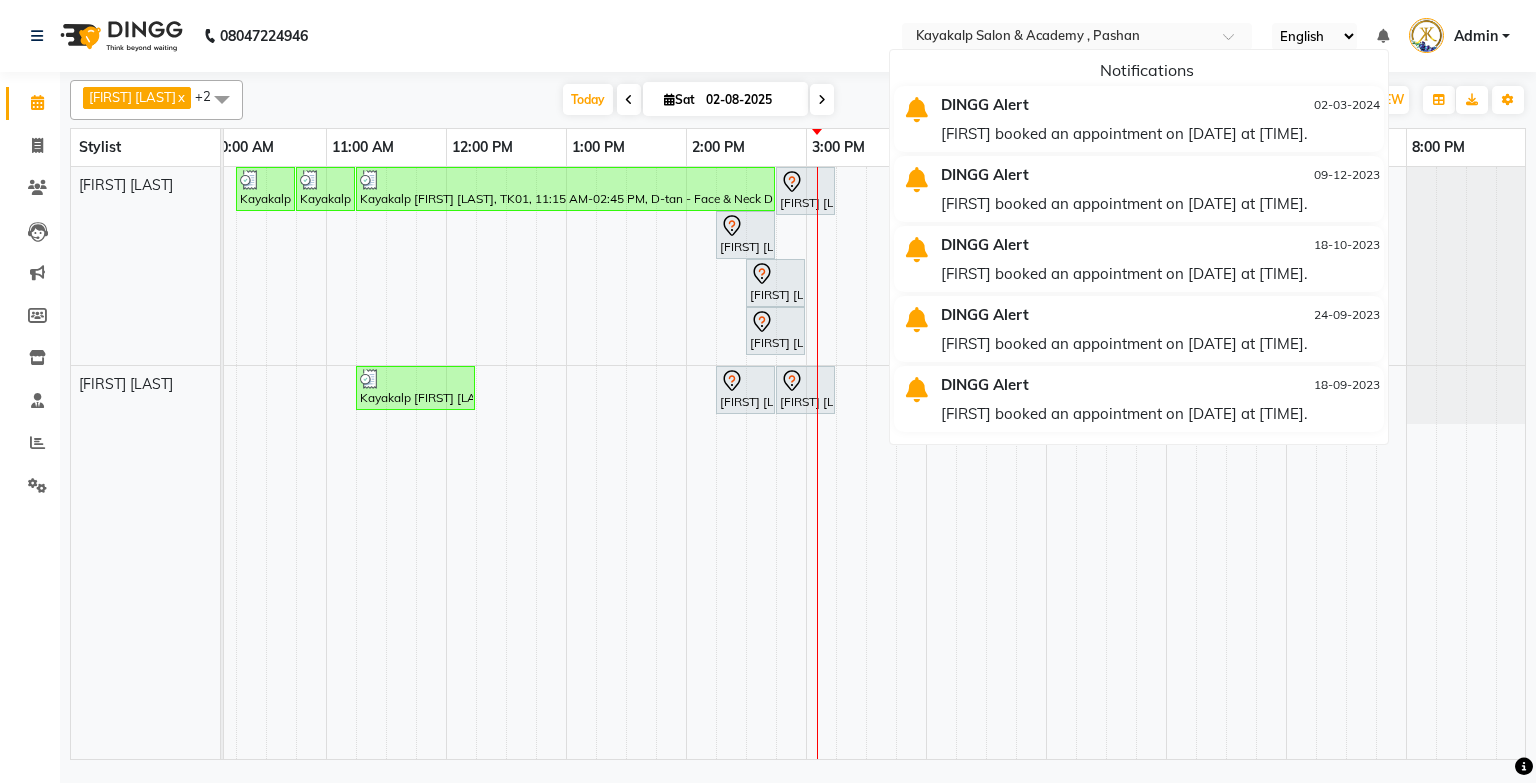 click at bounding box center [1383, 36] 